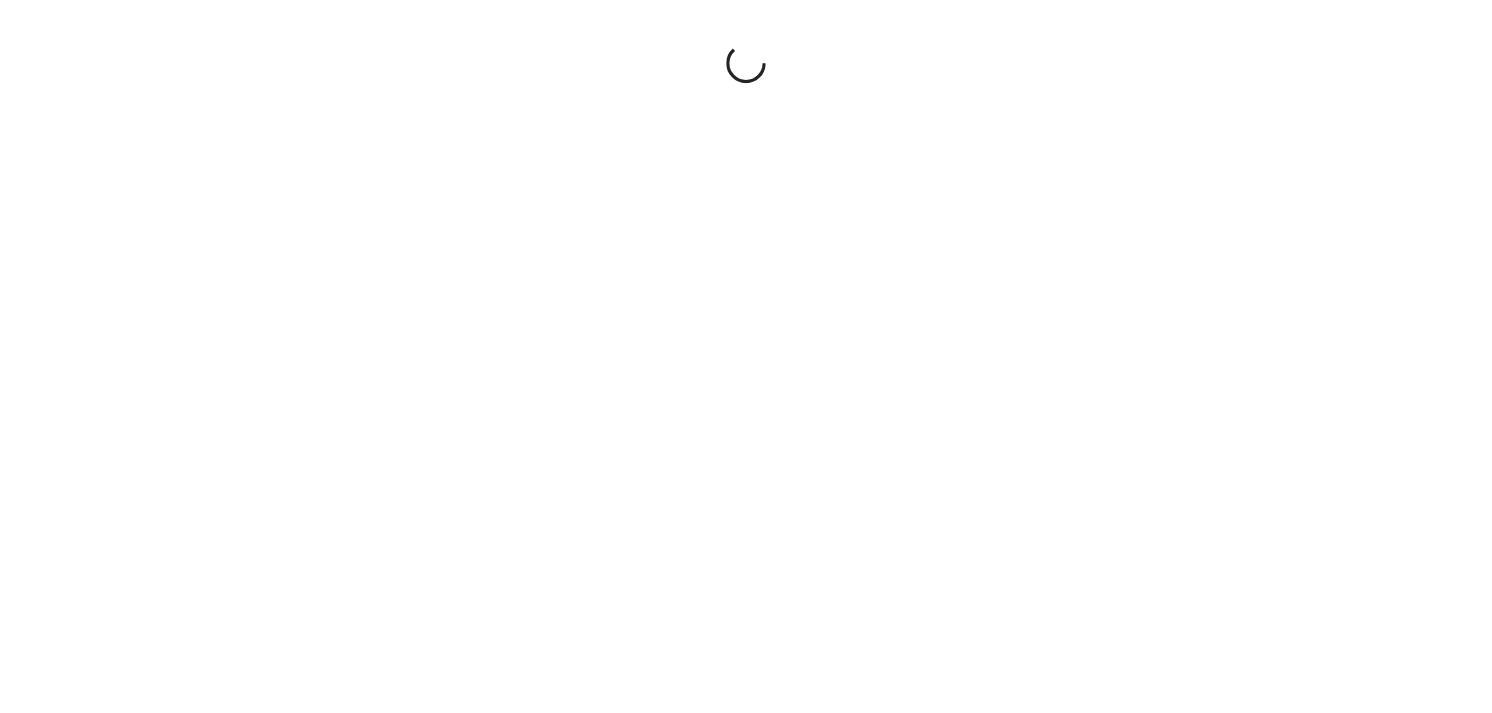 scroll, scrollTop: 0, scrollLeft: 0, axis: both 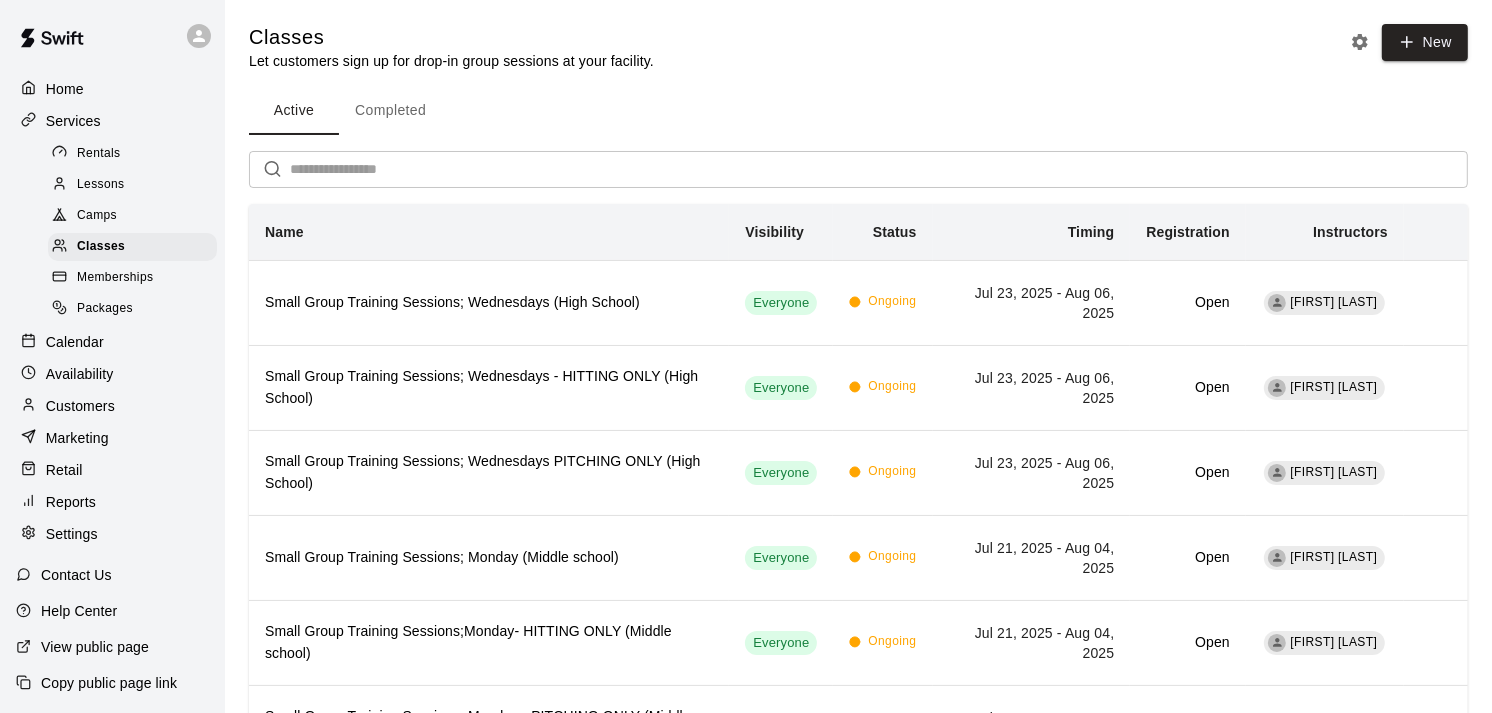click on "Camps" at bounding box center (97, 216) 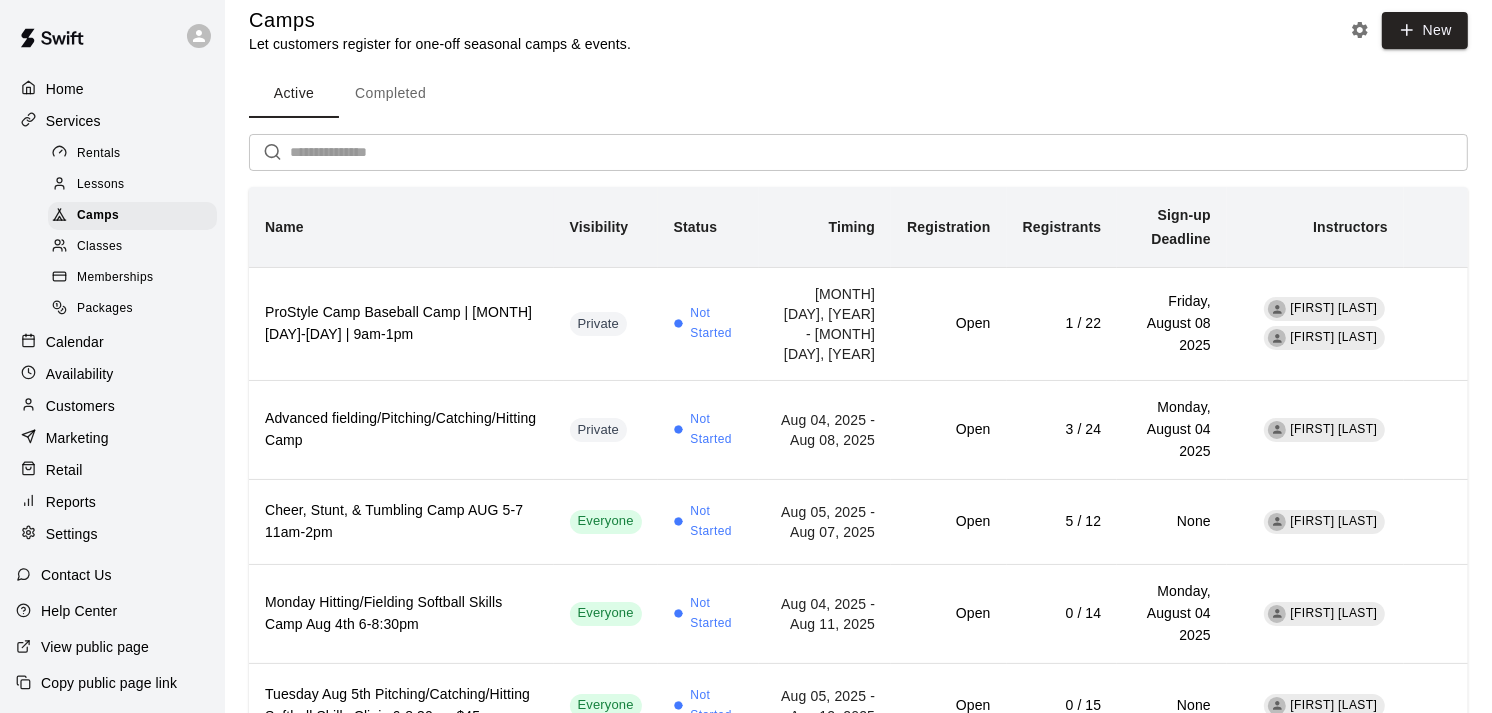 scroll, scrollTop: 24, scrollLeft: 0, axis: vertical 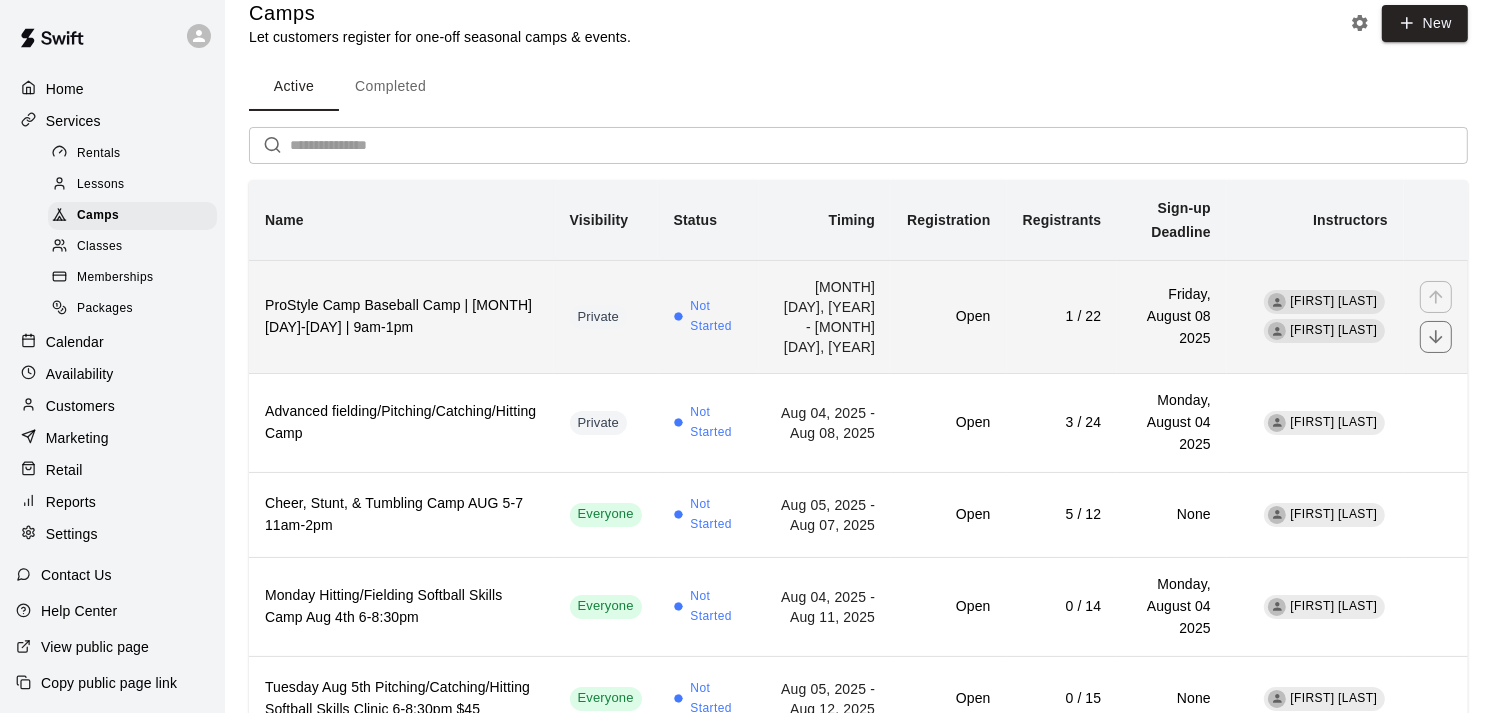 click on "ProStyle Camp Baseball Camp | [MONTH] [DAY]-[DAY] | 9am-1pm" at bounding box center [401, 317] 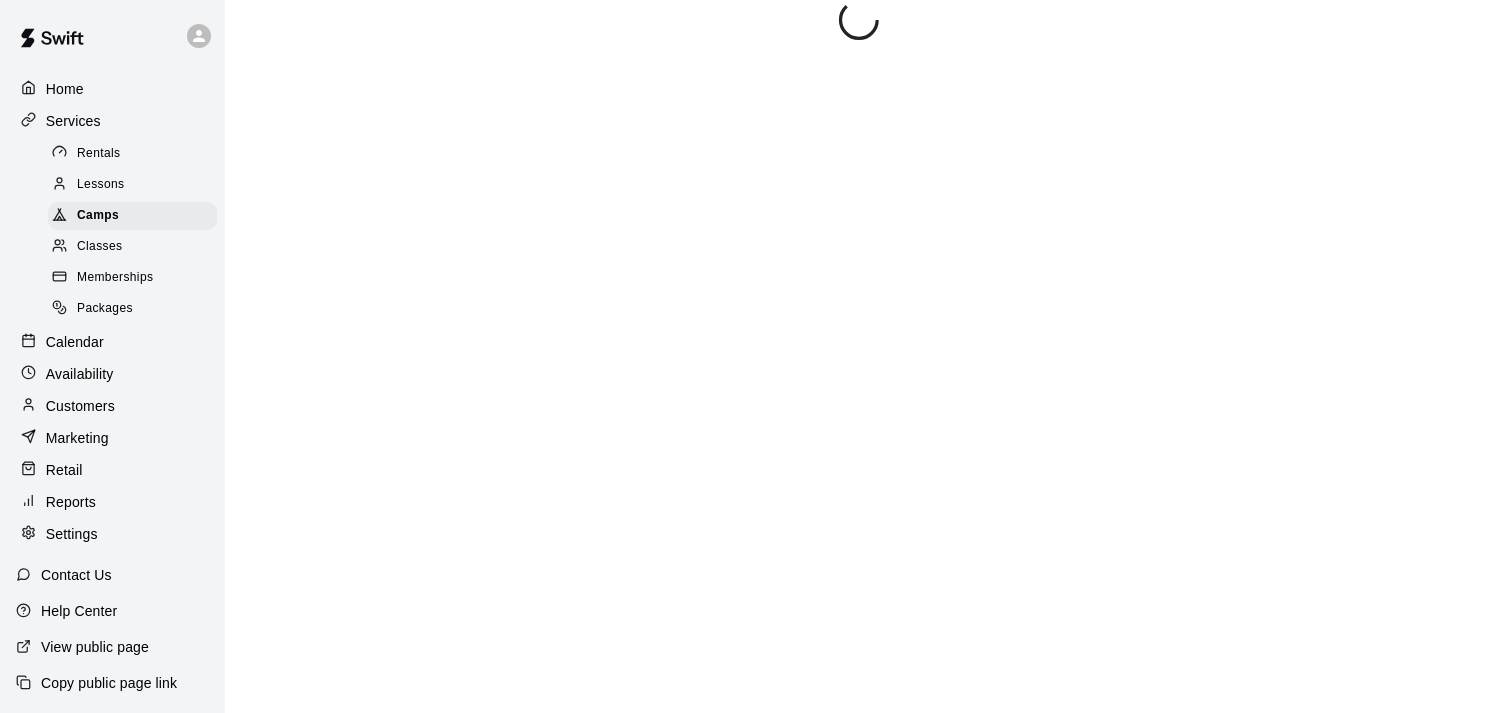 scroll, scrollTop: 0, scrollLeft: 0, axis: both 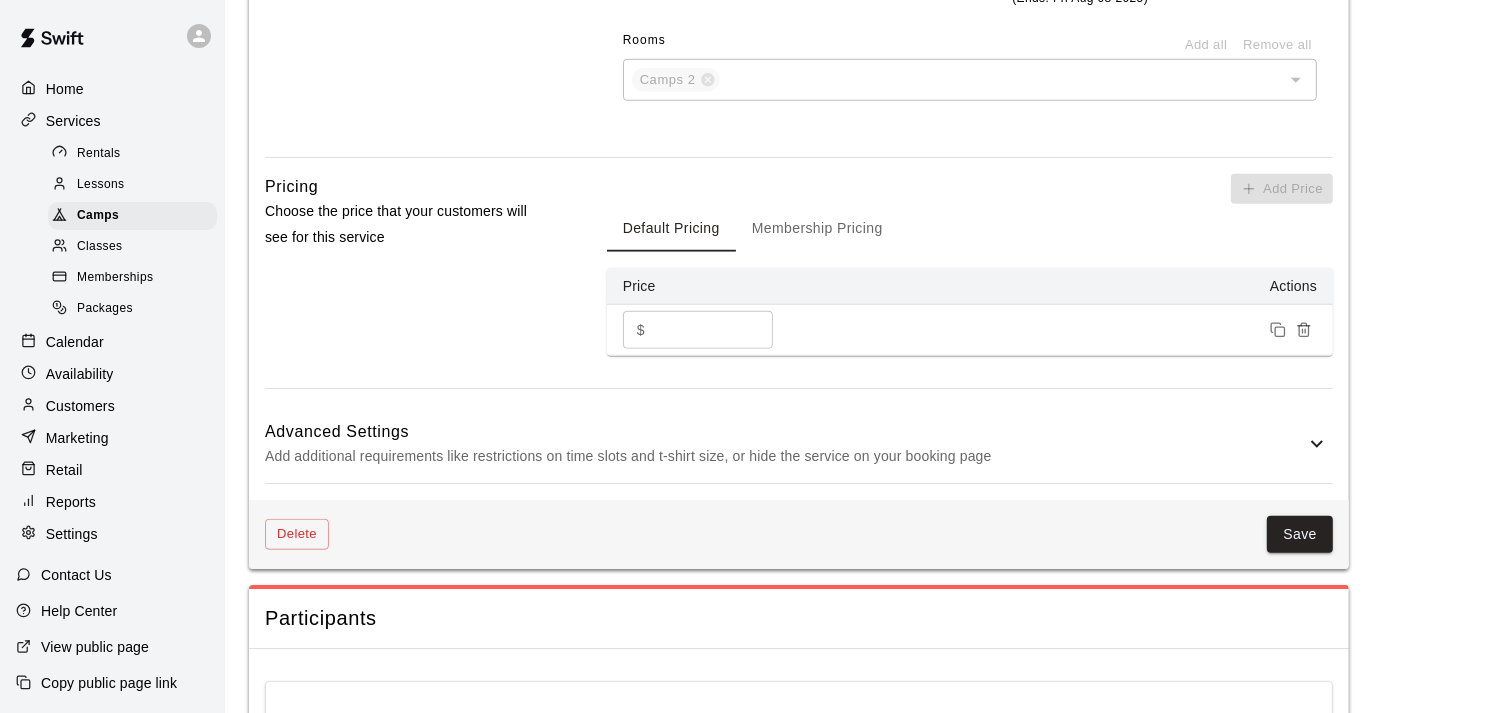 click on "Advanced Settings" at bounding box center [785, 432] 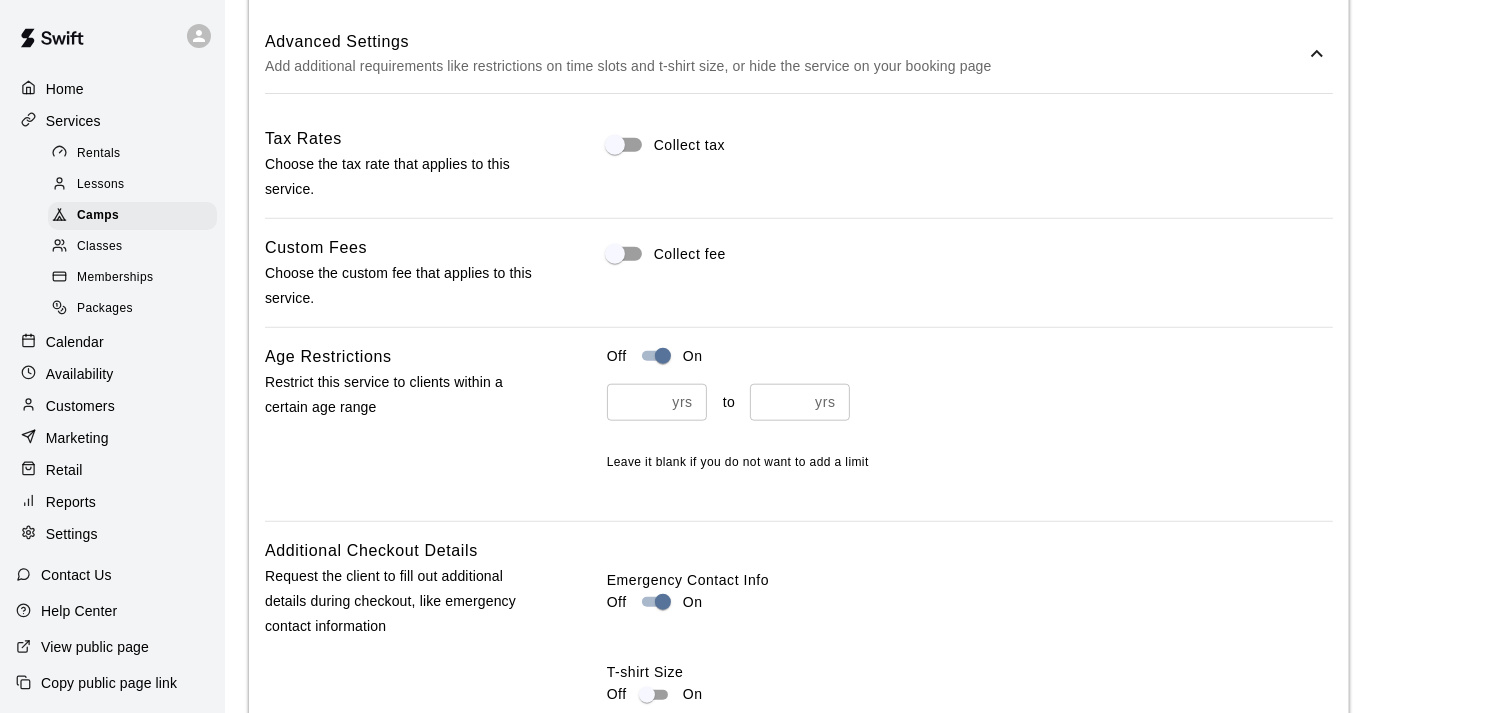 scroll, scrollTop: 1761, scrollLeft: 0, axis: vertical 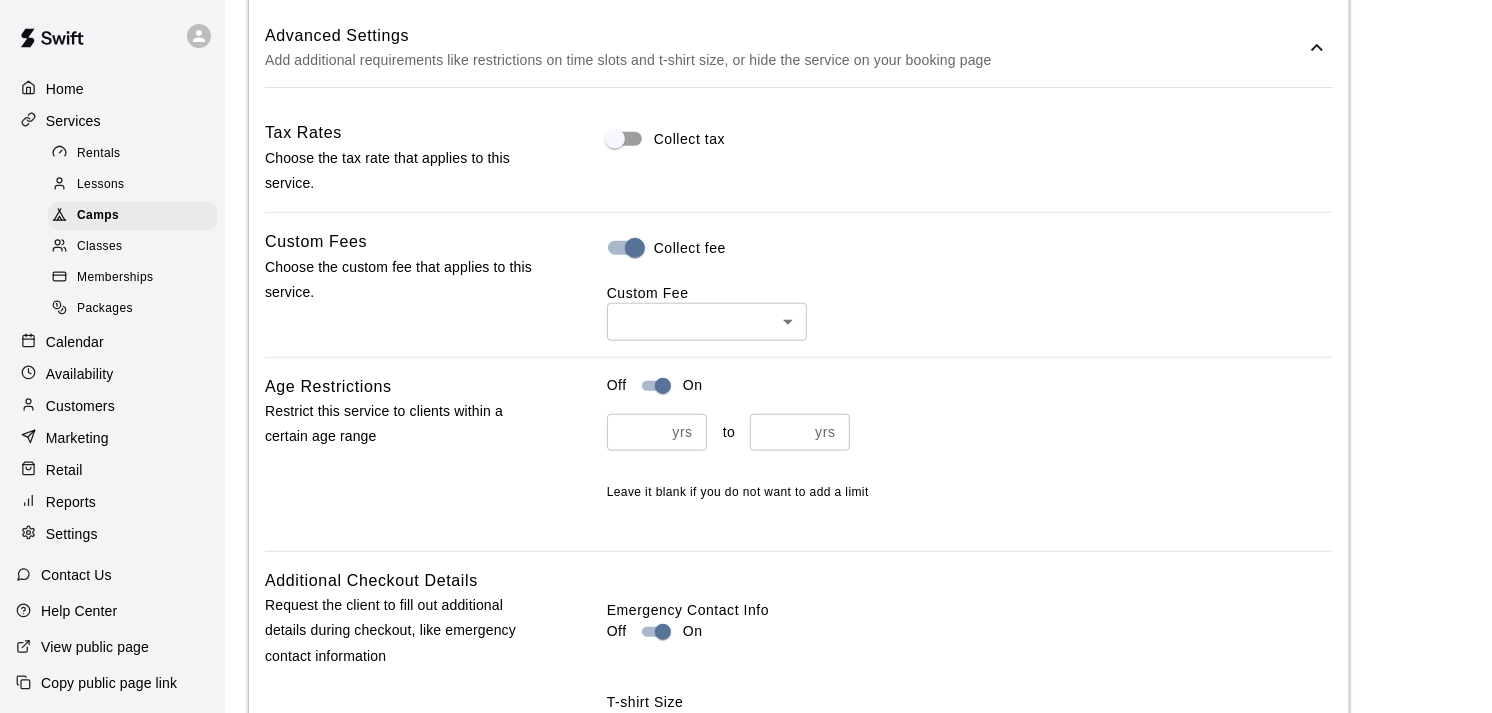 click on "**********" at bounding box center [746, -149] 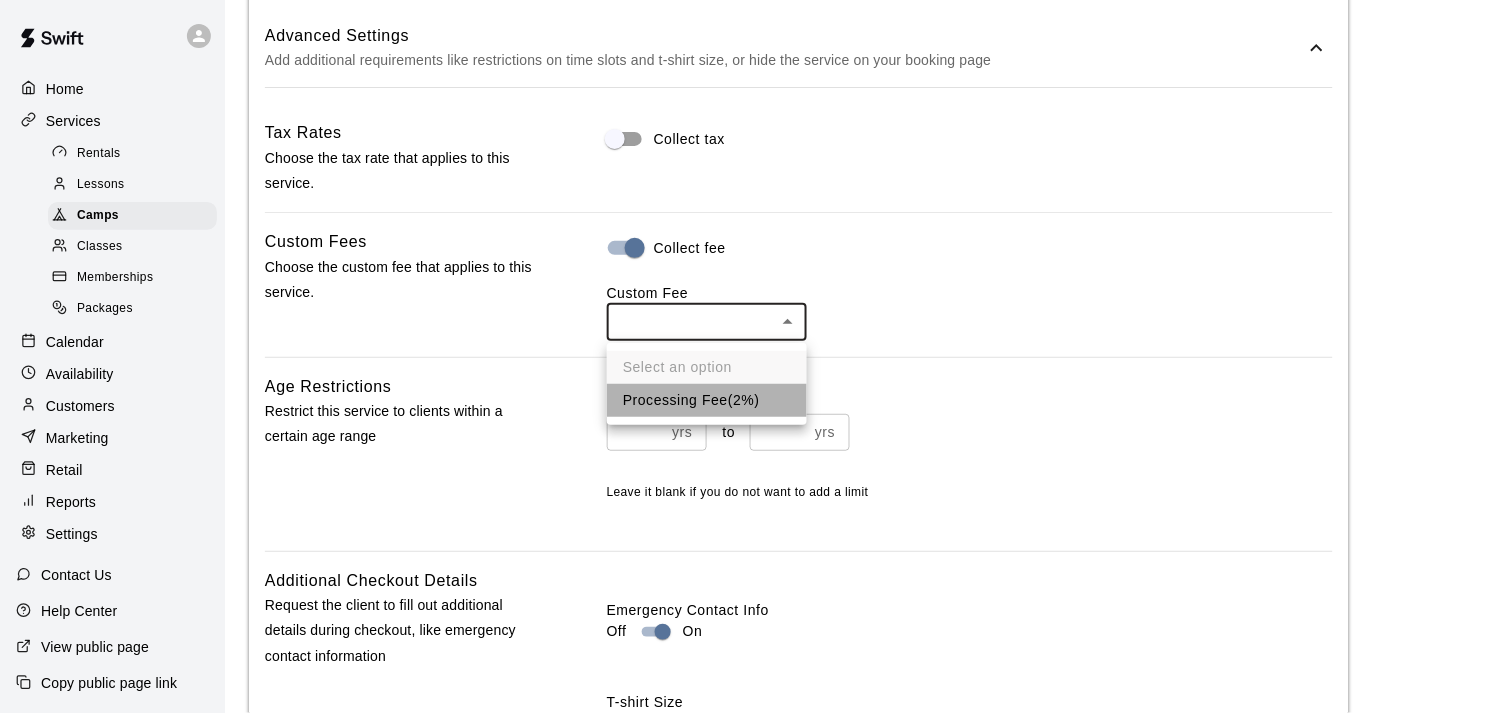 click on "Processing Fee ( 2% )" at bounding box center (707, 400) 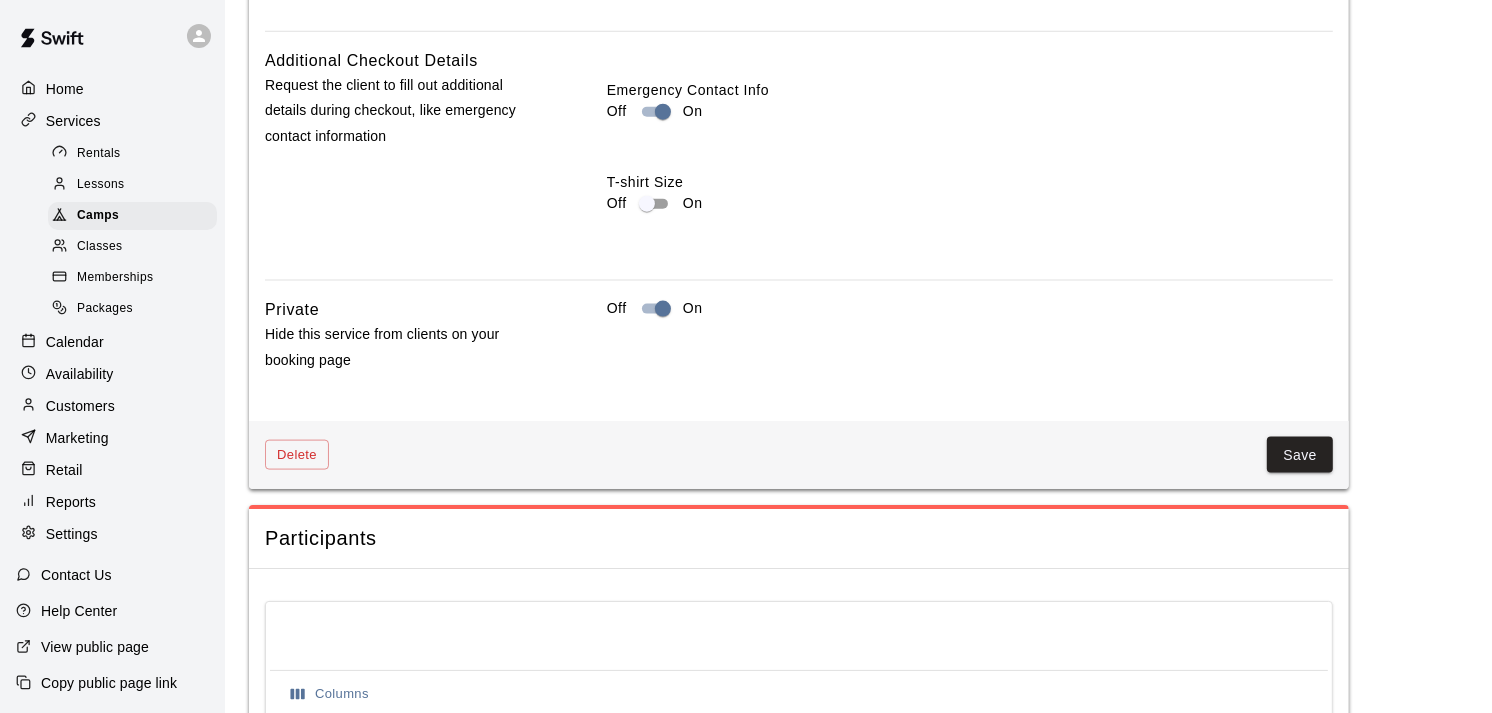 scroll, scrollTop: 2292, scrollLeft: 0, axis: vertical 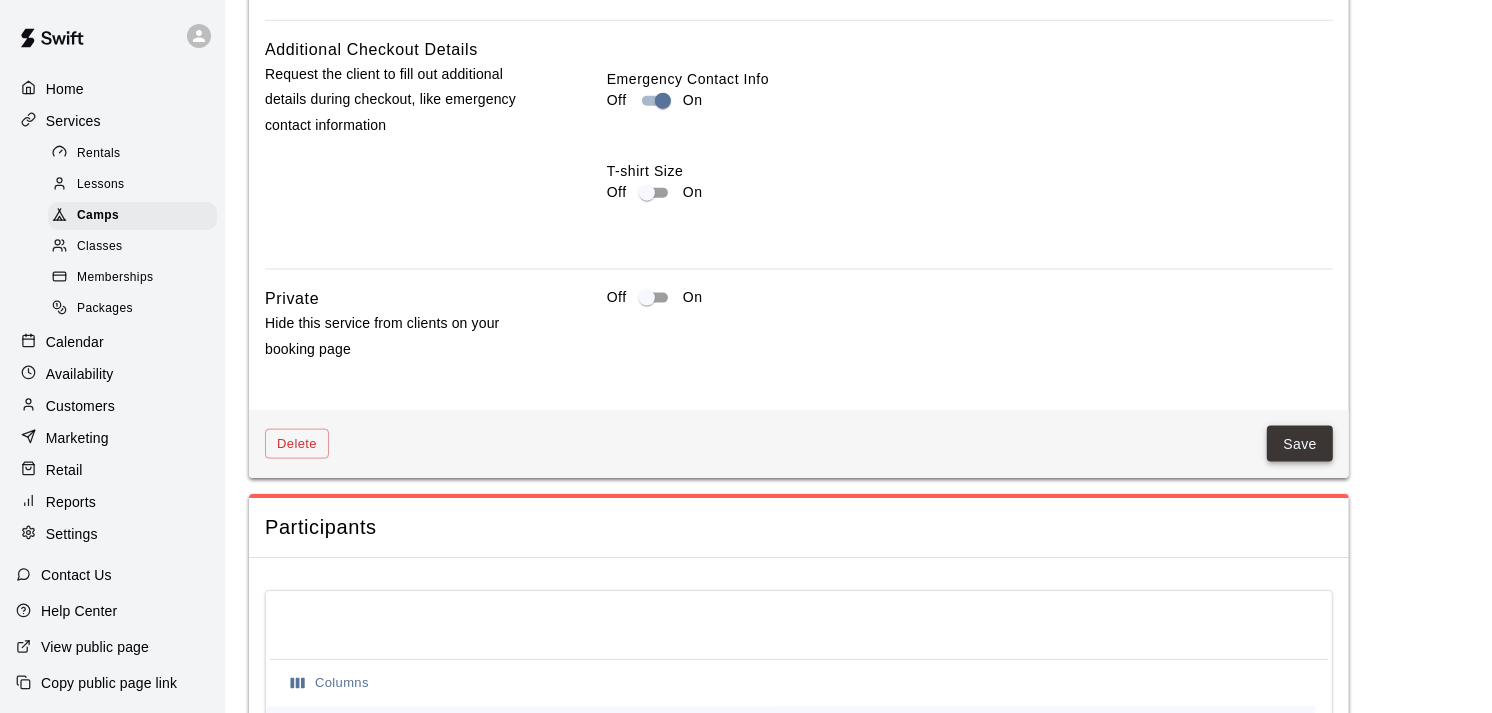 click on "Save" at bounding box center (1300, 444) 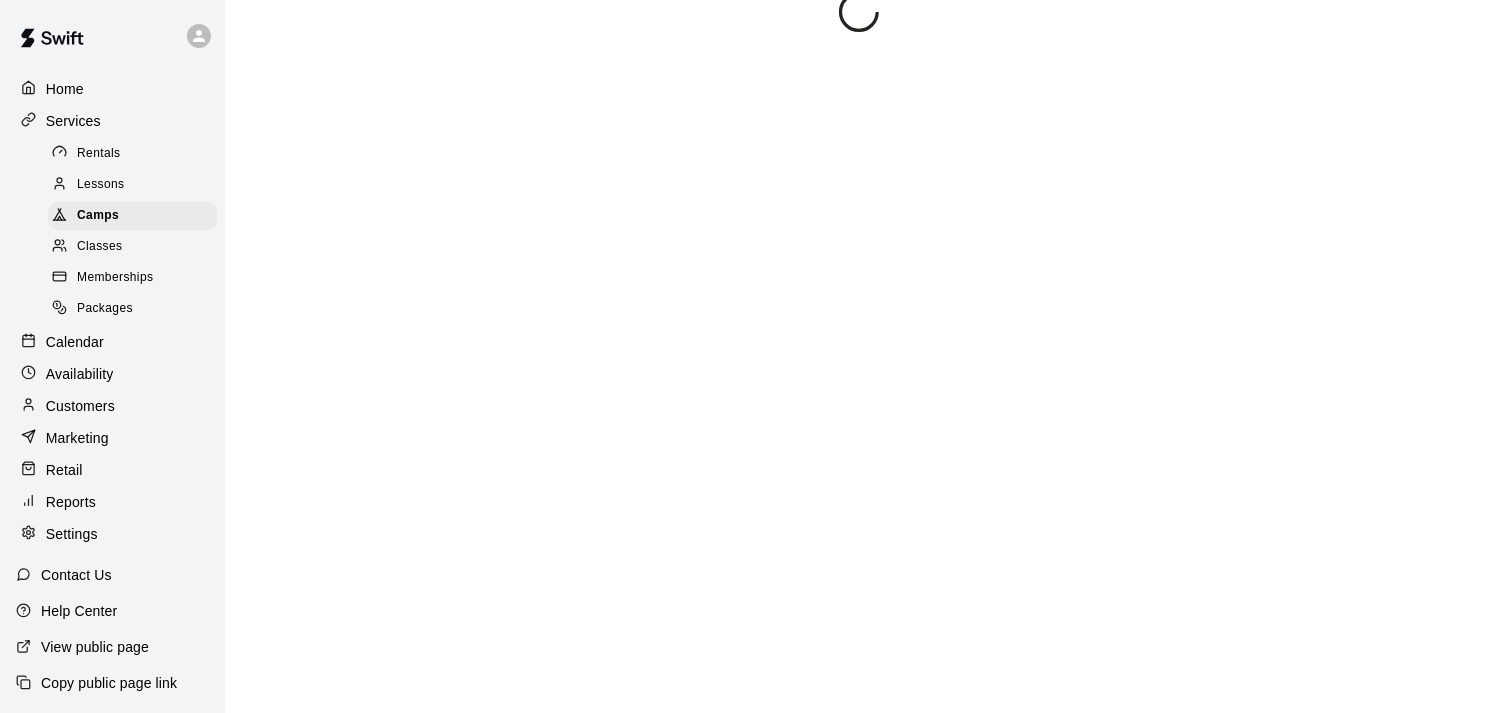 scroll, scrollTop: 0, scrollLeft: 0, axis: both 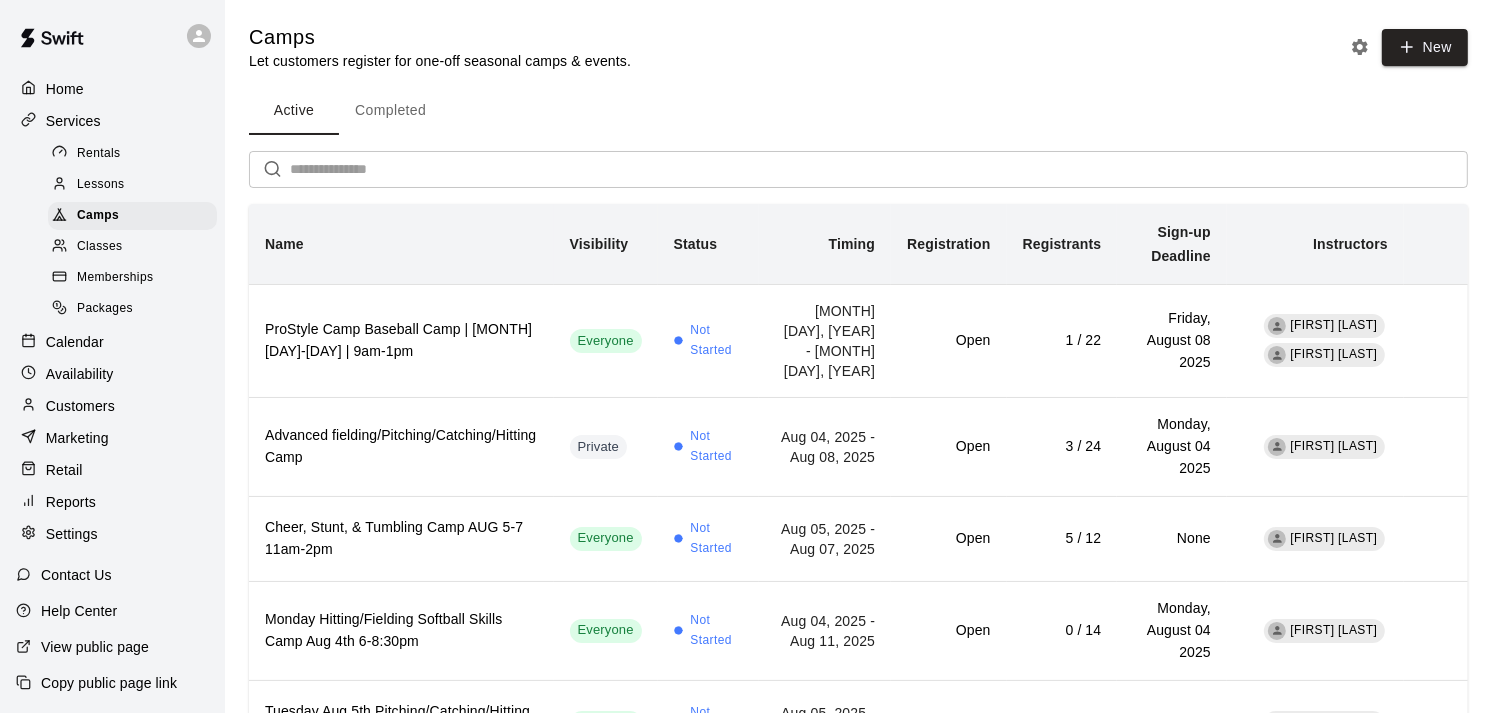 click on "Completed" at bounding box center (390, 111) 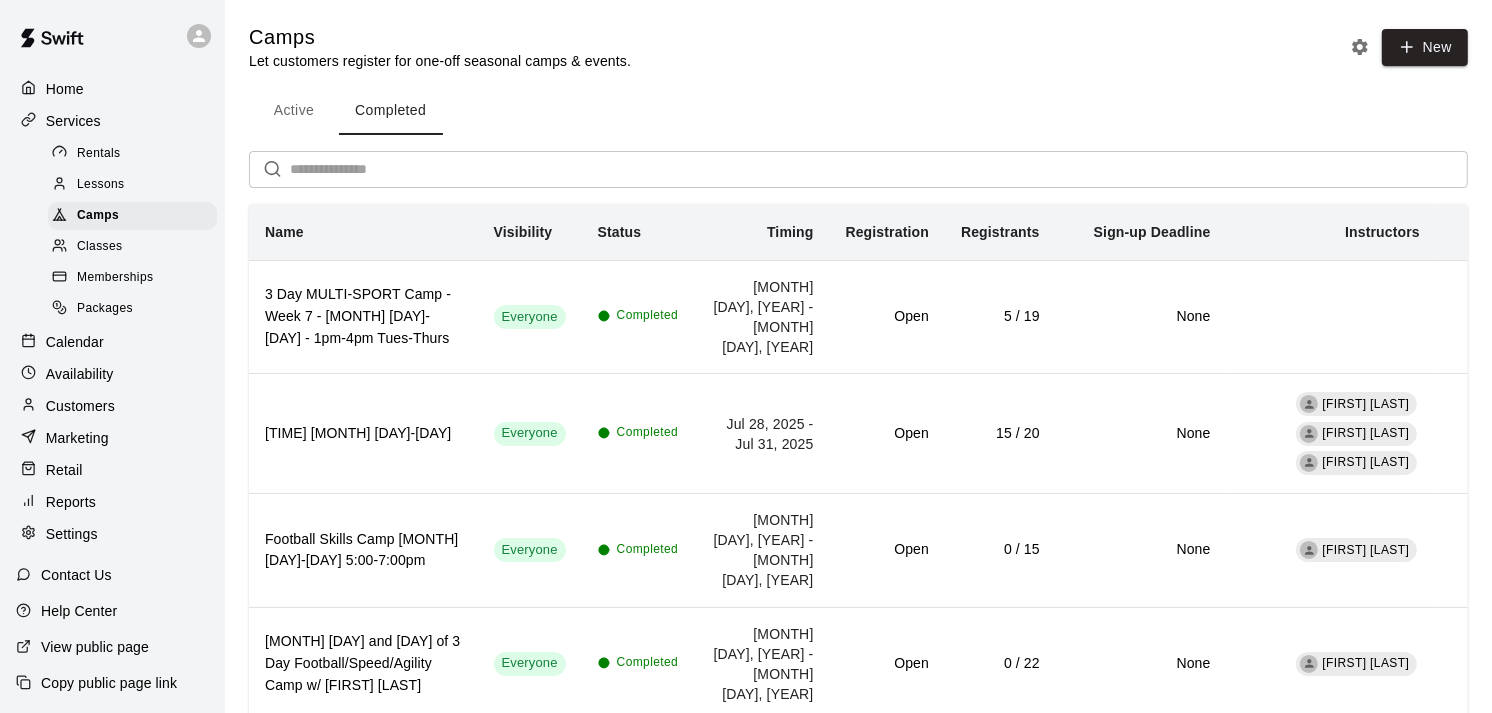 click on "Active" at bounding box center (294, 111) 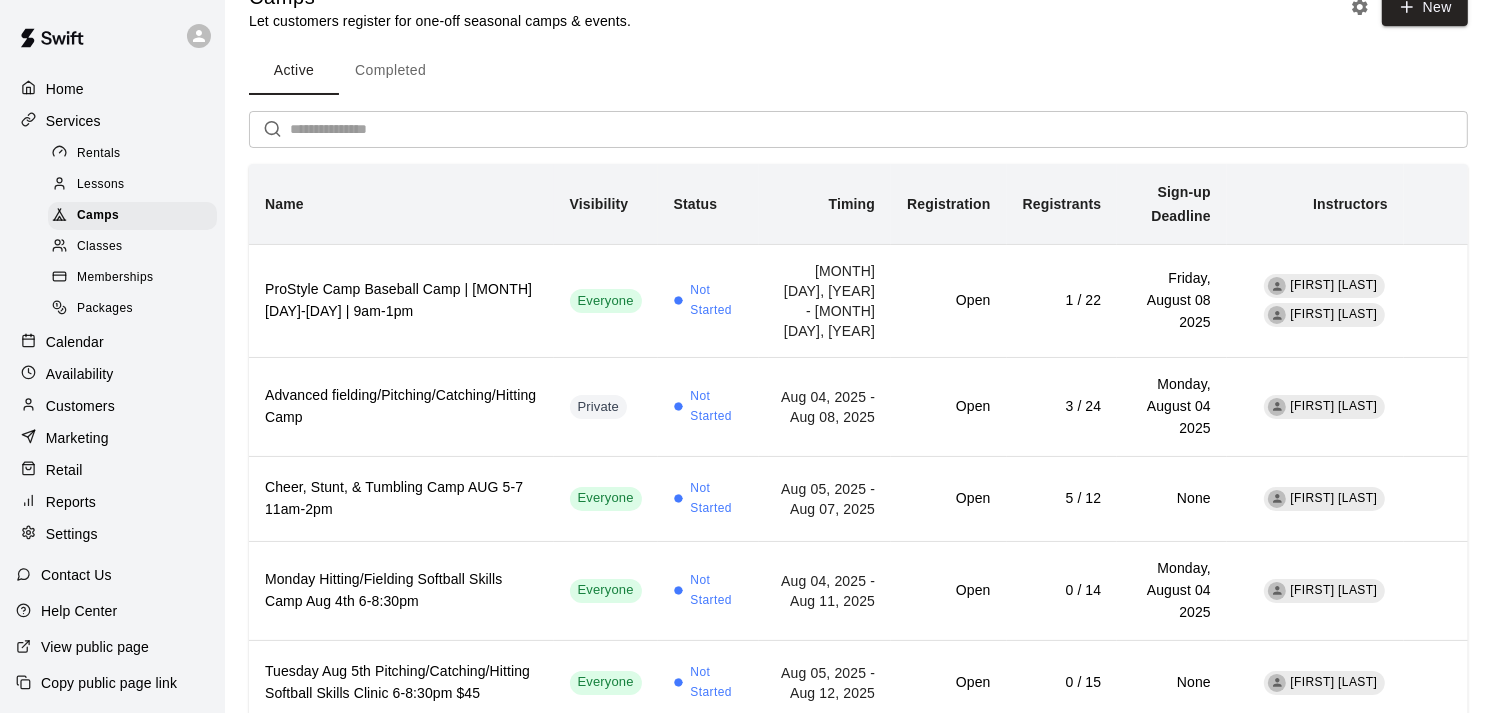 scroll, scrollTop: 0, scrollLeft: 0, axis: both 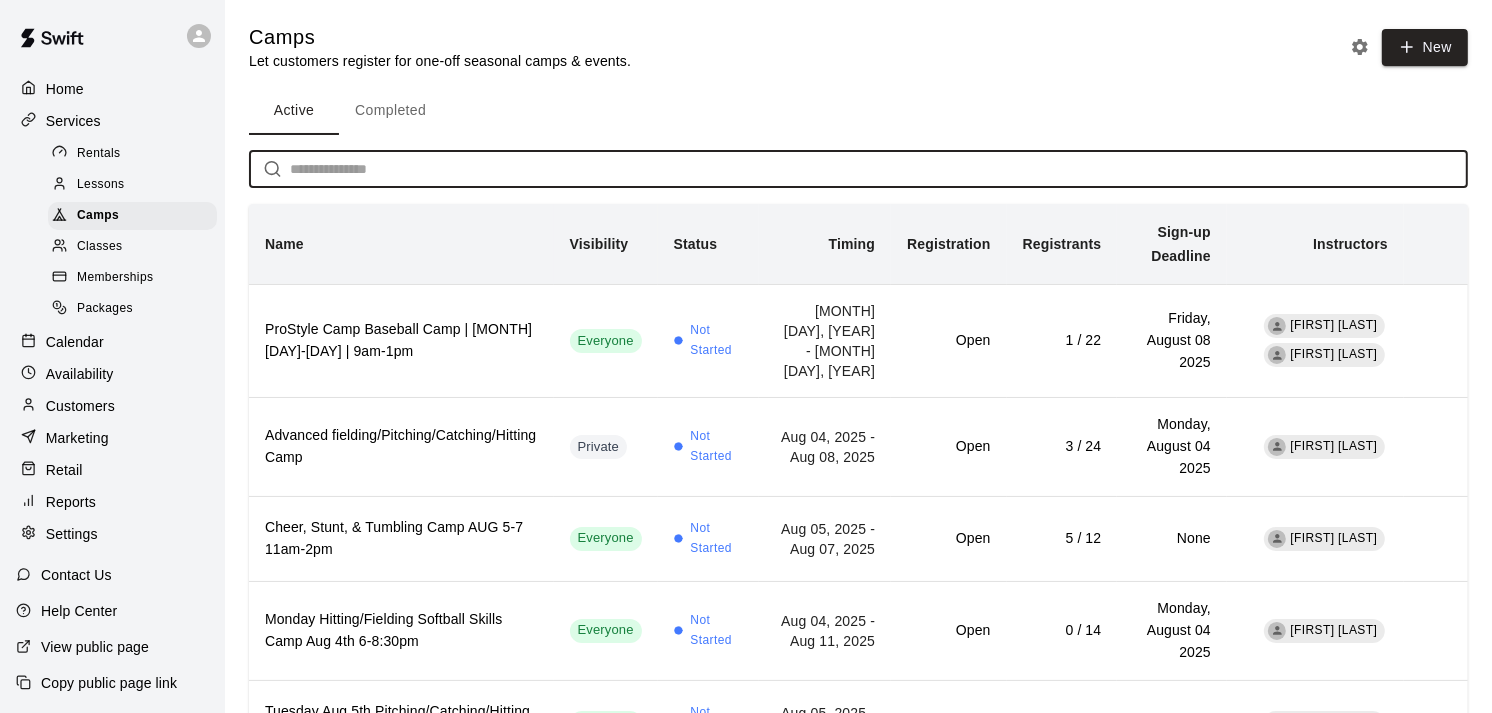 click at bounding box center [879, 169] 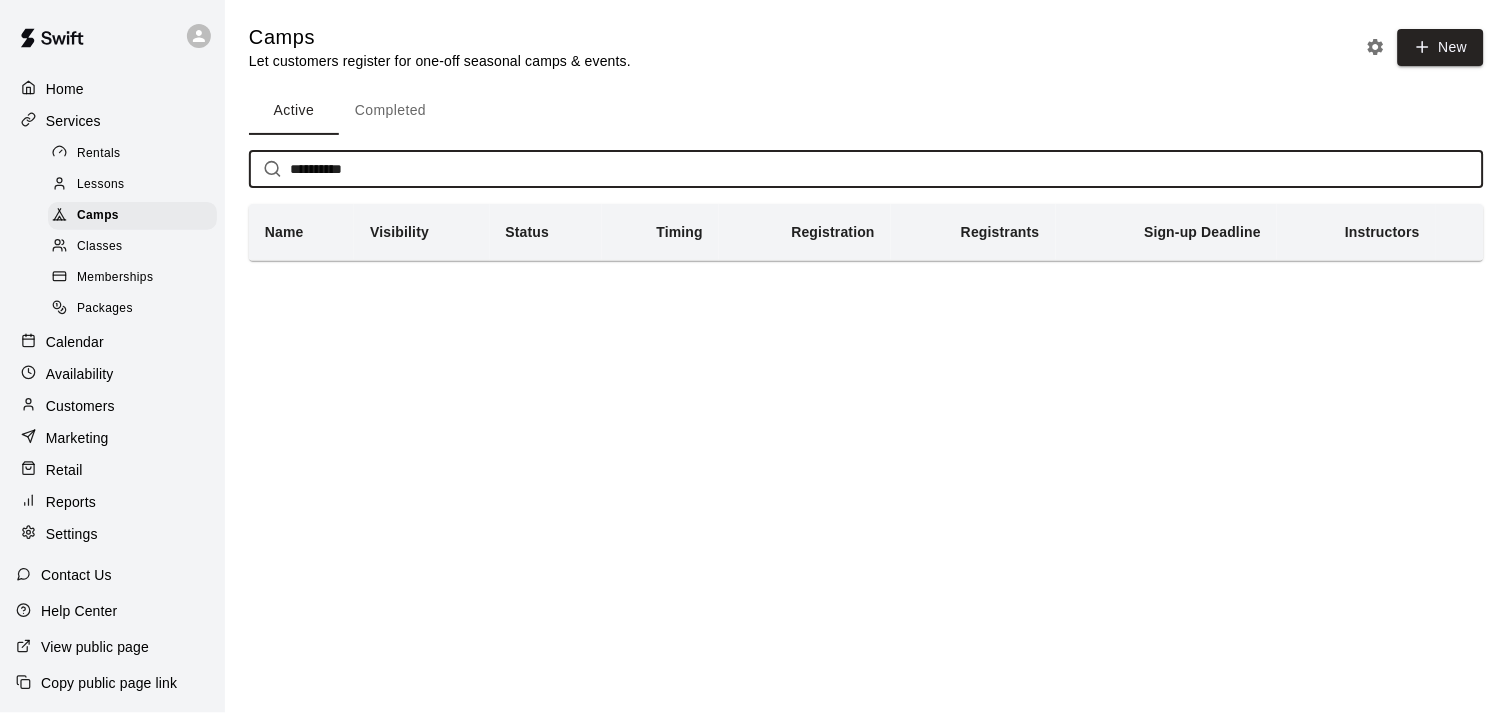 type on "**********" 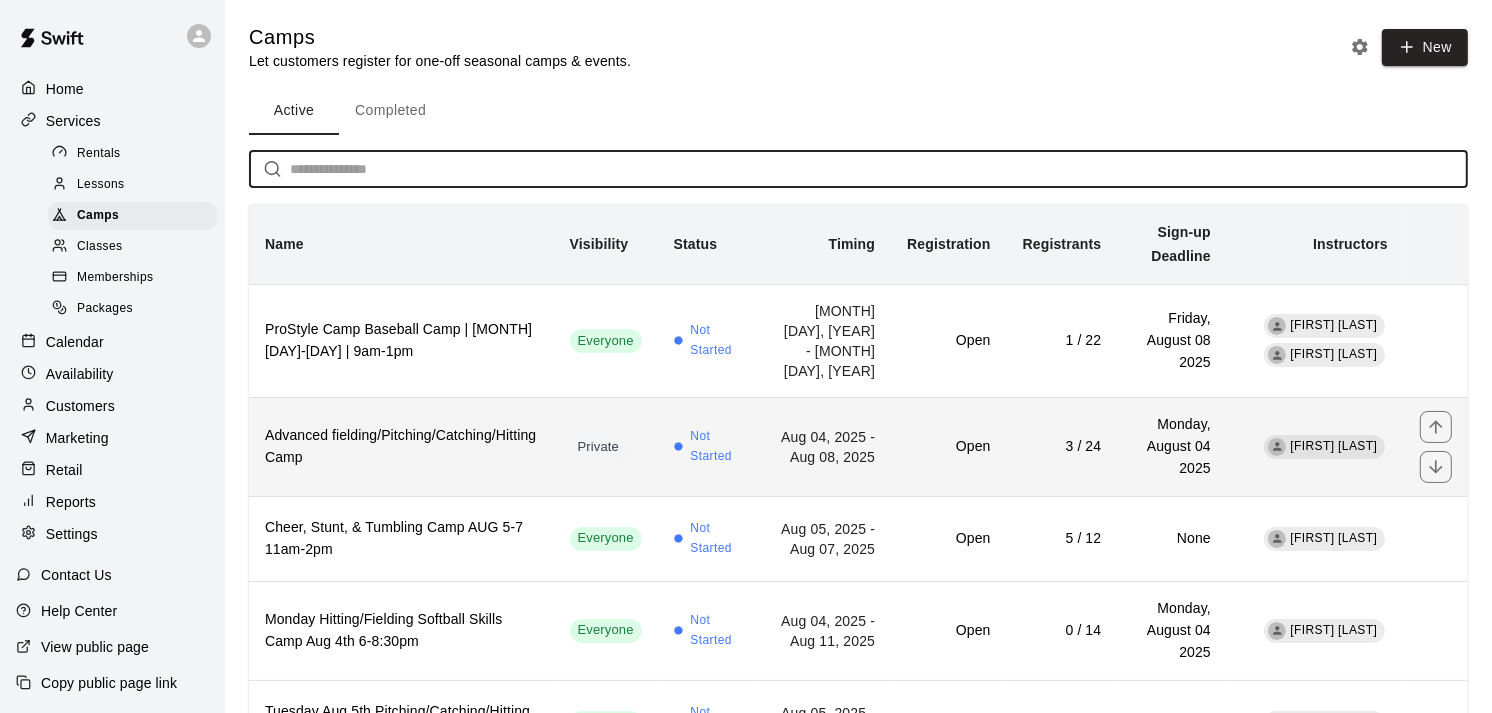 type 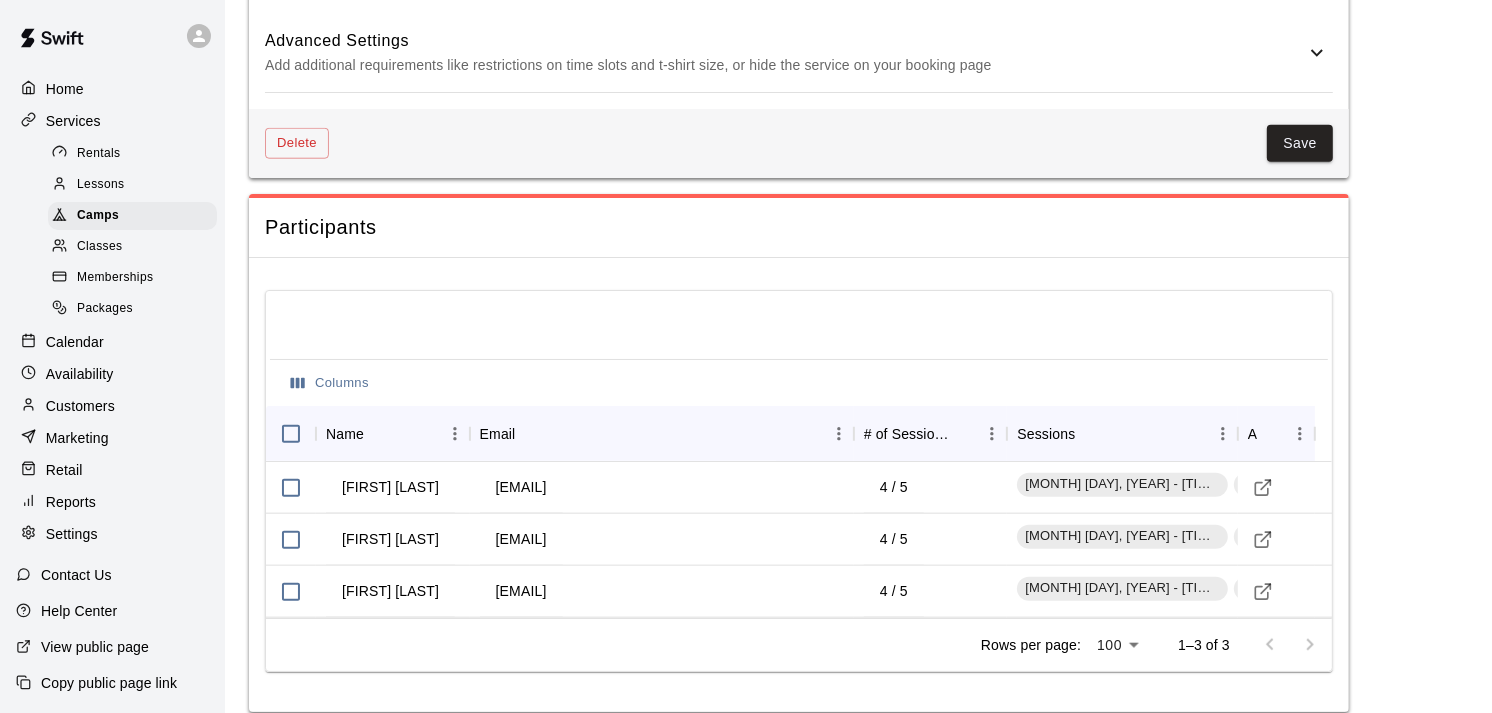 scroll, scrollTop: 1807, scrollLeft: 0, axis: vertical 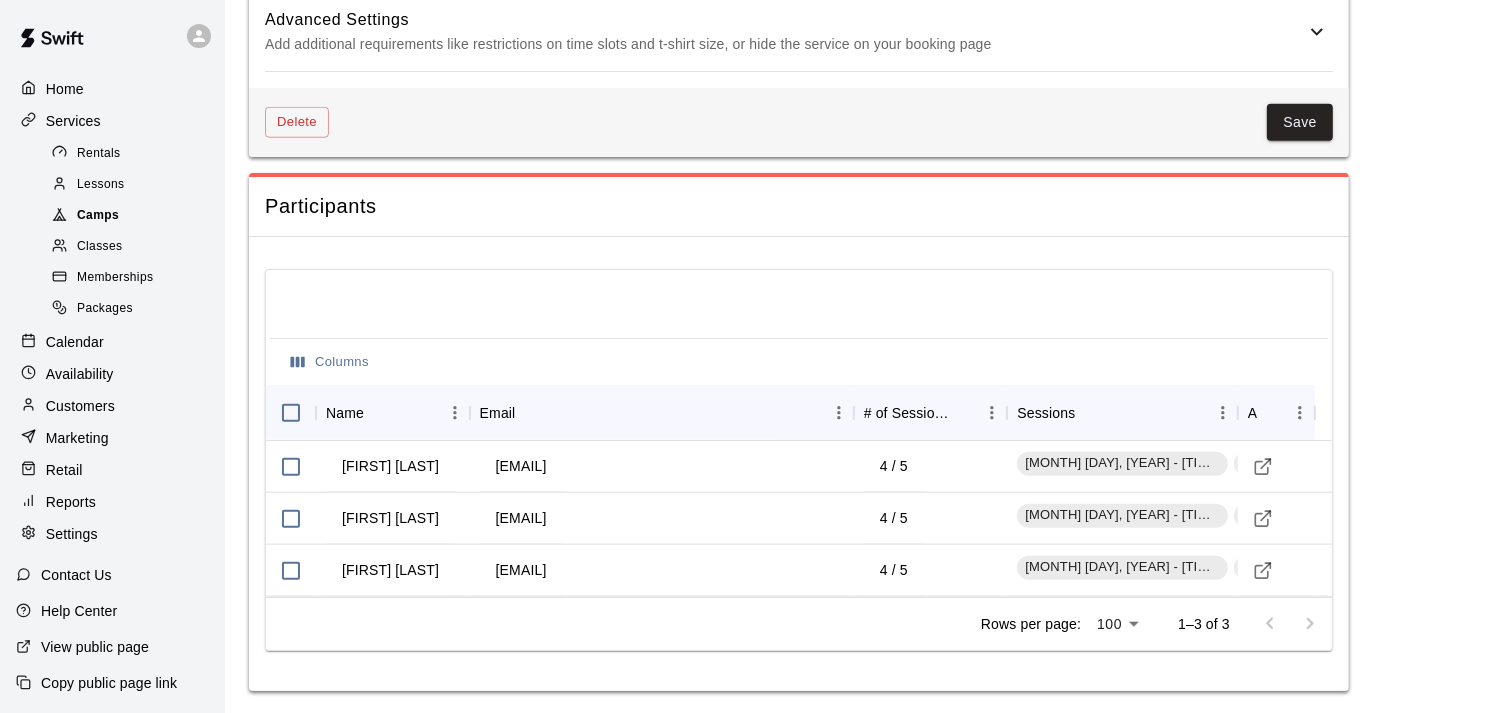 click on "Camps" at bounding box center (98, 216) 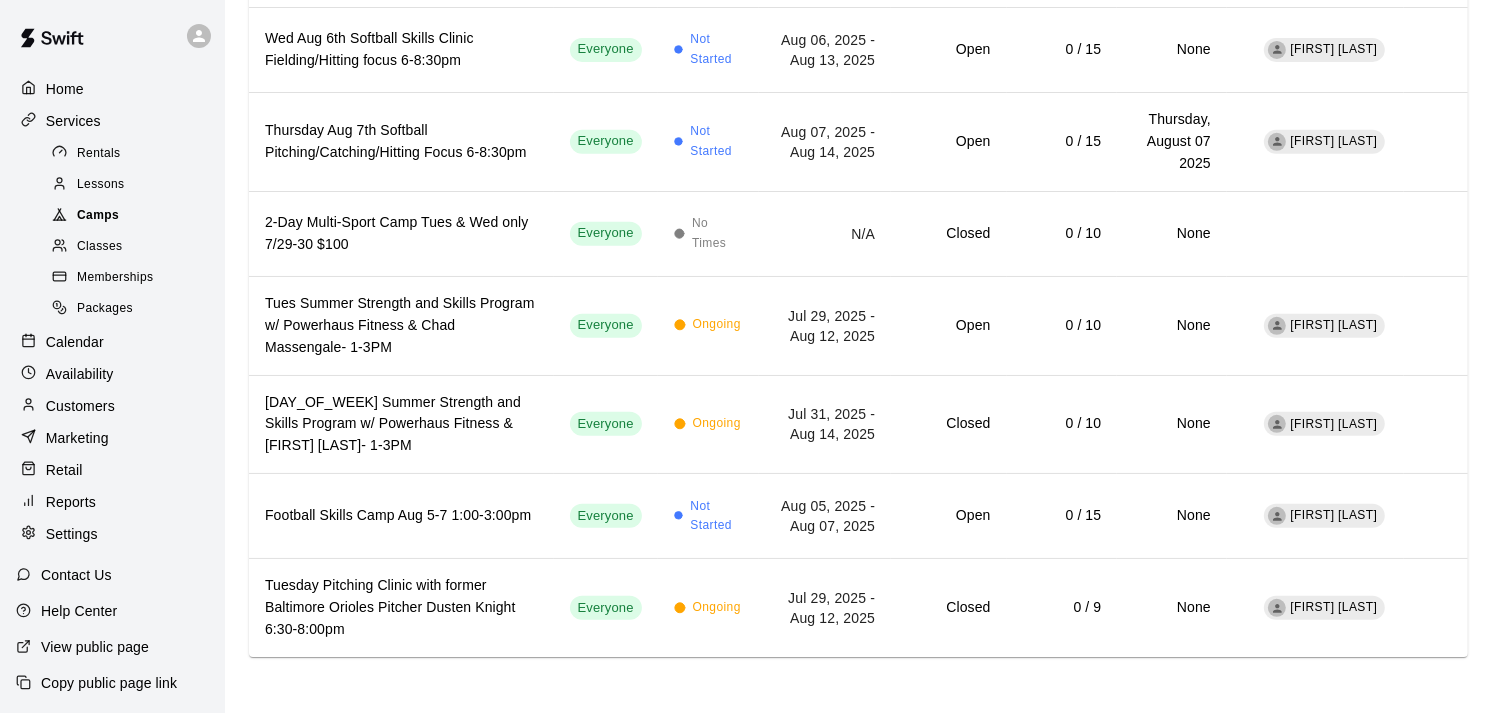 scroll, scrollTop: 0, scrollLeft: 0, axis: both 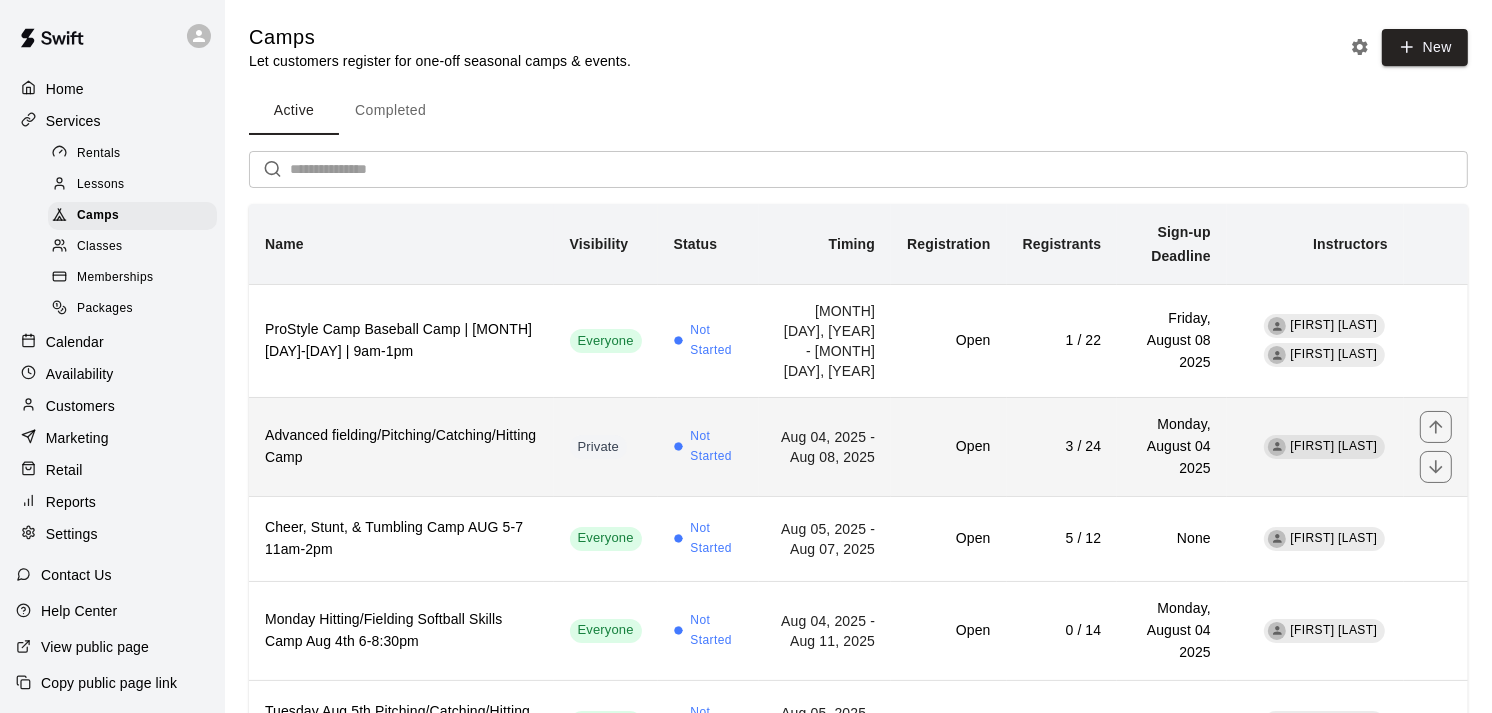 click on "Advanced fielding/Pitching/Catching/Hitting Camp" at bounding box center (401, 447) 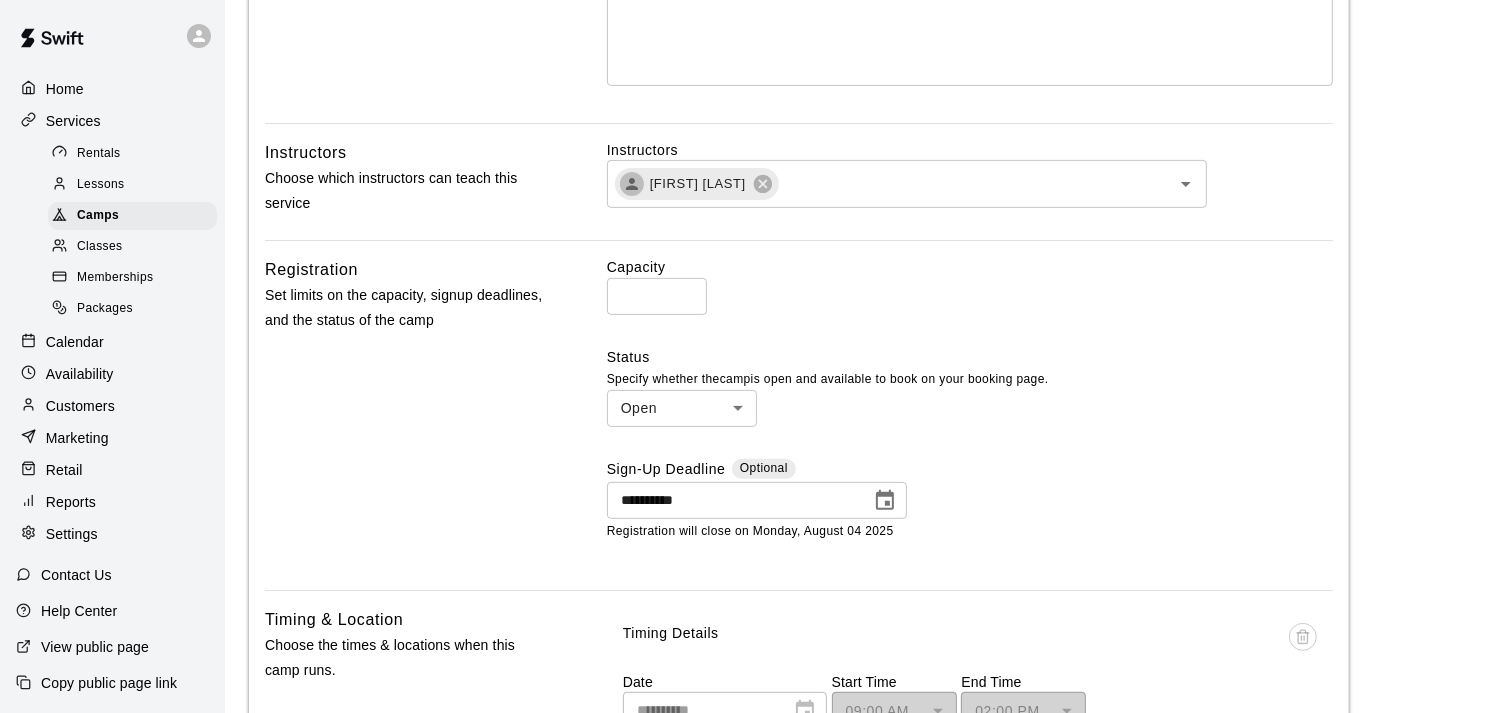 scroll, scrollTop: 546, scrollLeft: 0, axis: vertical 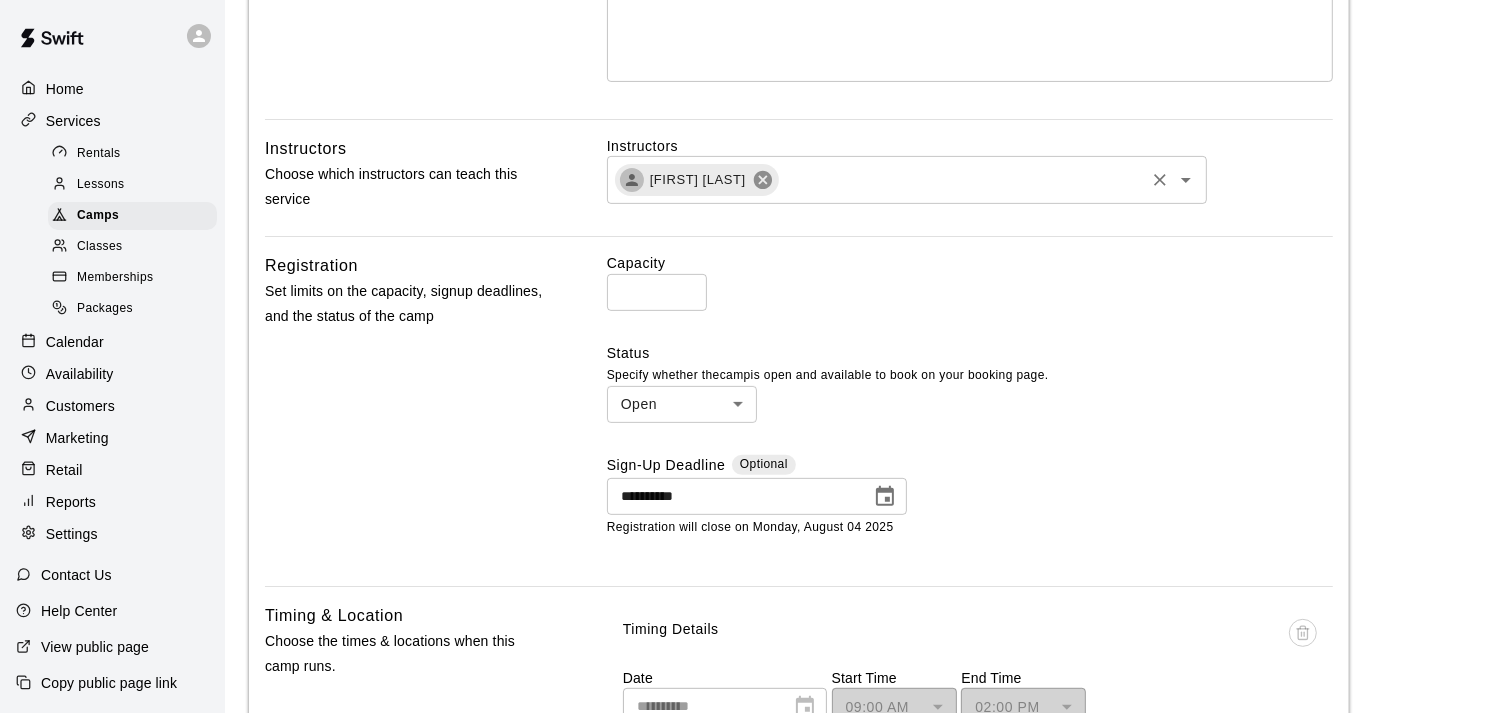 click 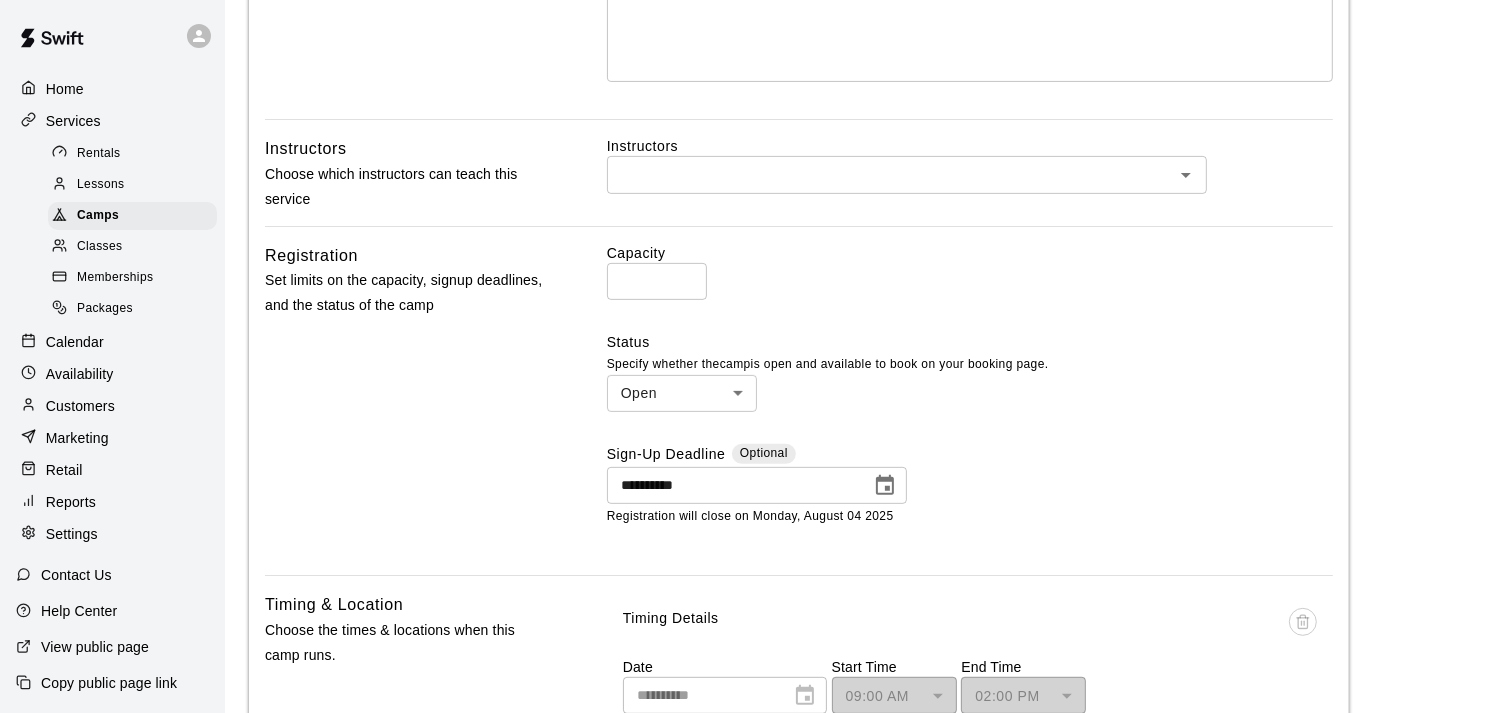 scroll, scrollTop: 0, scrollLeft: 0, axis: both 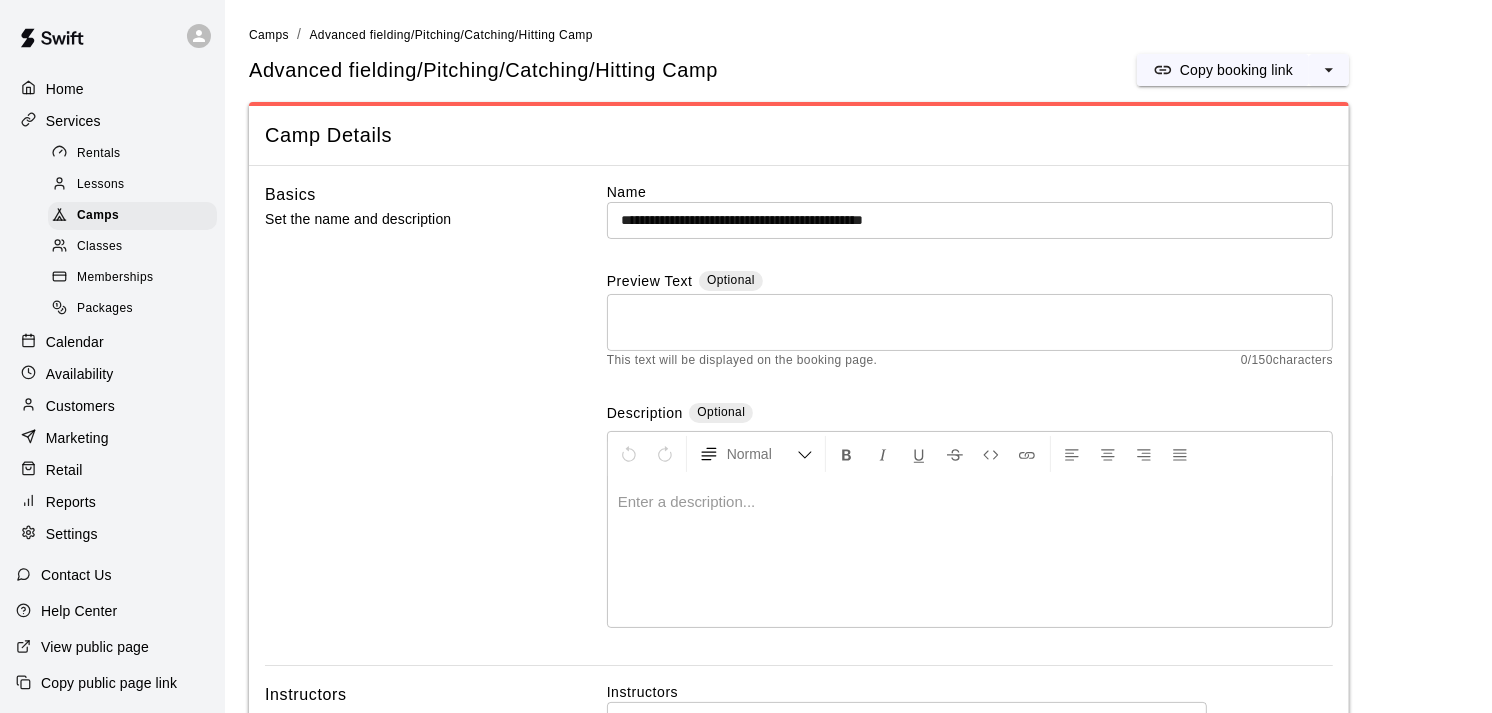 click on "**********" at bounding box center [970, 220] 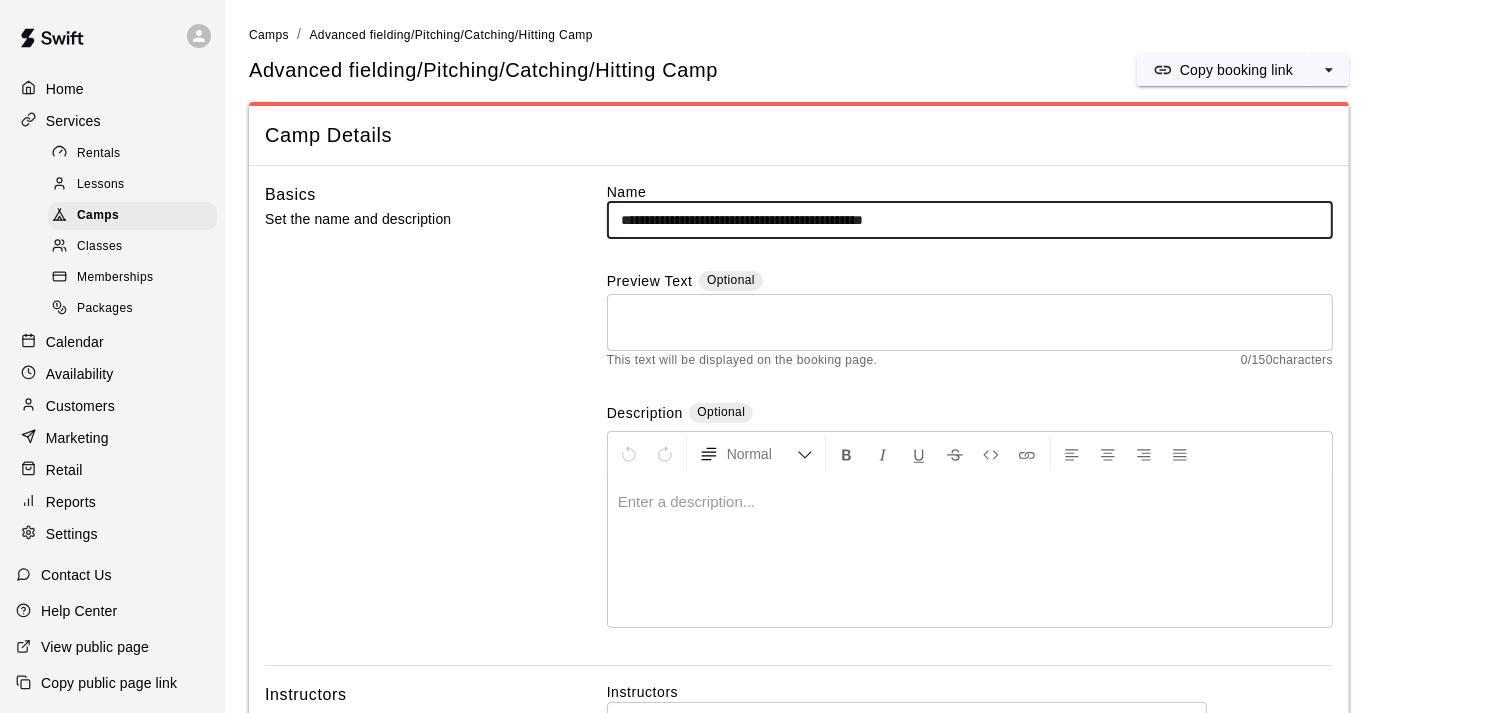 click on "**********" at bounding box center [970, 220] 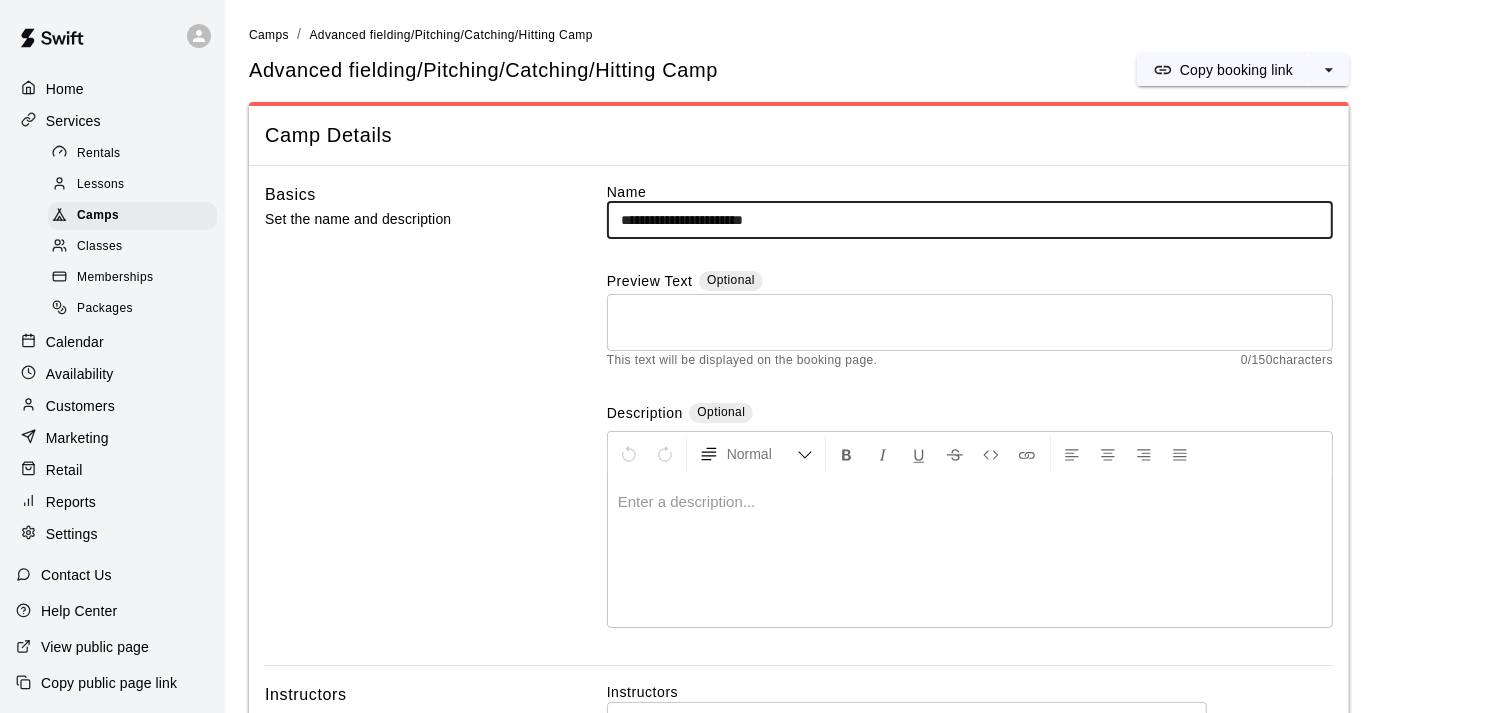 type on "**********" 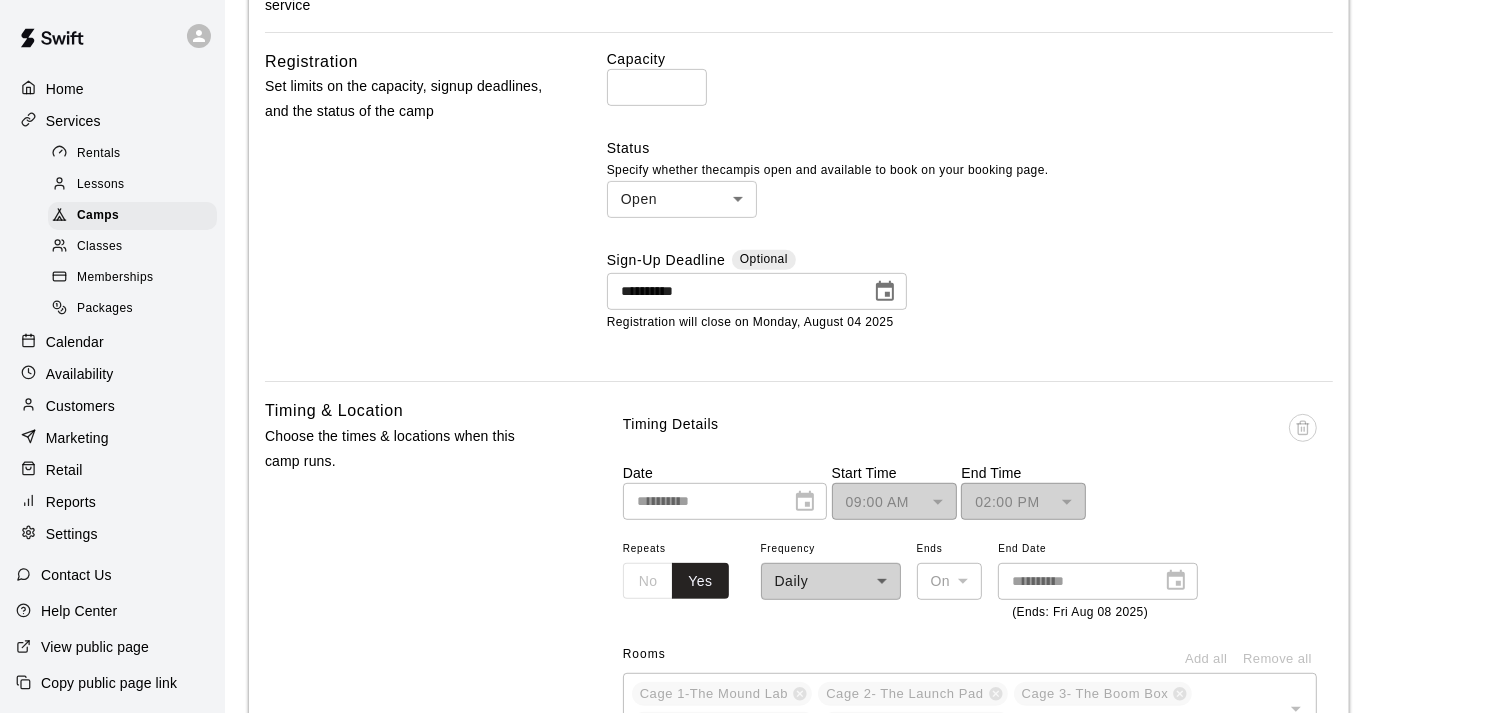 scroll, scrollTop: 753, scrollLeft: 0, axis: vertical 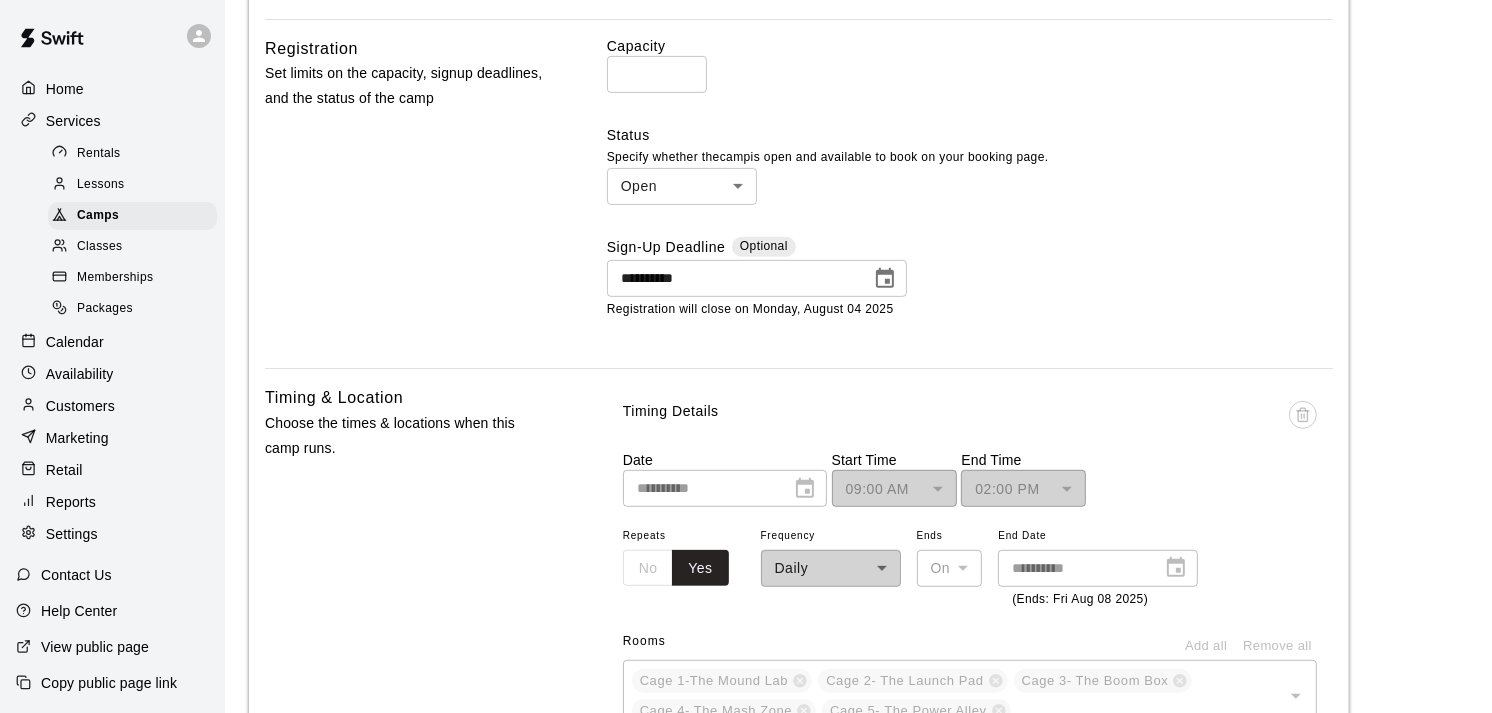 click 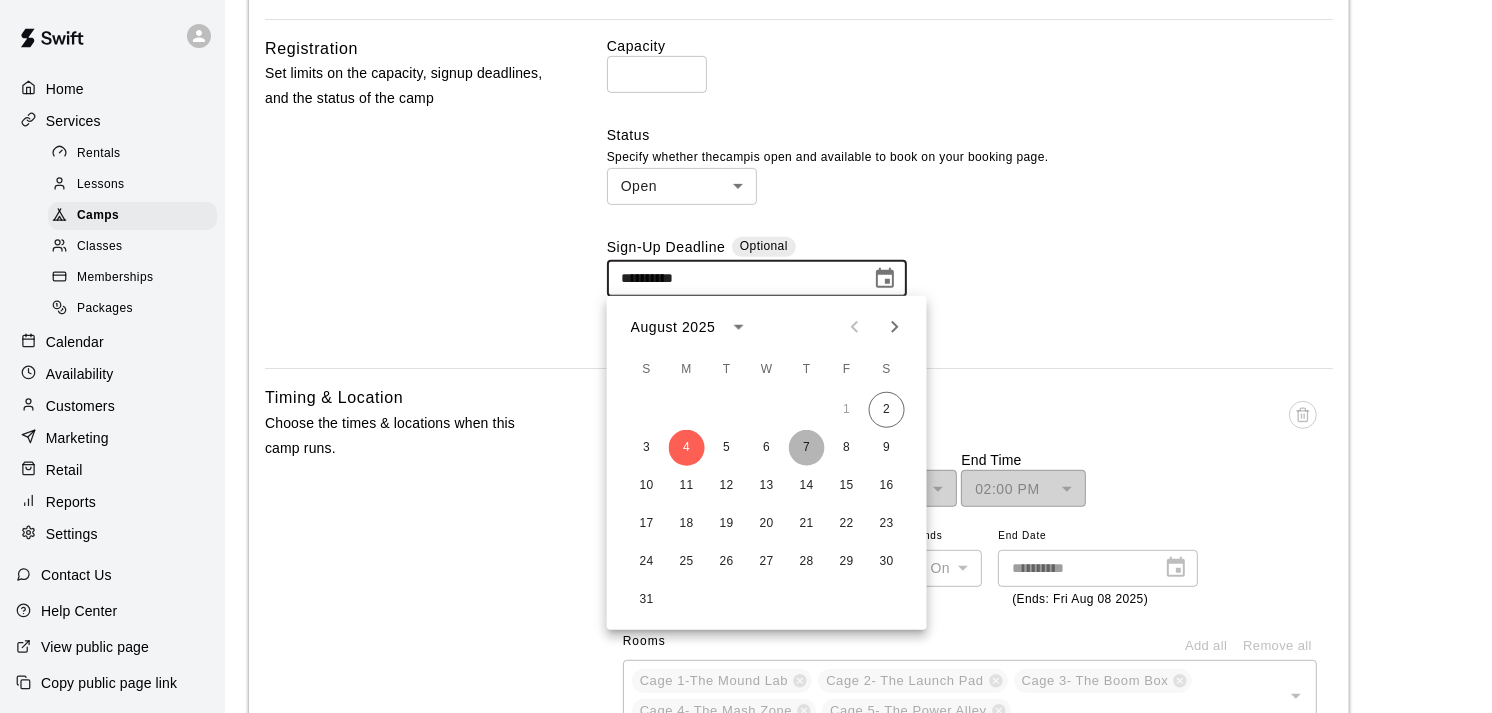click on "7" at bounding box center (807, 448) 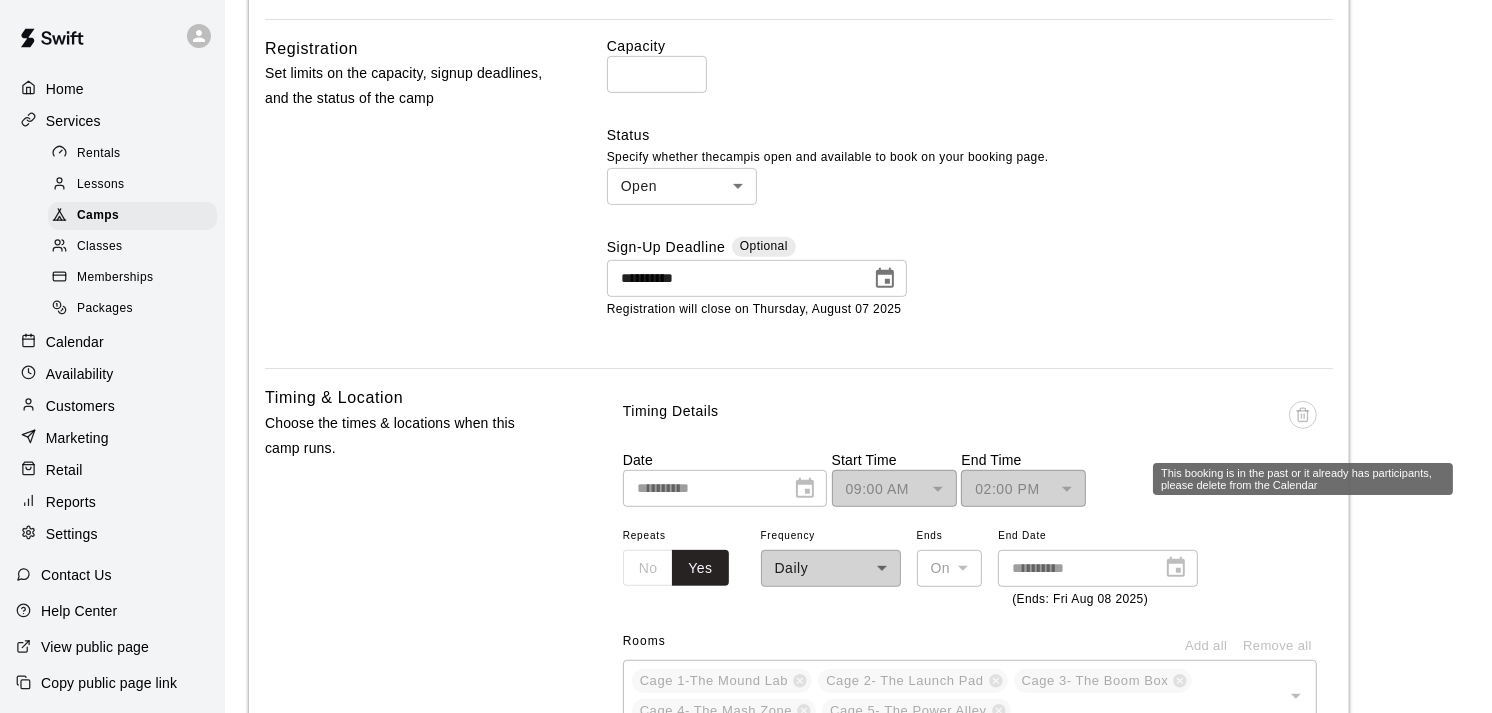 click at bounding box center (1303, 425) 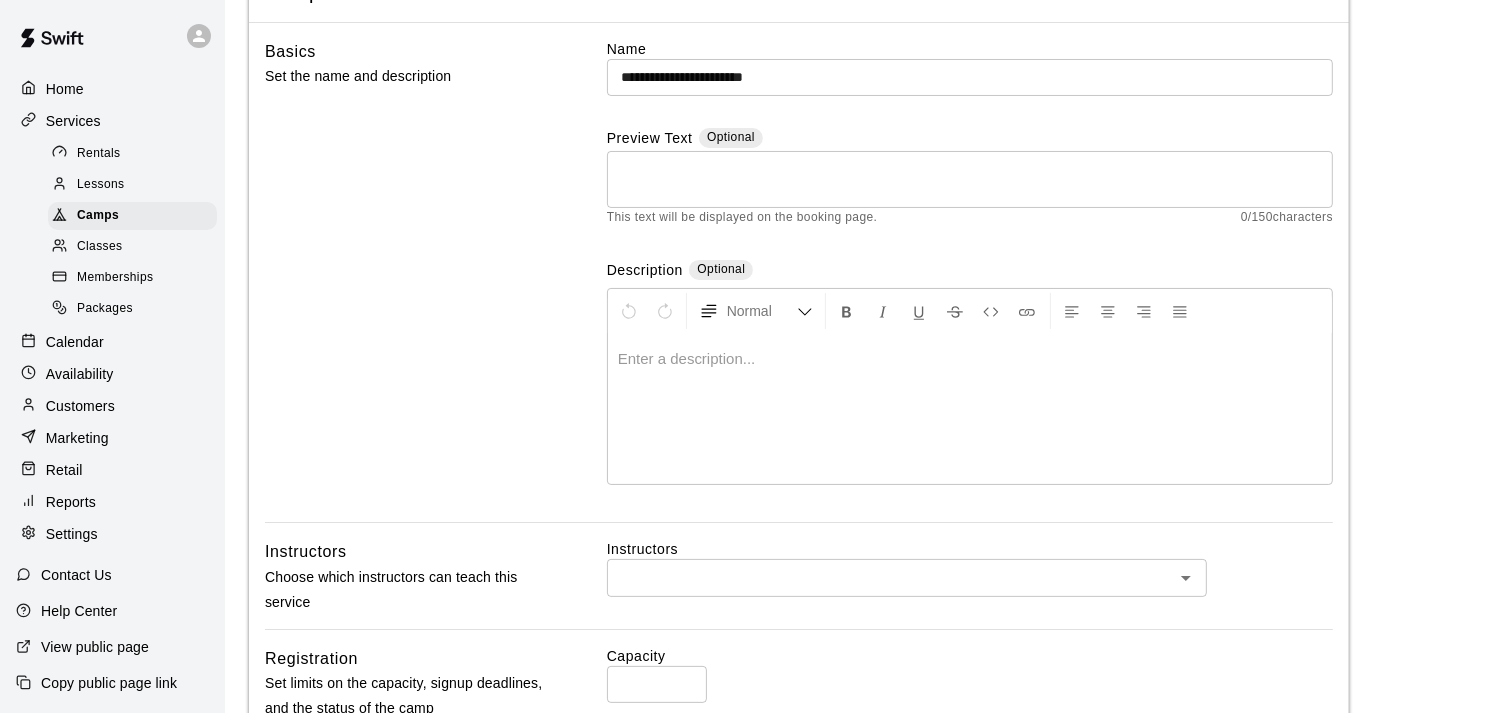 scroll, scrollTop: 0, scrollLeft: 0, axis: both 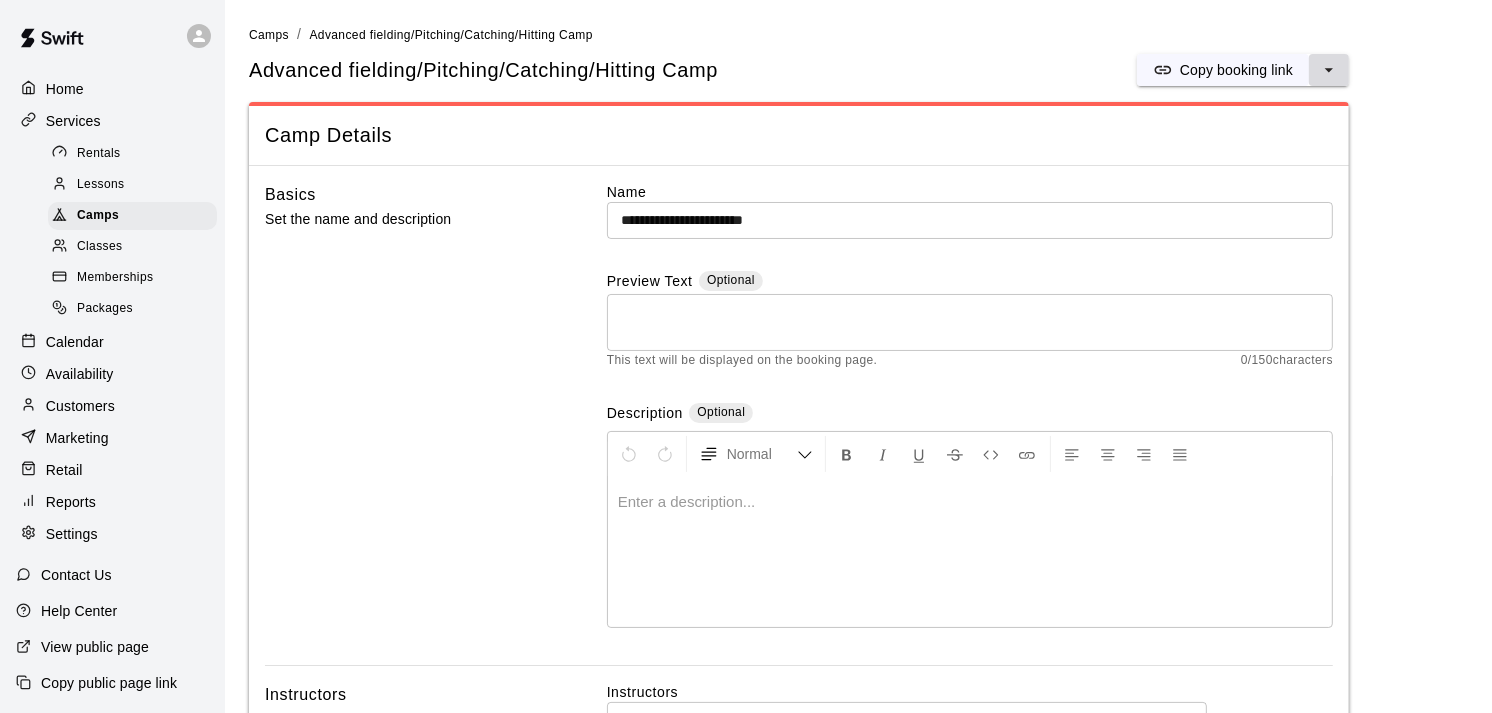click 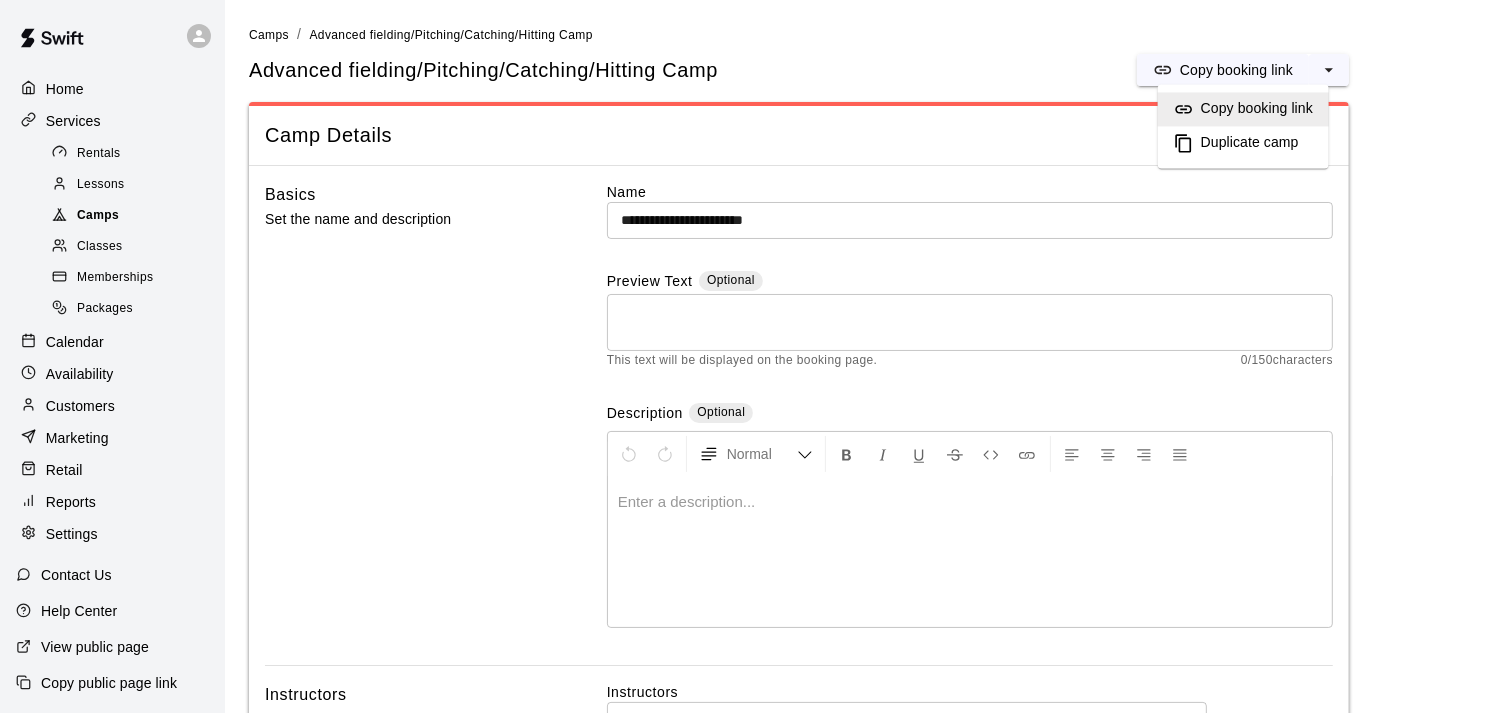 click on "Camps" at bounding box center (98, 216) 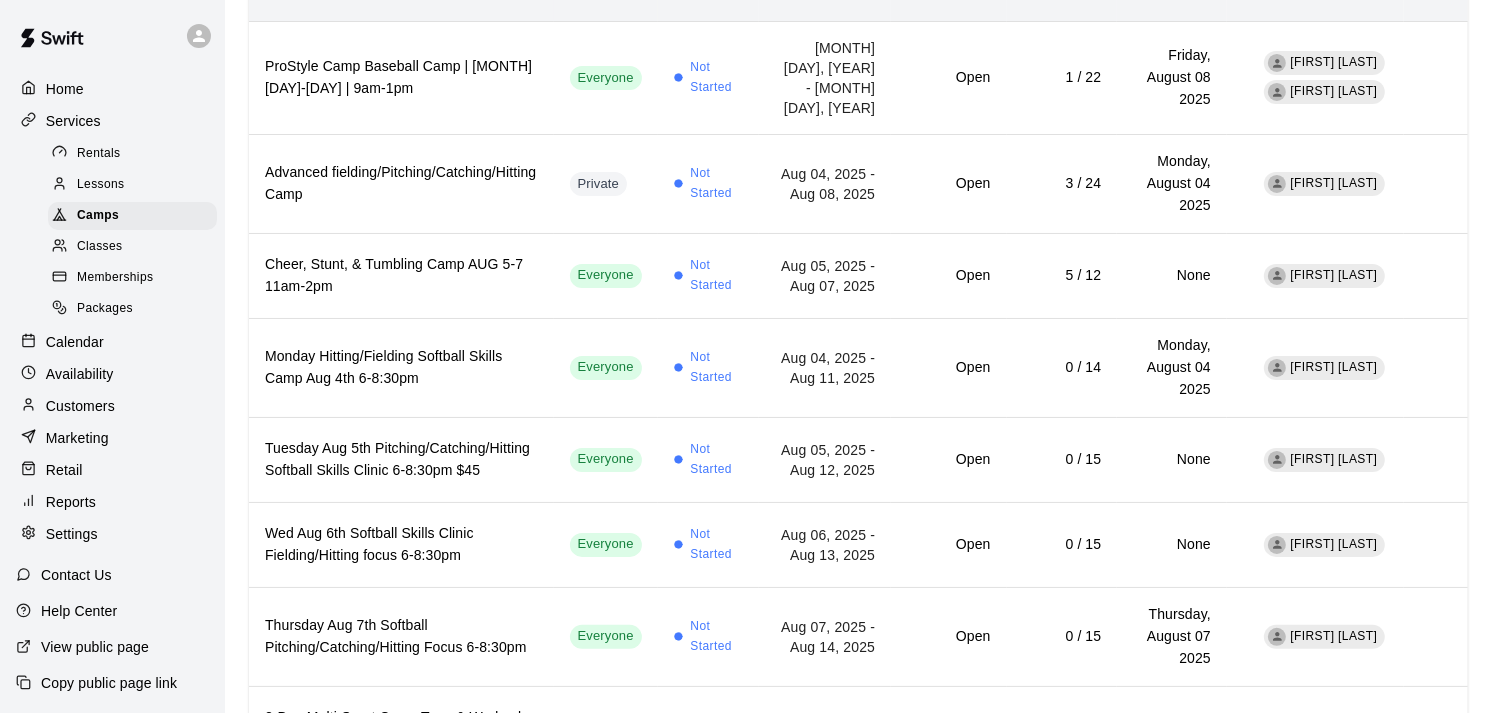 scroll, scrollTop: 0, scrollLeft: 0, axis: both 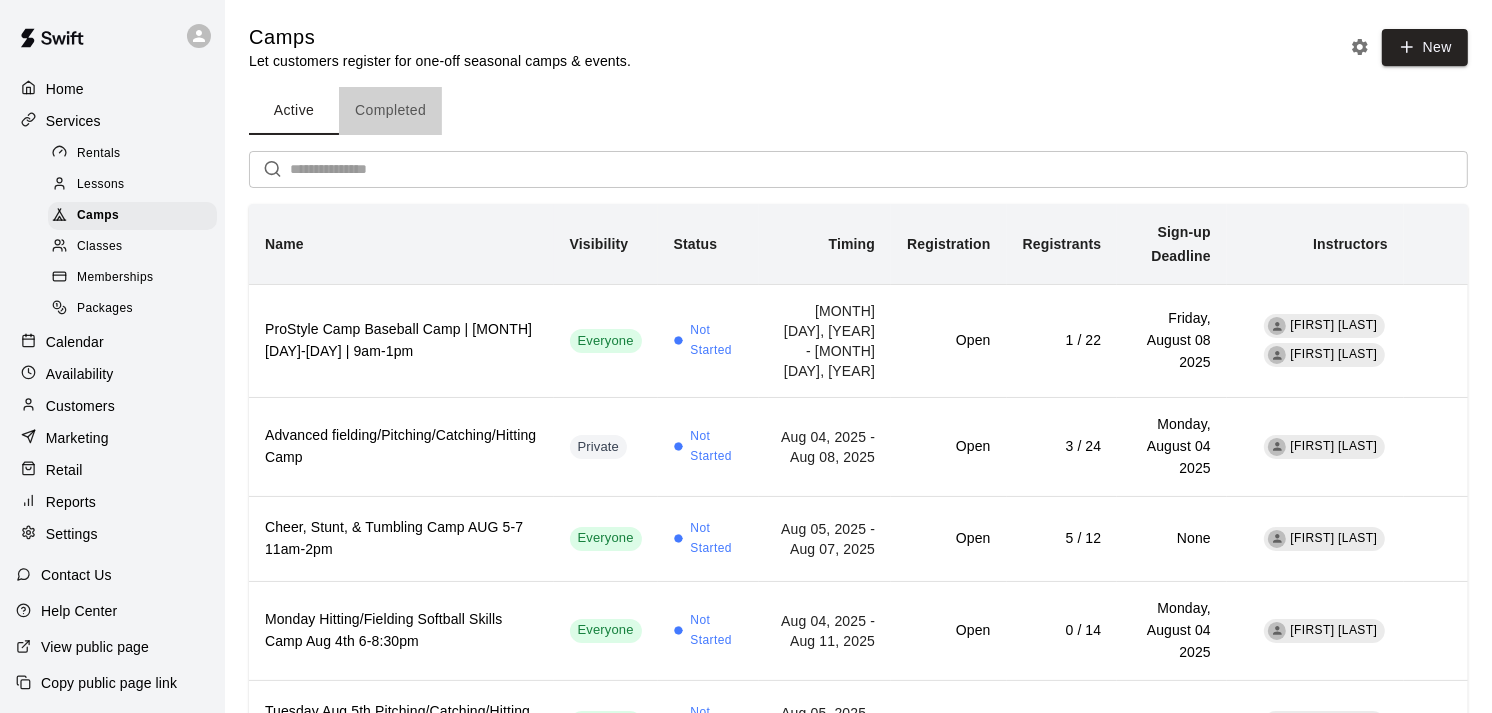 click on "Completed" at bounding box center (390, 111) 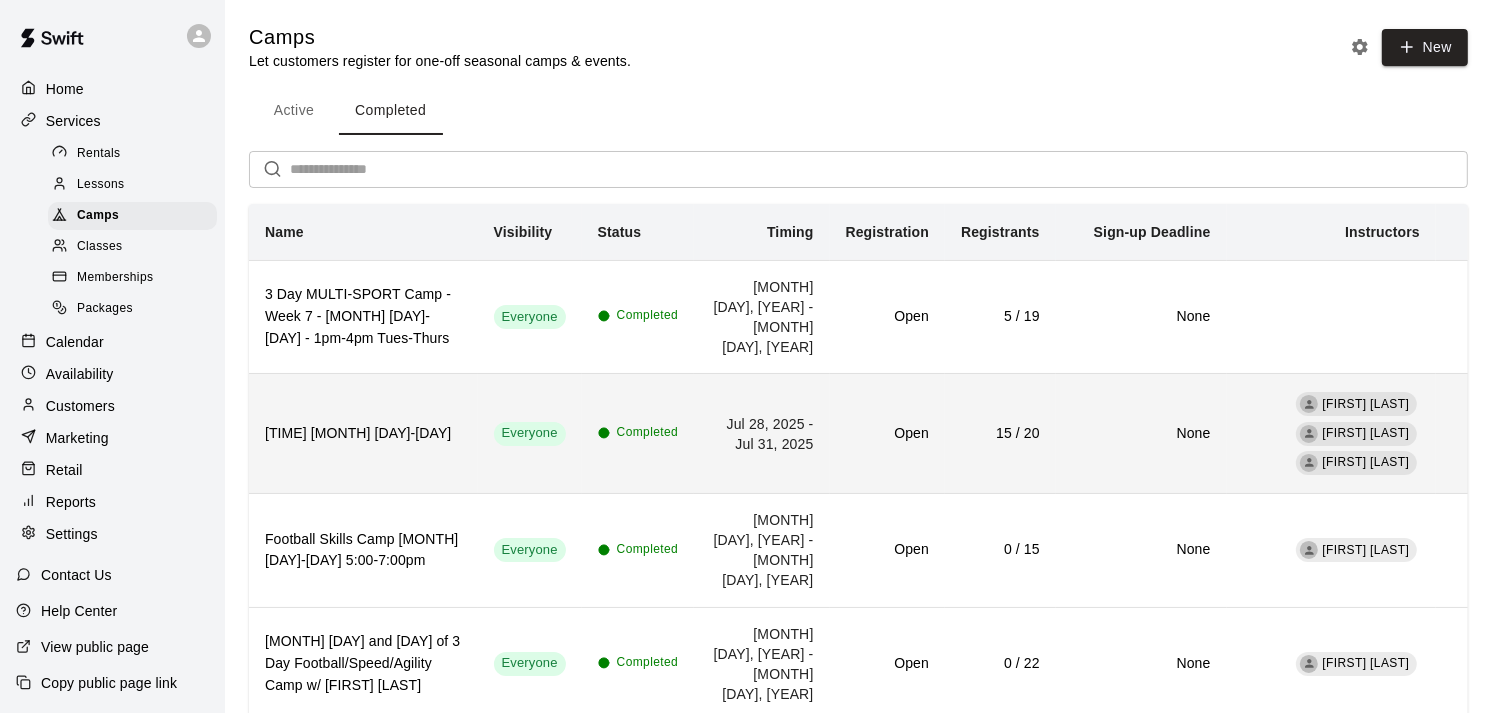 click on "15 / 20" at bounding box center (1000, 433) 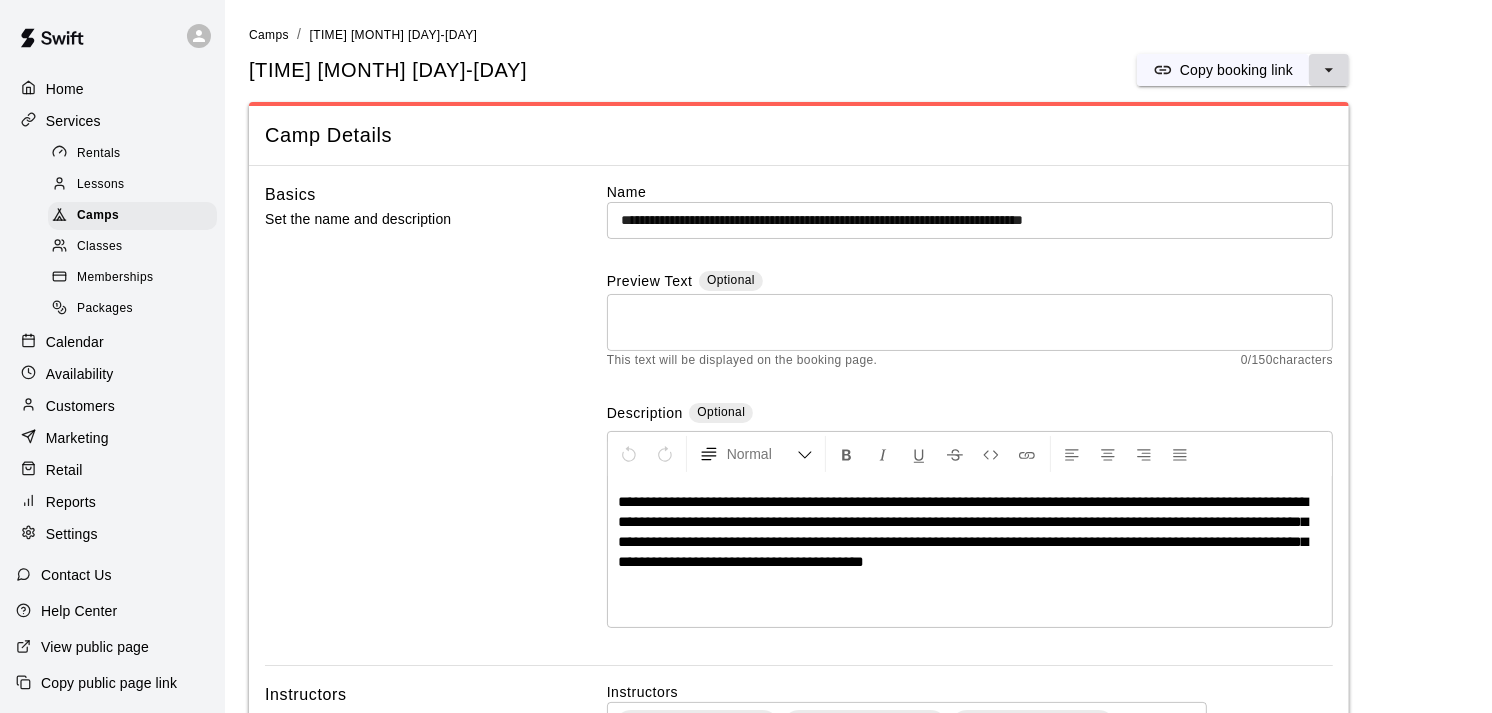 click 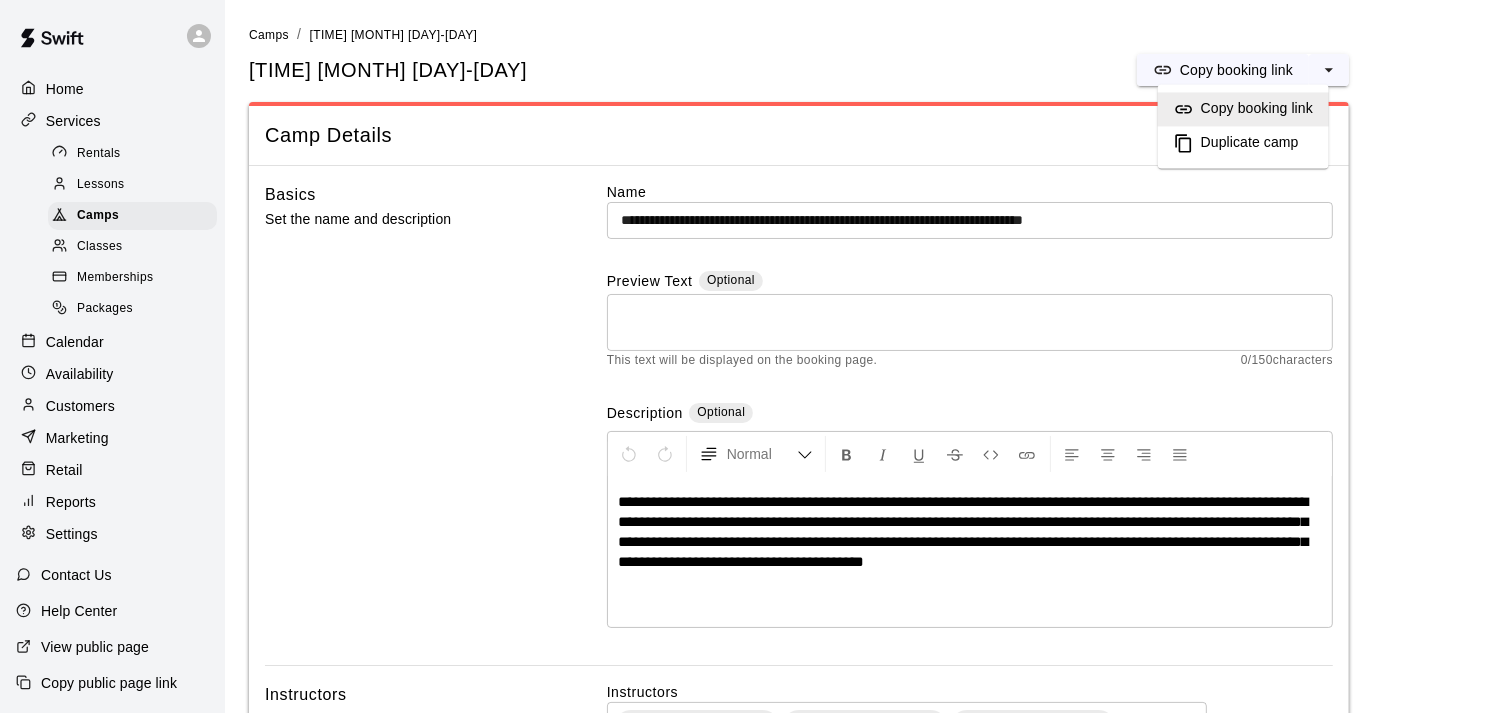 click on "Duplicate camp" at bounding box center (1250, 143) 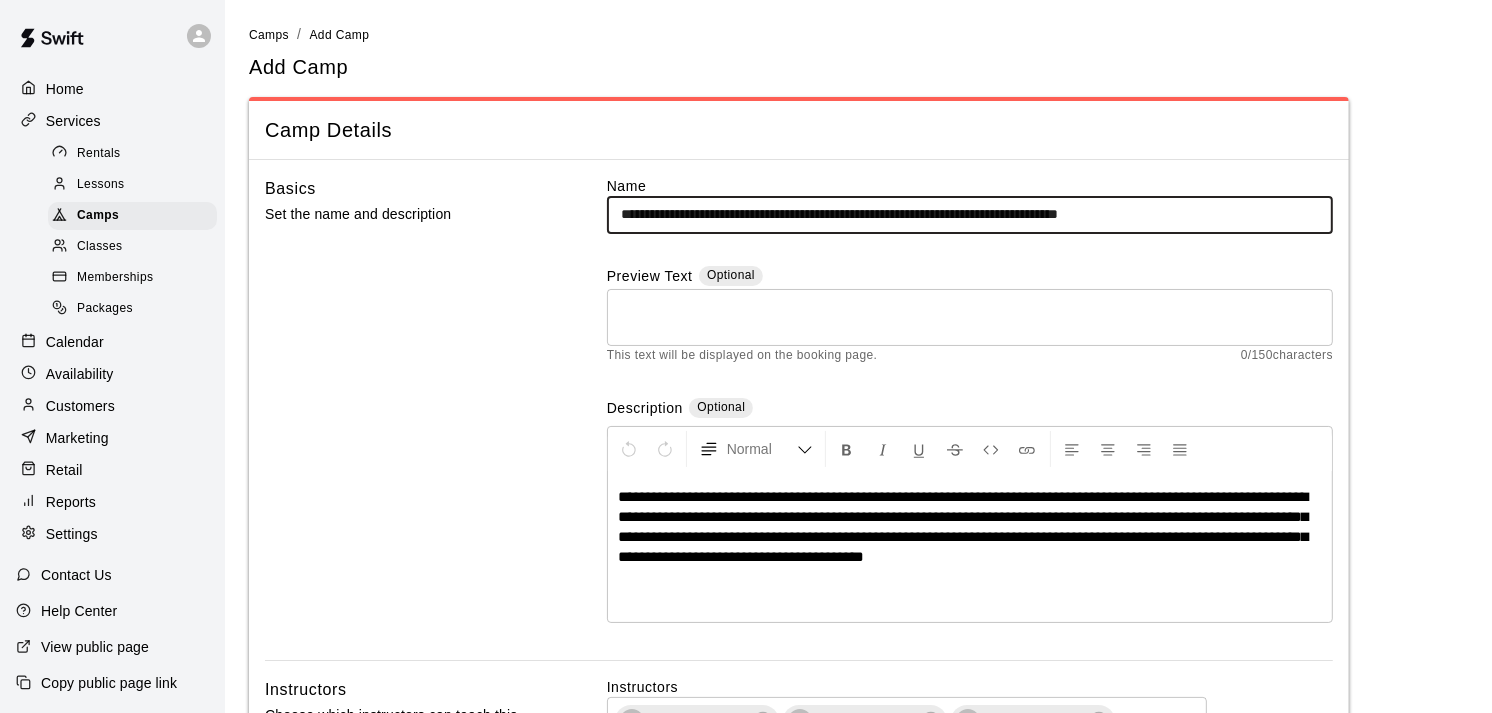 drag, startPoint x: 1246, startPoint y: 202, endPoint x: 1075, endPoint y: 208, distance: 171.10522 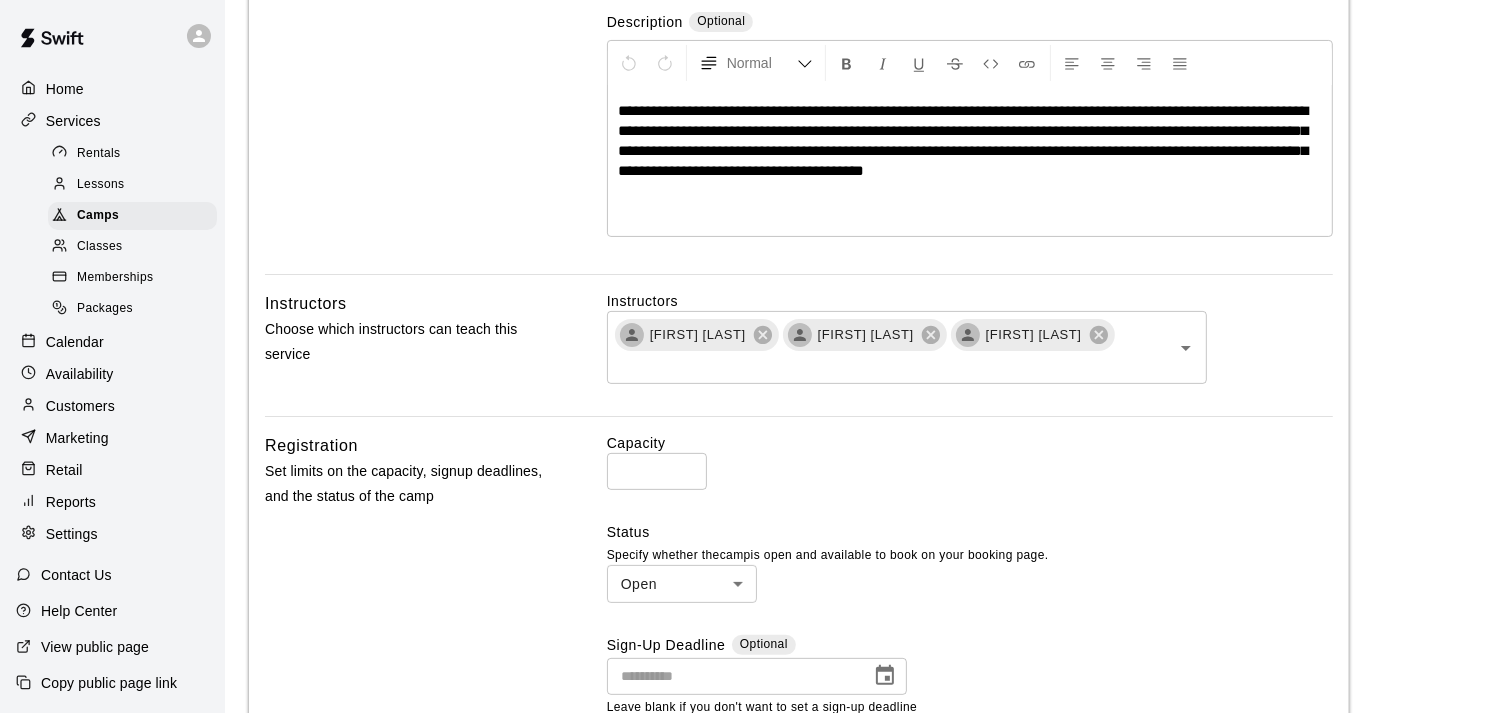 scroll, scrollTop: 393, scrollLeft: 0, axis: vertical 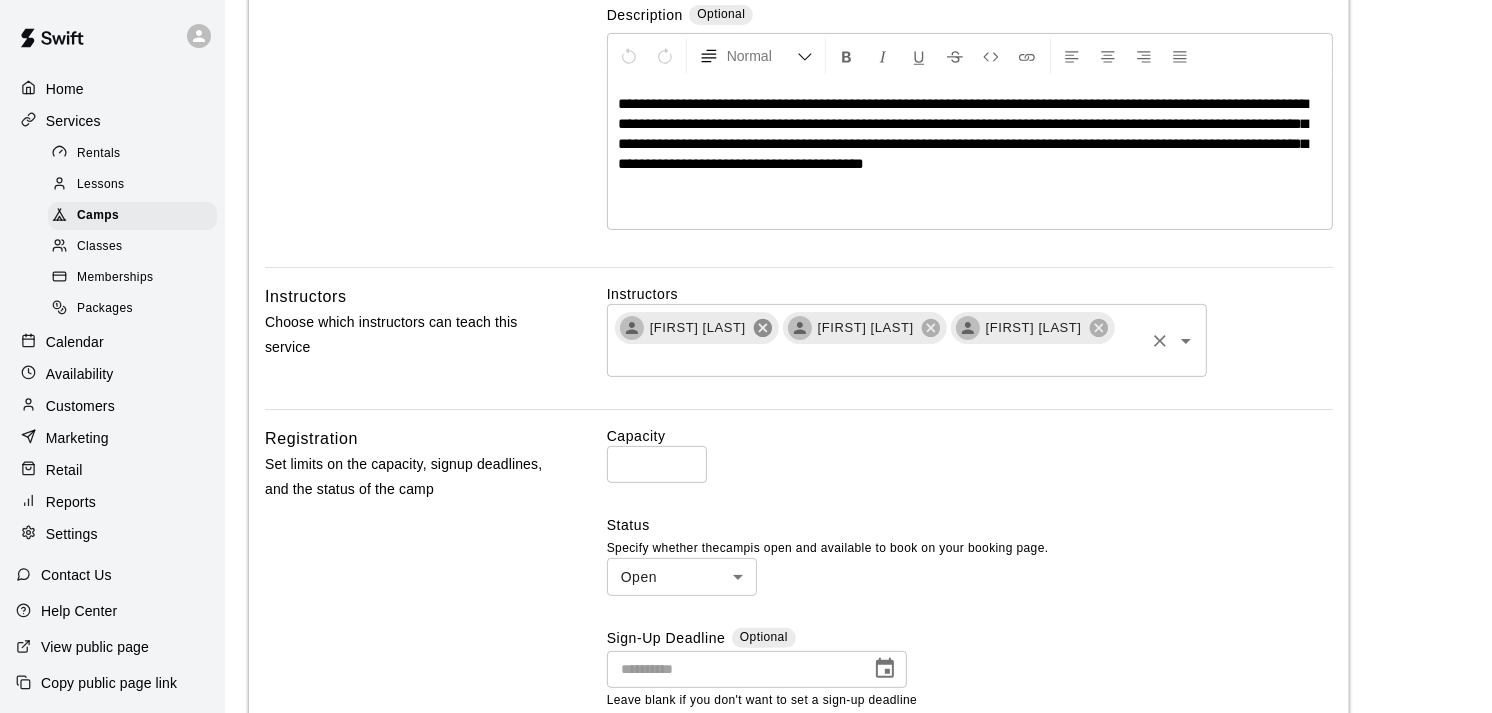 click 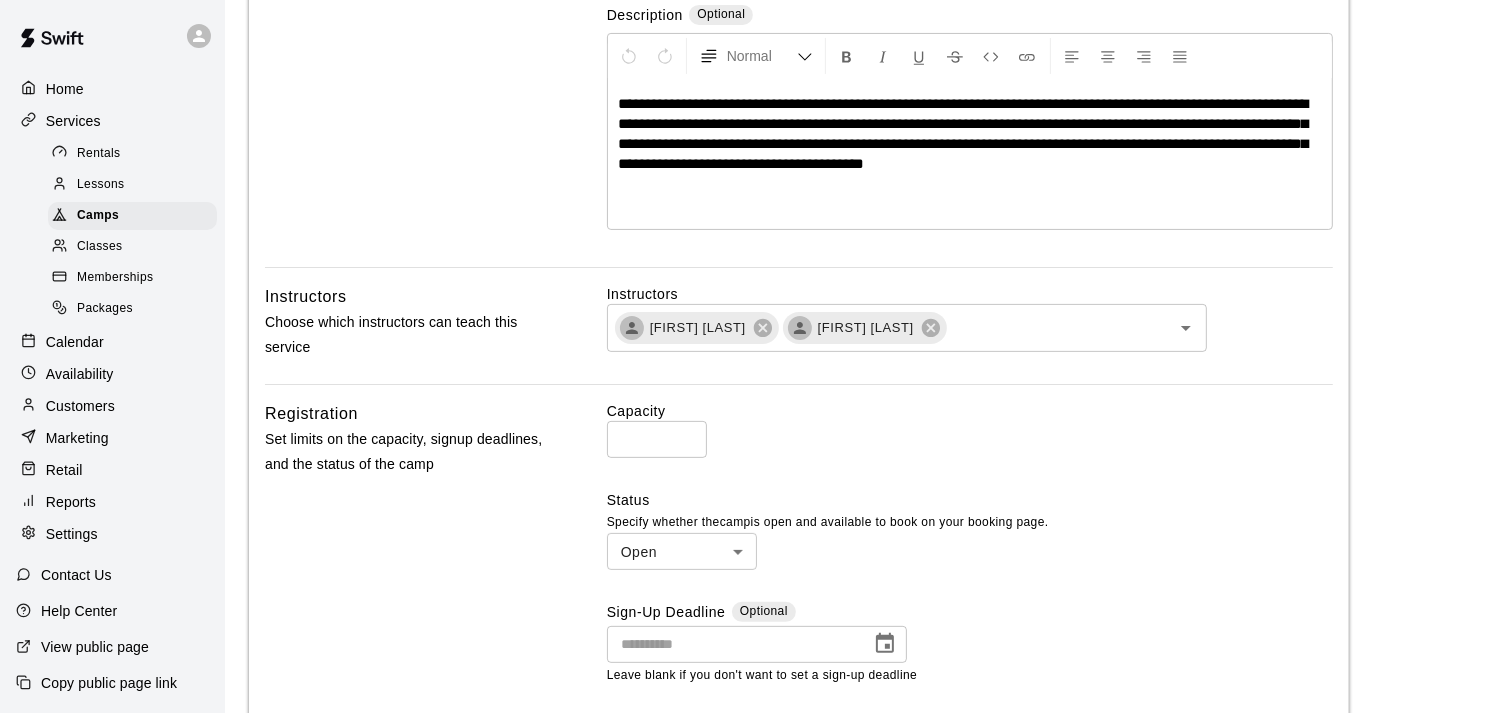 scroll, scrollTop: 638, scrollLeft: 0, axis: vertical 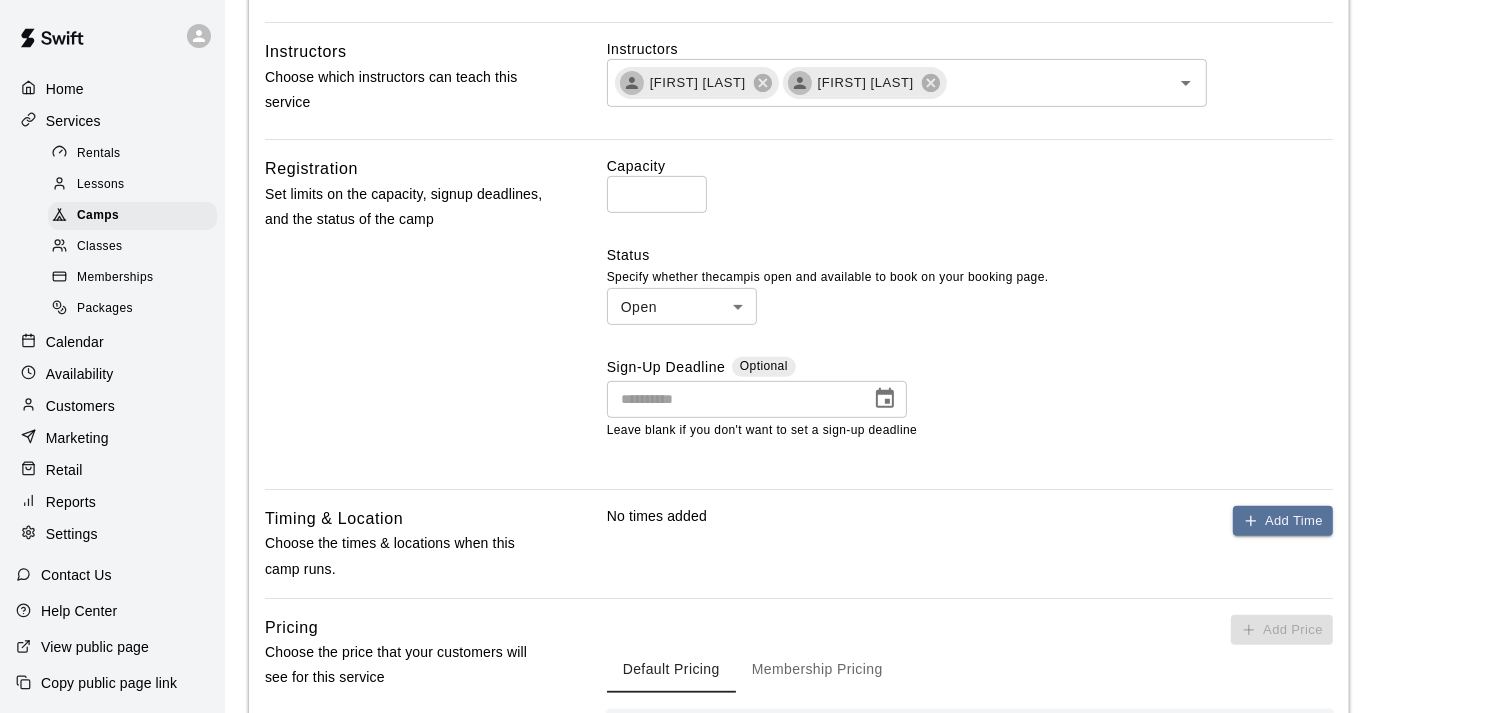type on "**********" 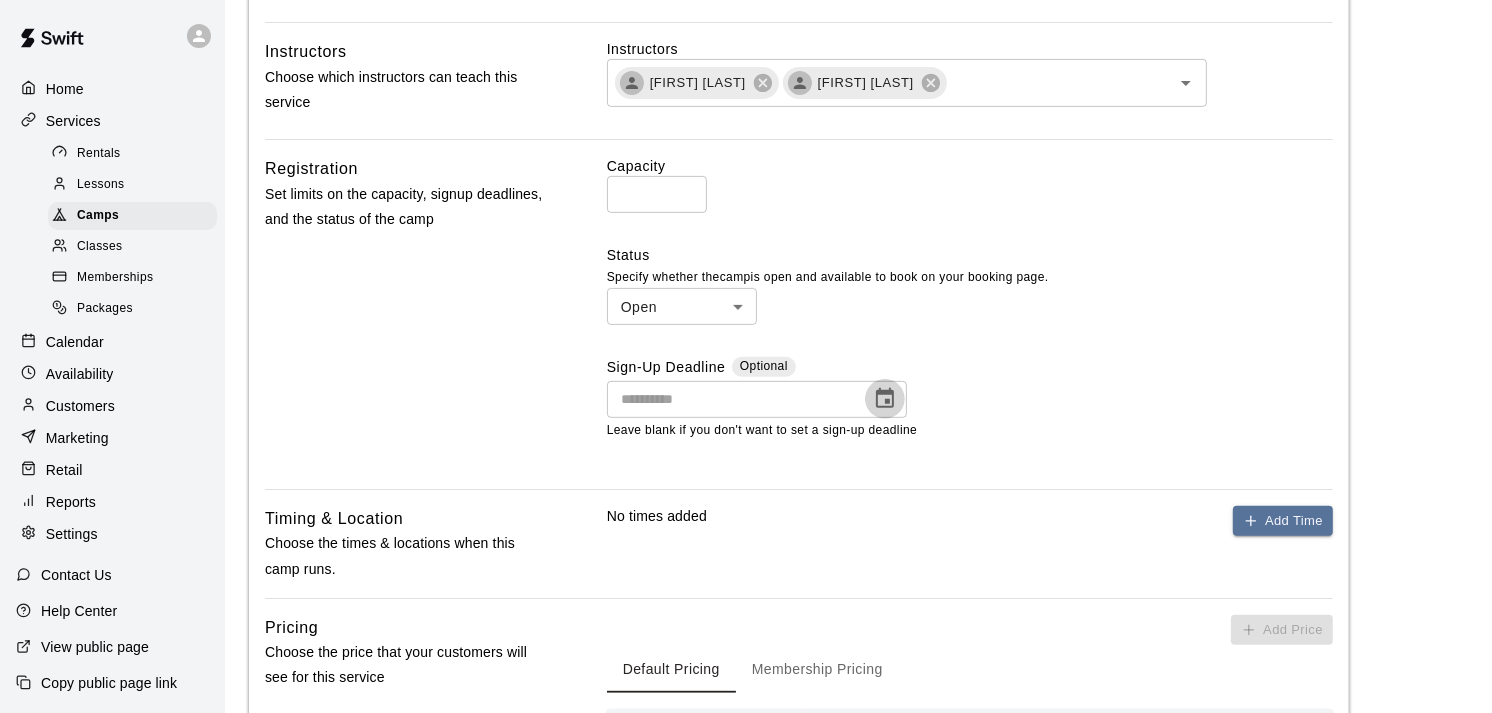 click 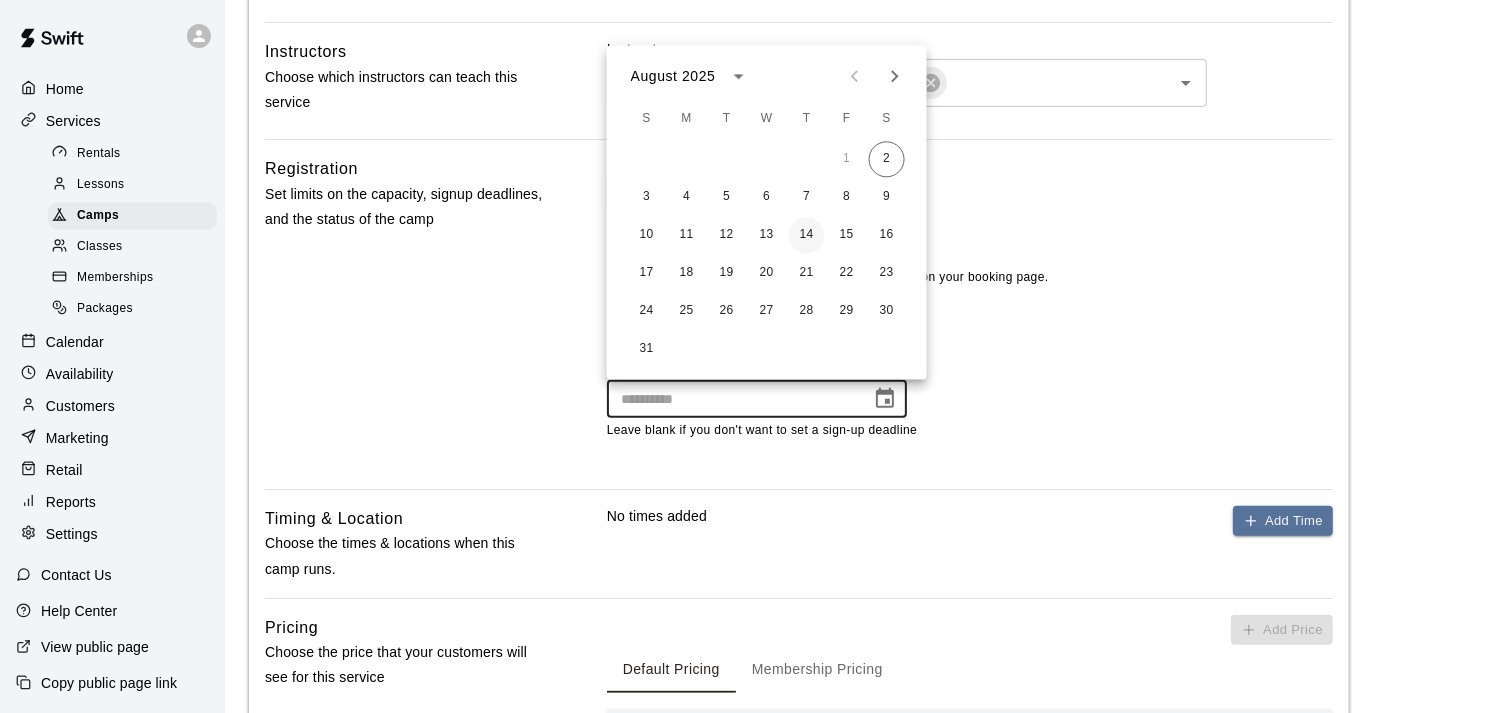 click on "14" at bounding box center (807, 235) 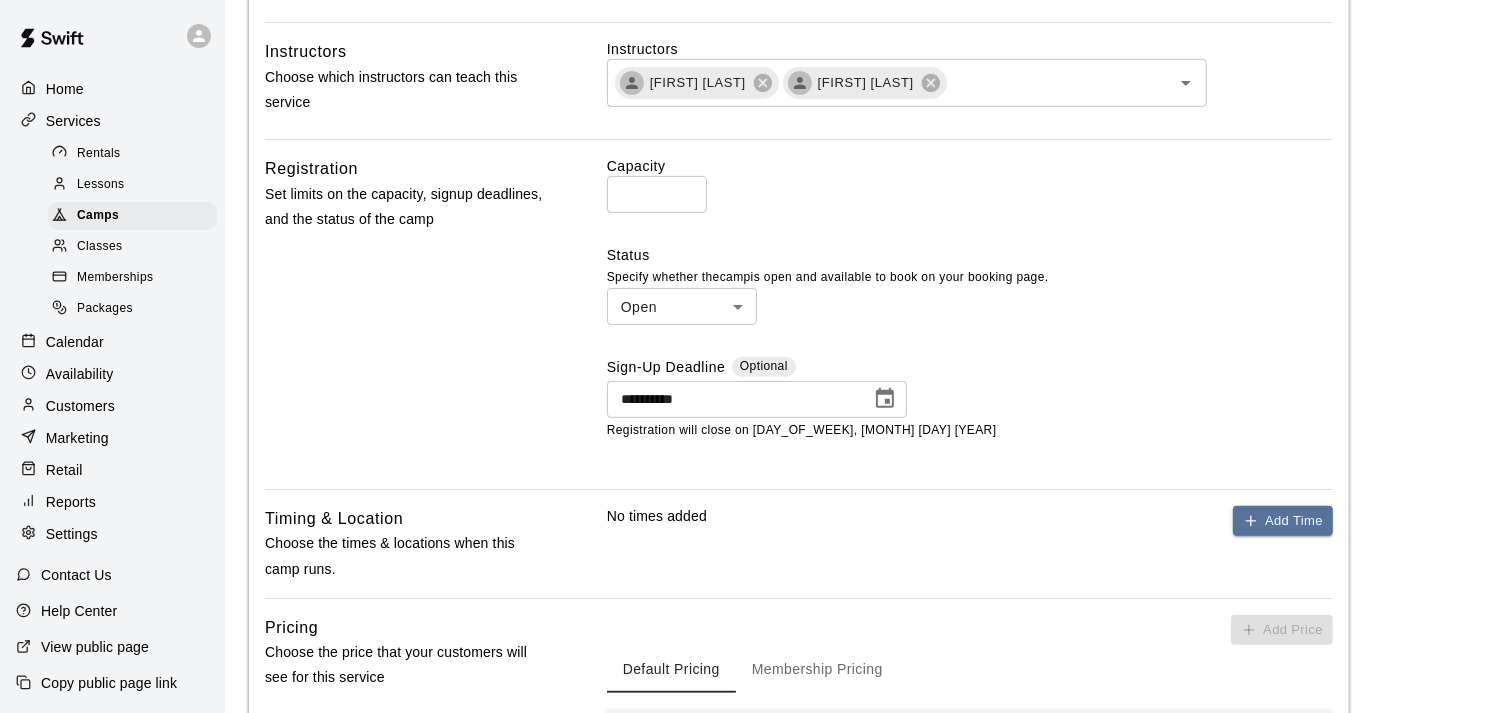 type on "**********" 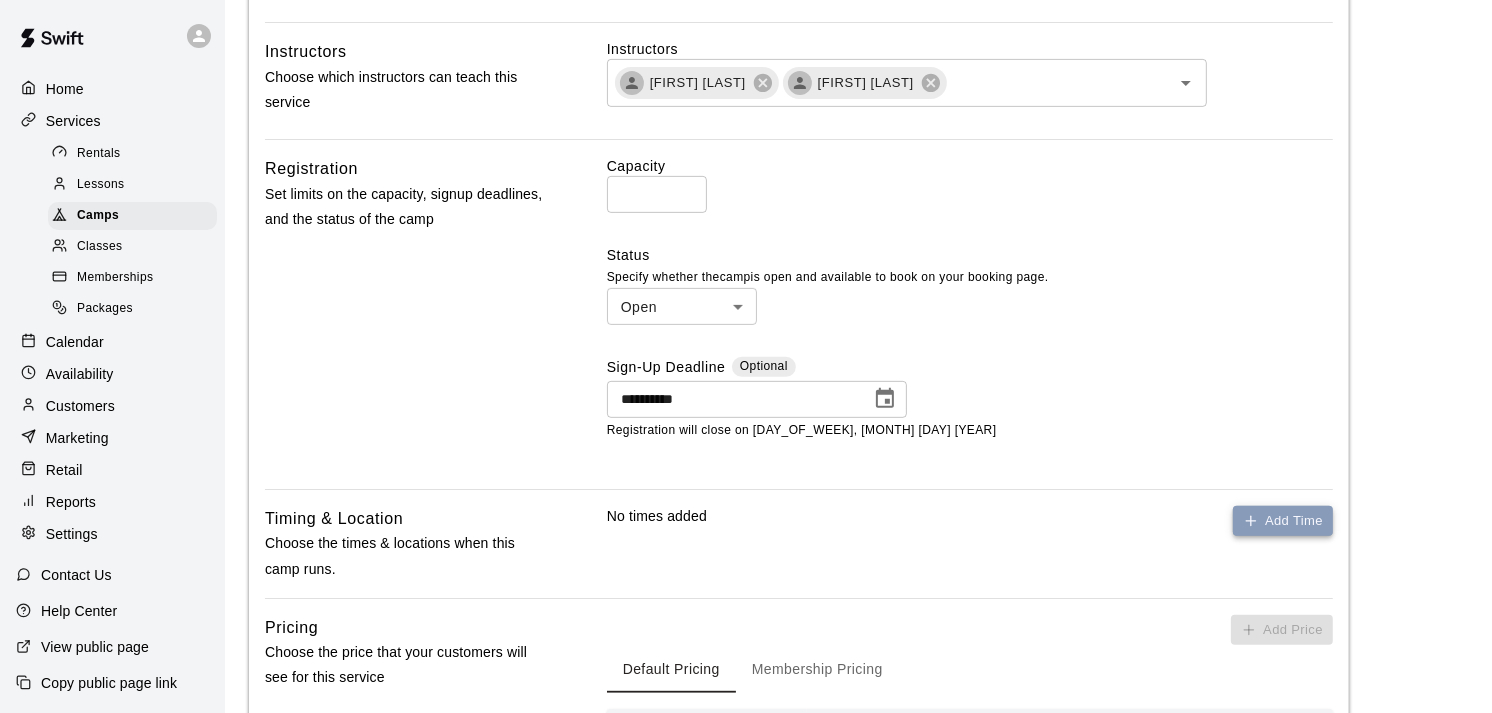 click on "Add Time" at bounding box center (1283, 521) 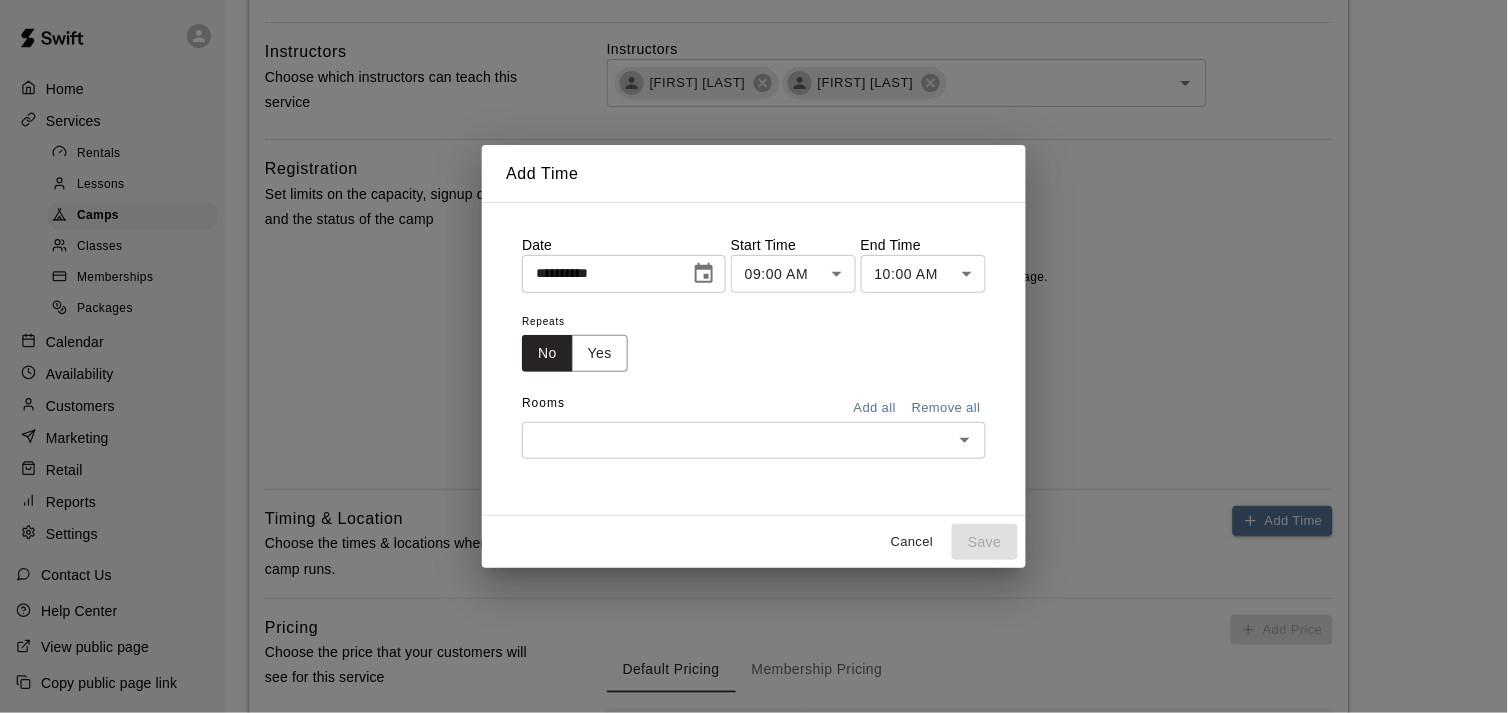 click 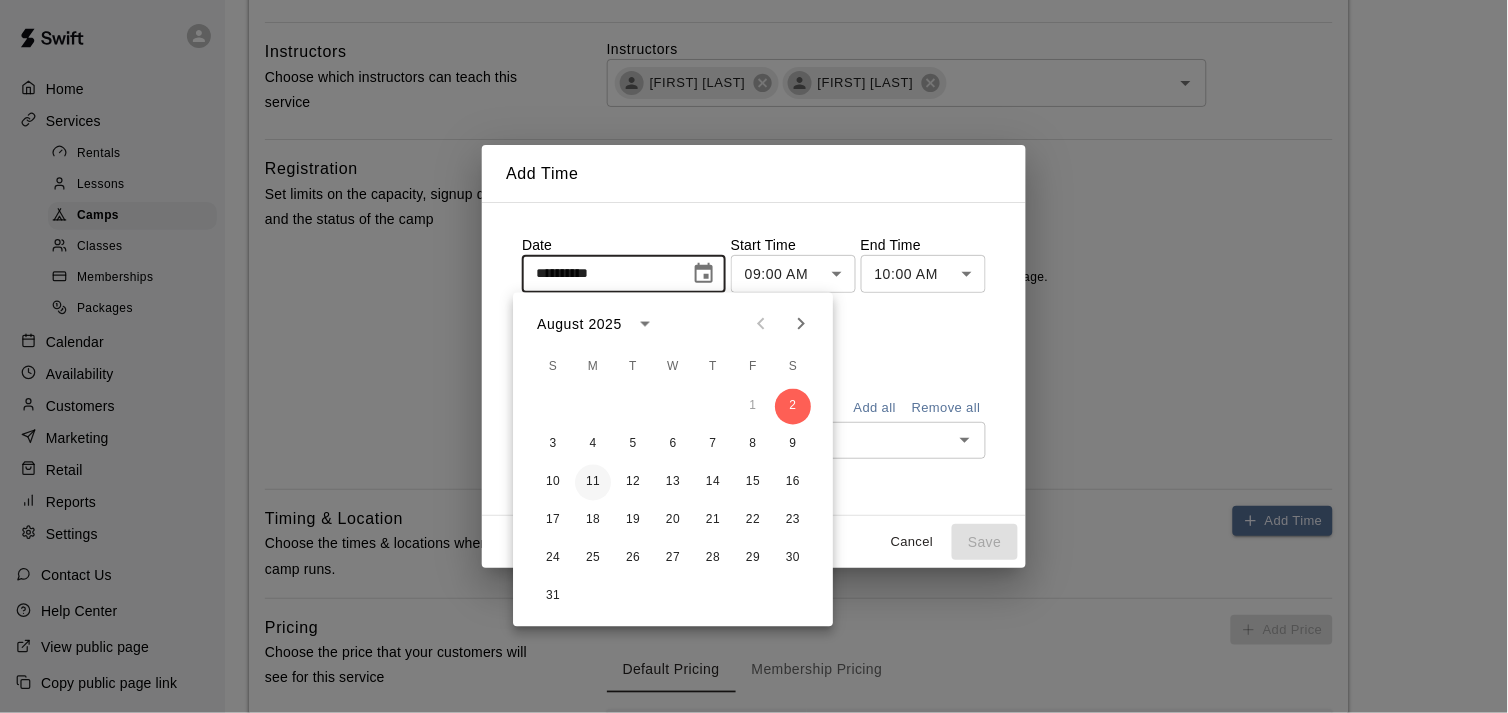 click on "11" at bounding box center (593, 483) 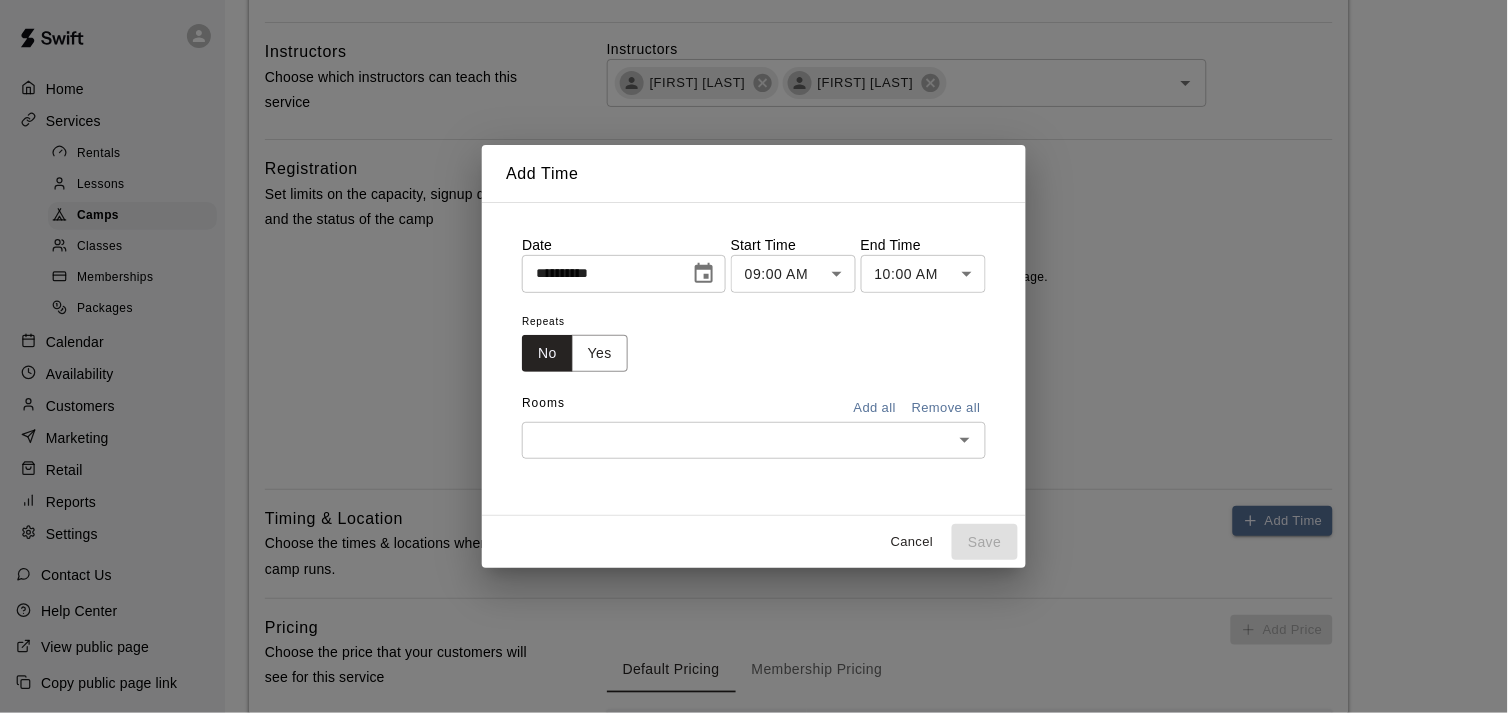 type on "**********" 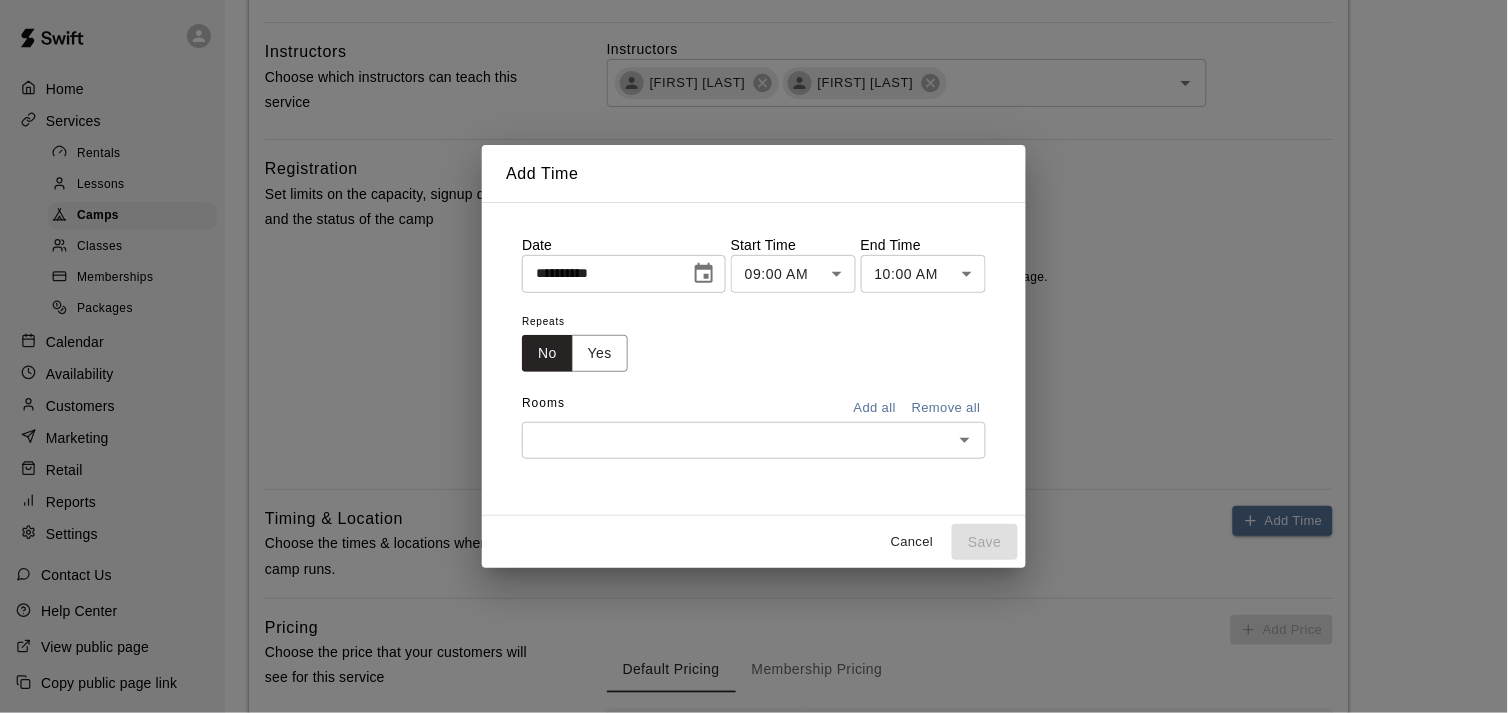 click on "**********" at bounding box center [754, 198] 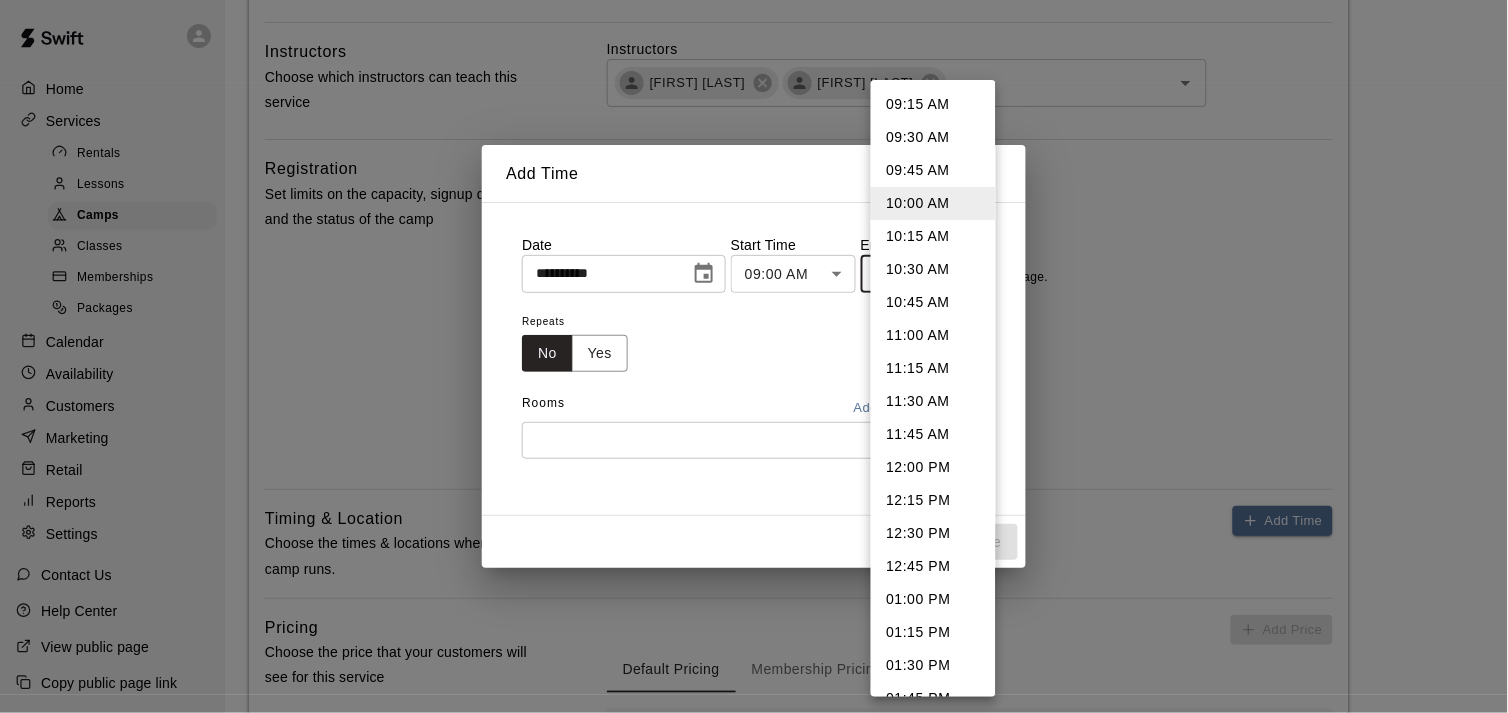click on "01:00 PM" at bounding box center [933, 599] 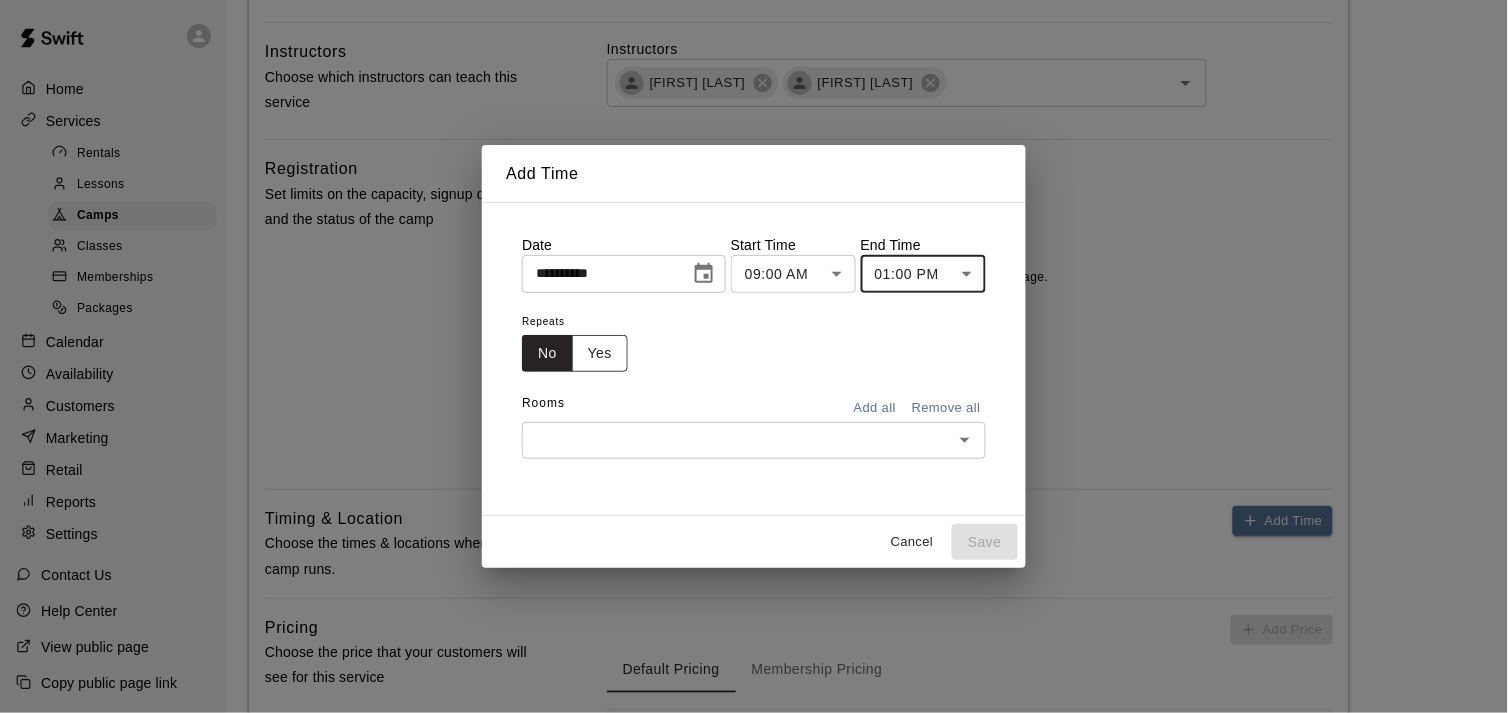 click on "Yes" at bounding box center [600, 353] 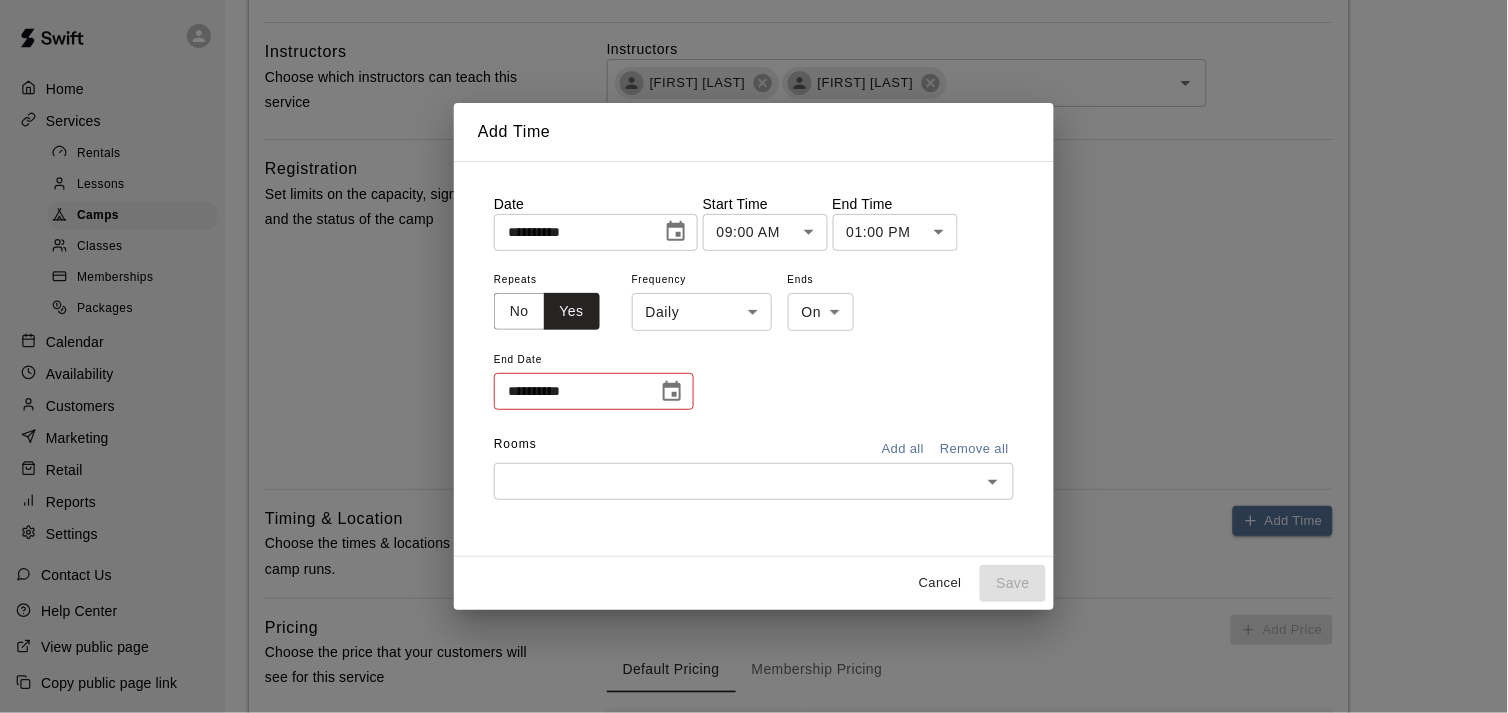 click 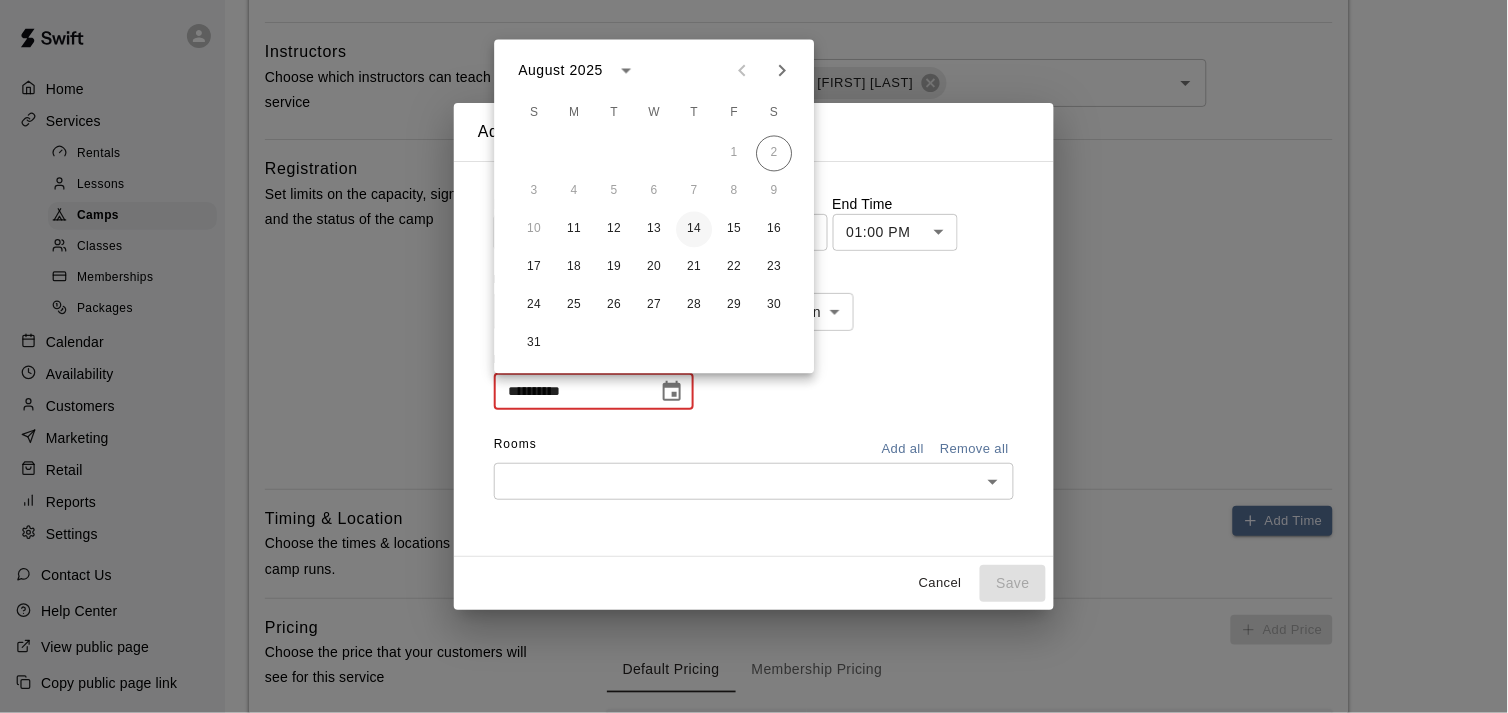 click on "14" at bounding box center [694, 230] 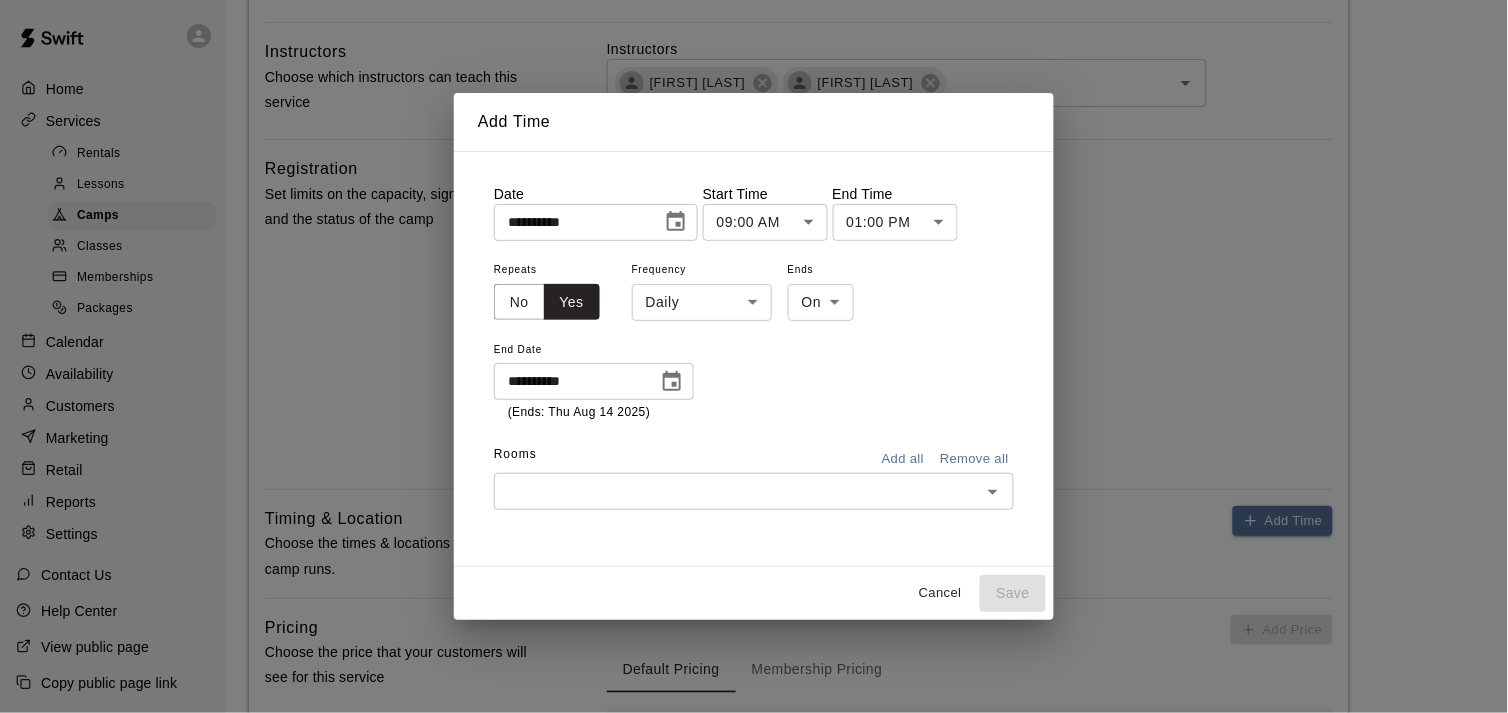 type on "**********" 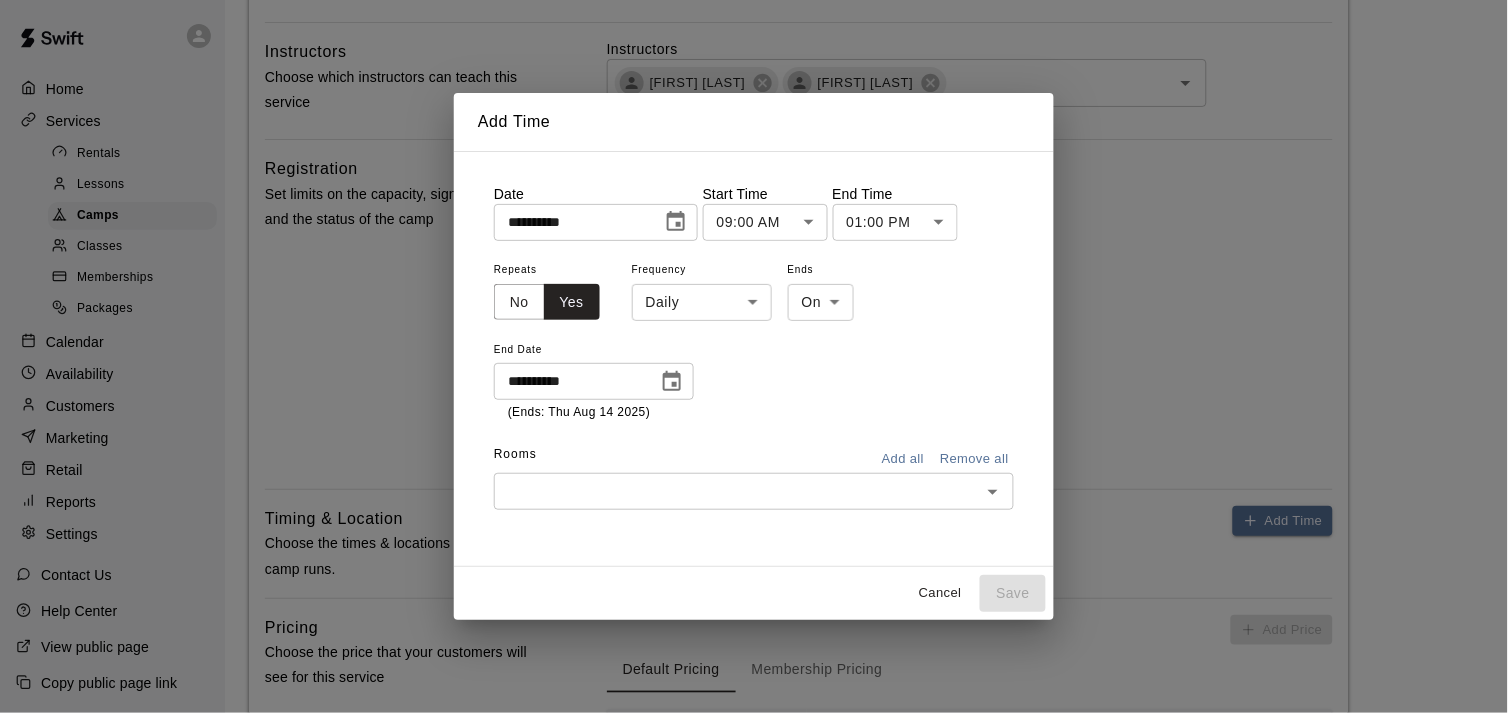 click at bounding box center [737, 491] 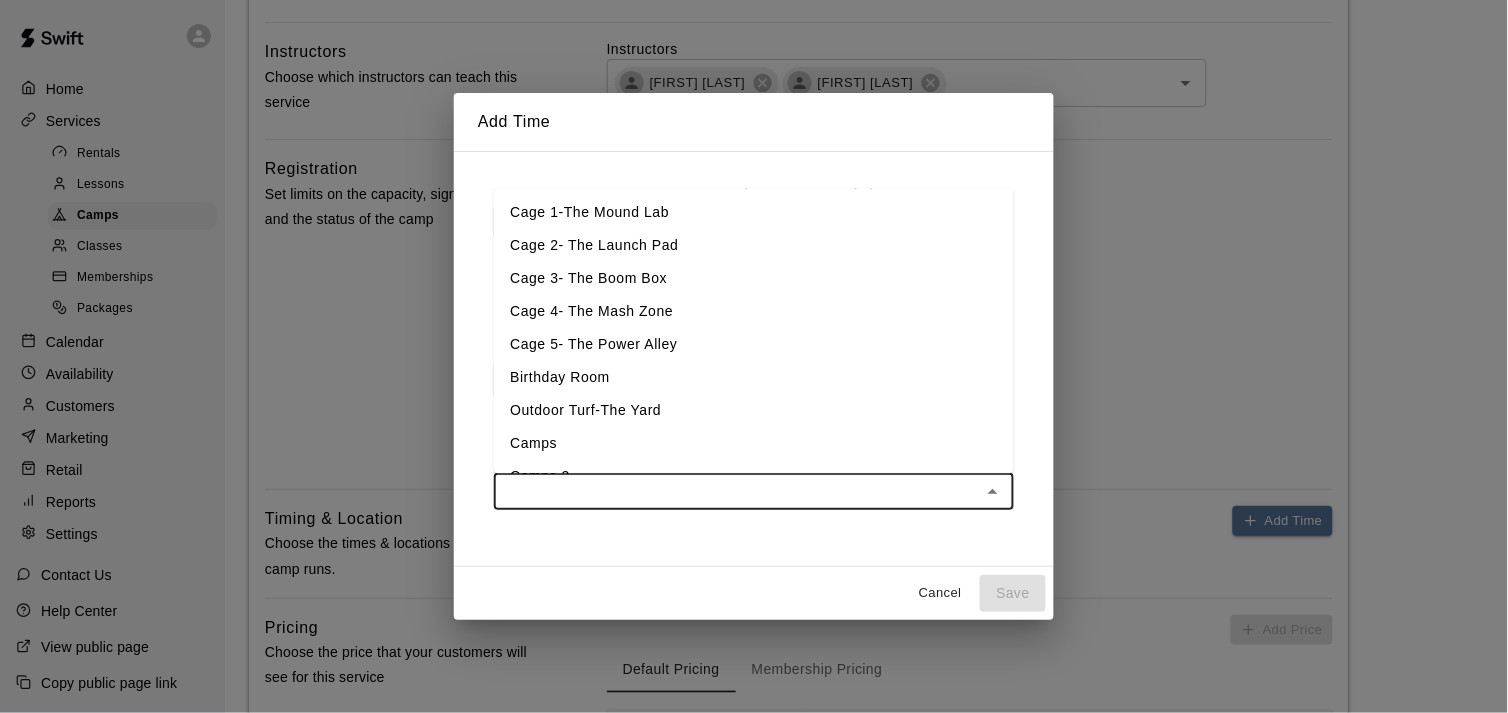 click on "Cage 1-The Mound Lab" at bounding box center [754, 212] 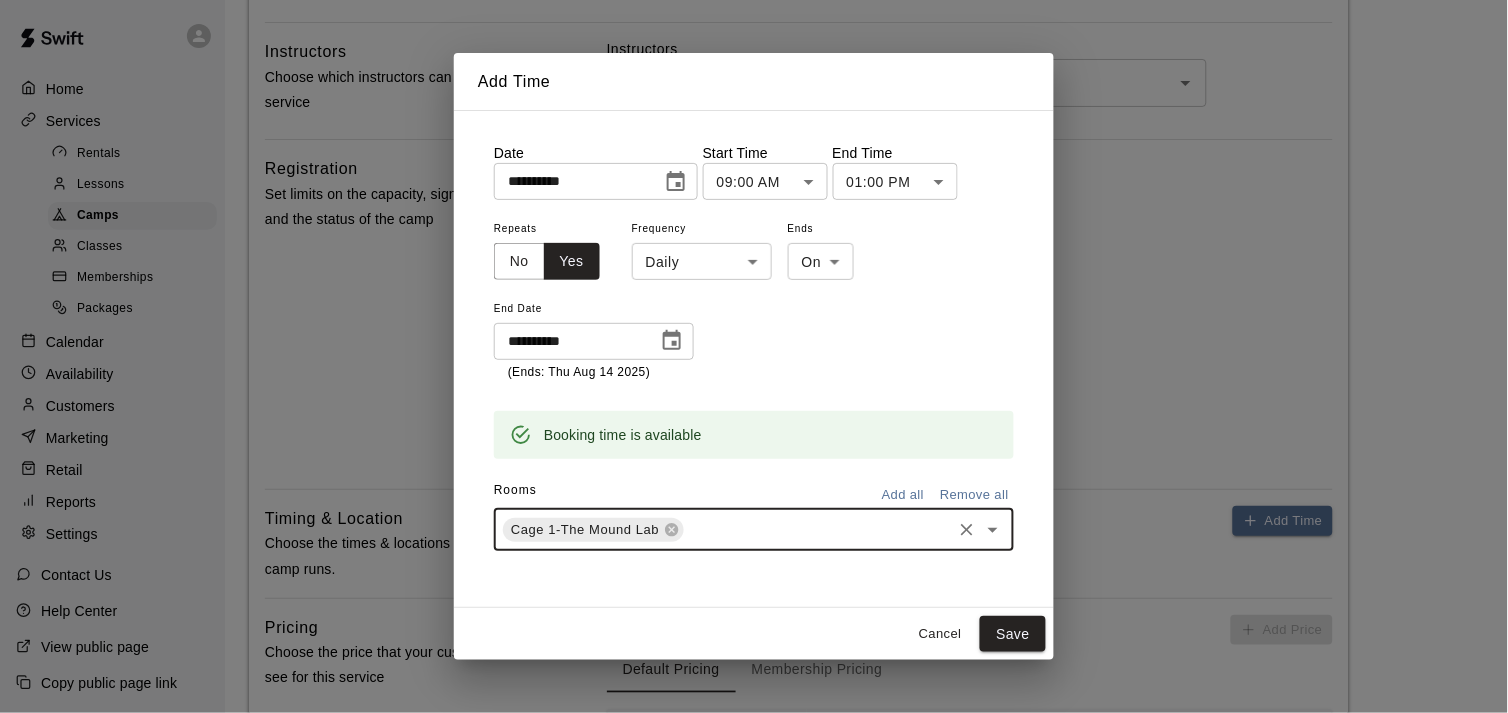 click at bounding box center [818, 529] 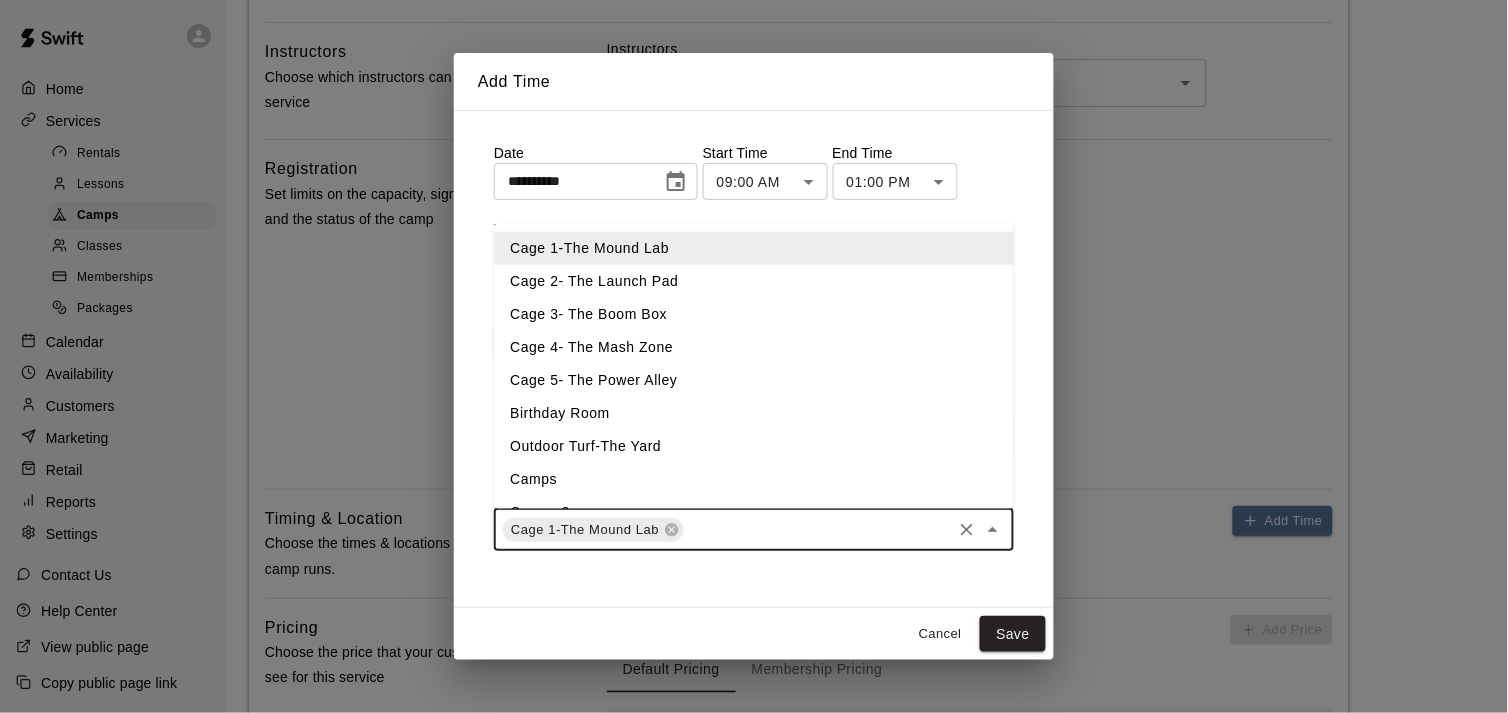 click on "Cage 2- The Launch Pad" at bounding box center (754, 280) 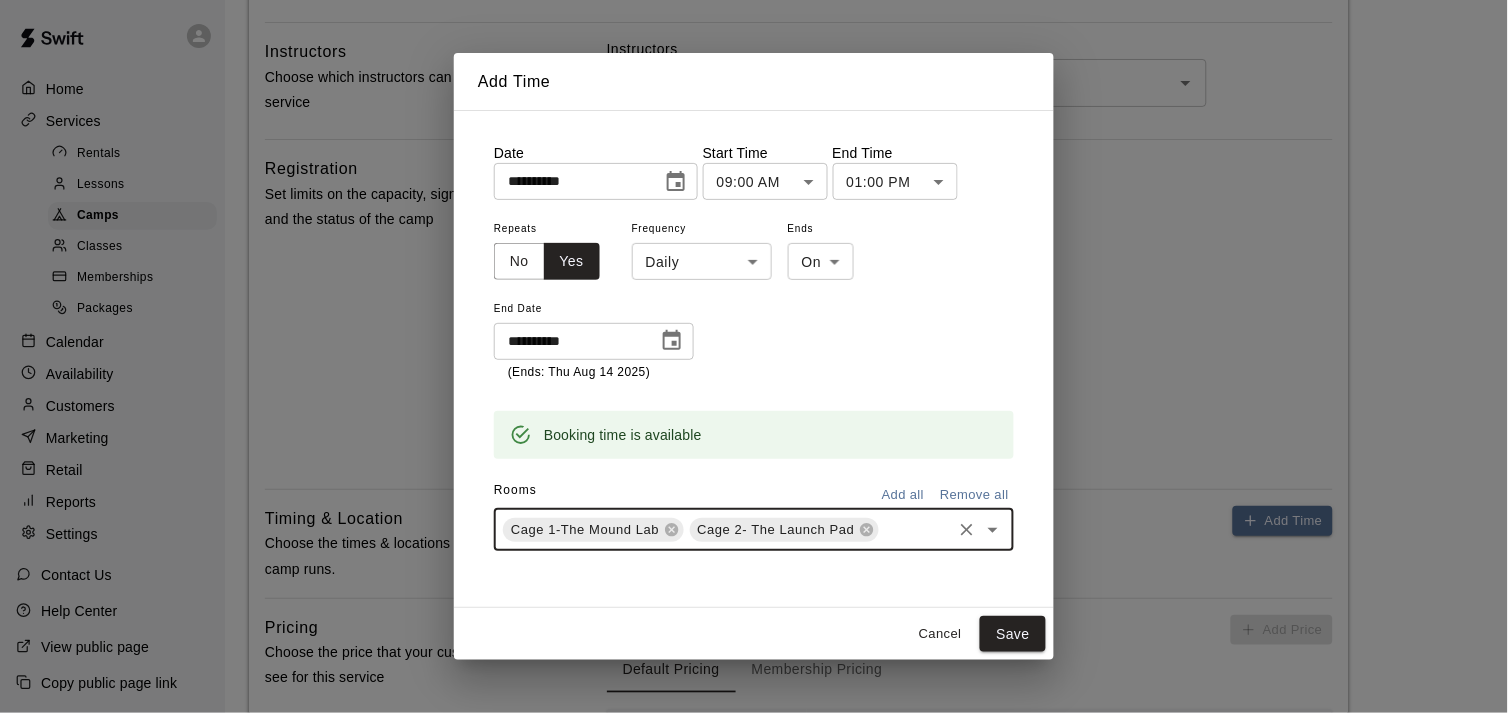 click on "Cage 1-The Mound Lab Cage 2- The Launch Pad ​" at bounding box center (754, 530) 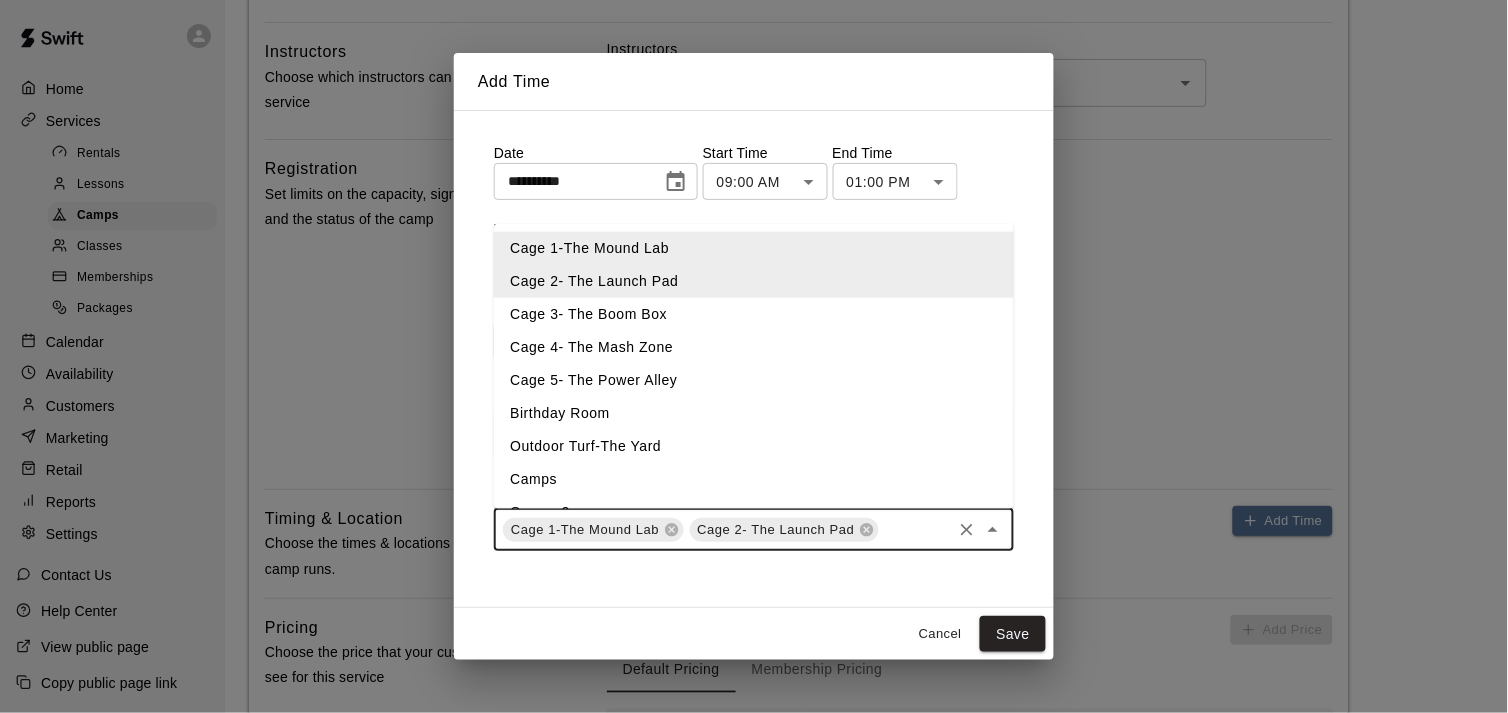 click on "Cage 3- The Boom Box" at bounding box center [754, 313] 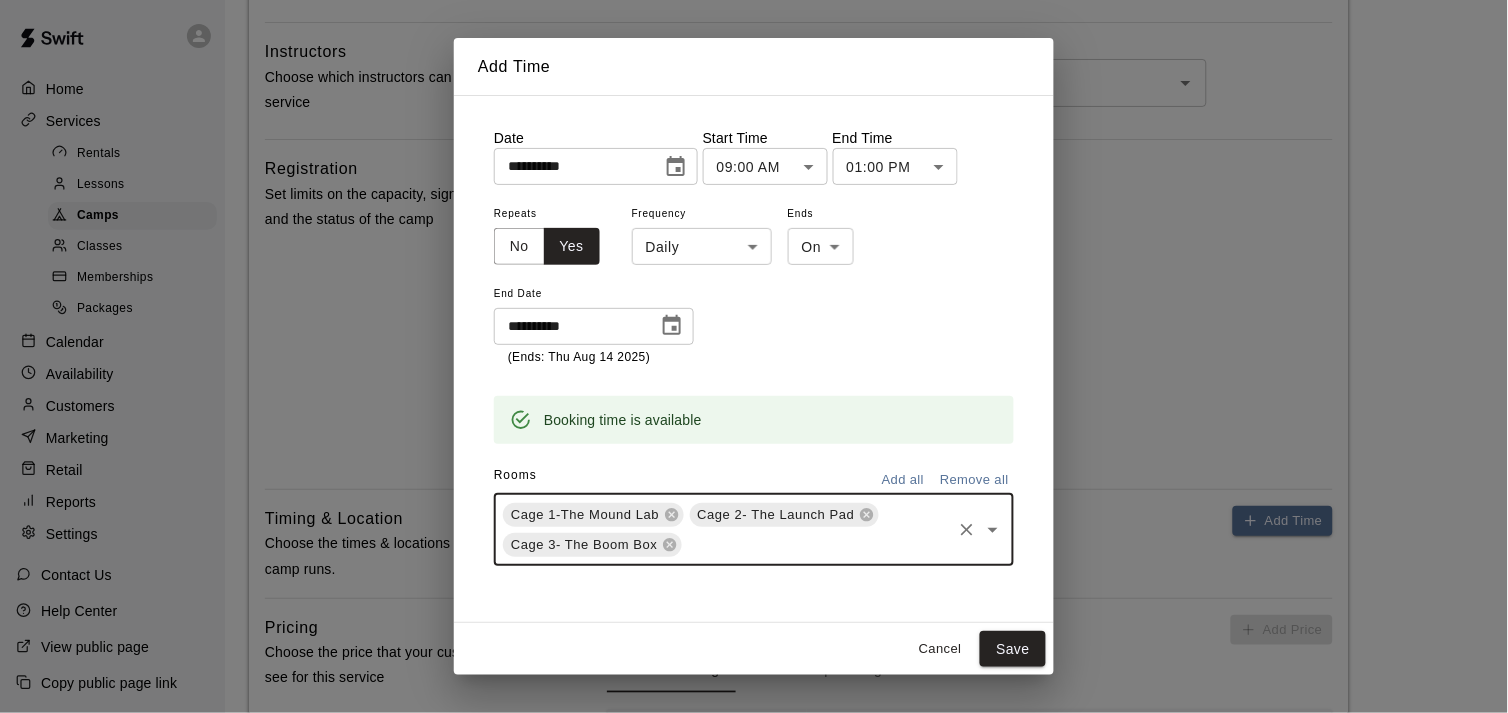click at bounding box center (817, 544) 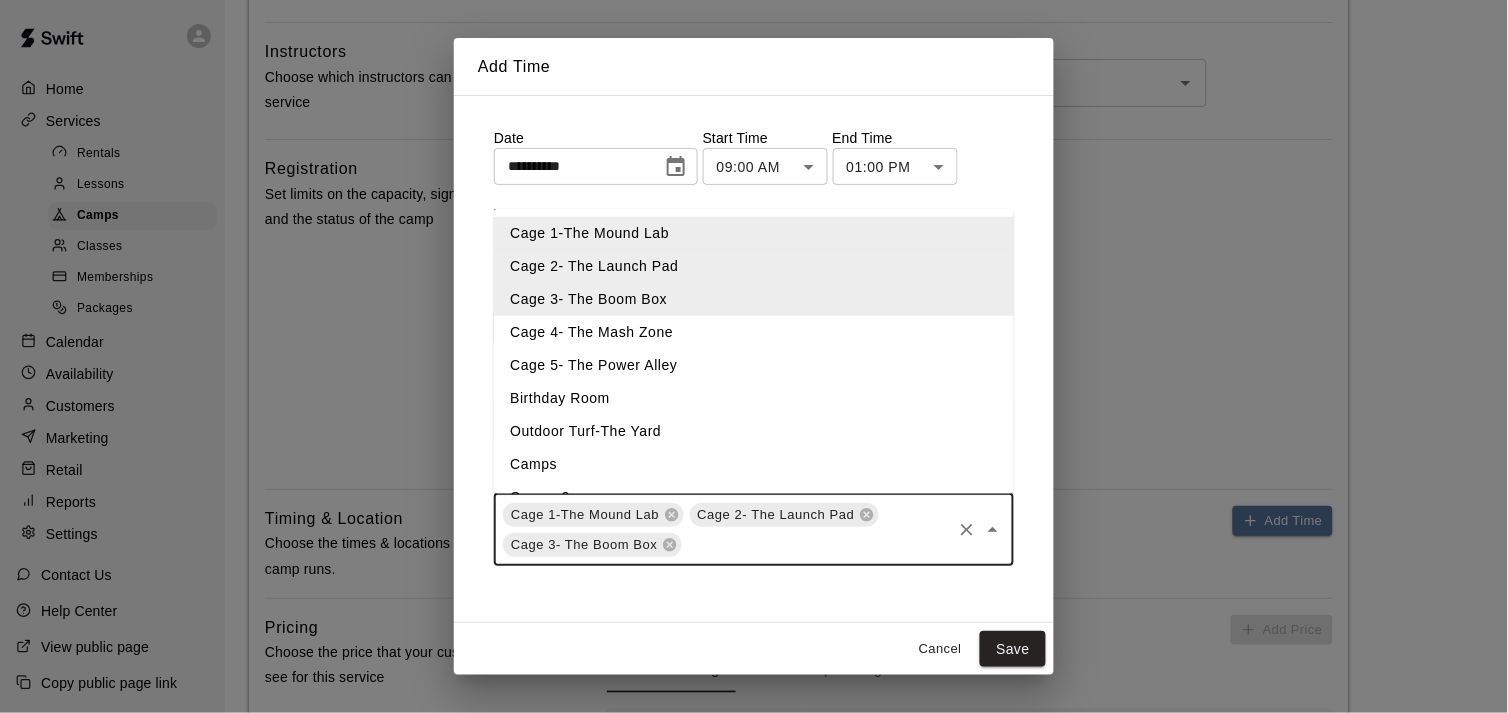 click on "Outdoor Turf-The Yard" at bounding box center (754, 430) 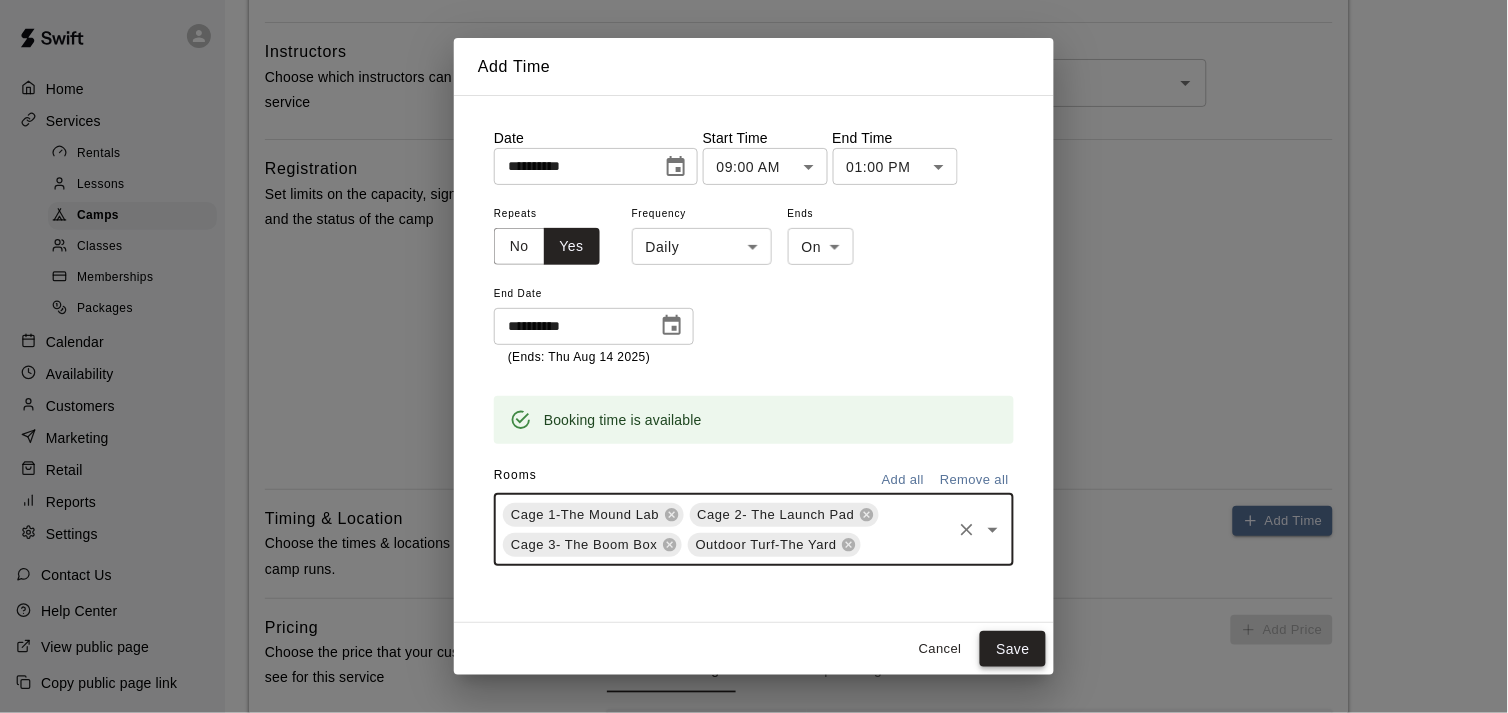 click on "Save" at bounding box center (1013, 649) 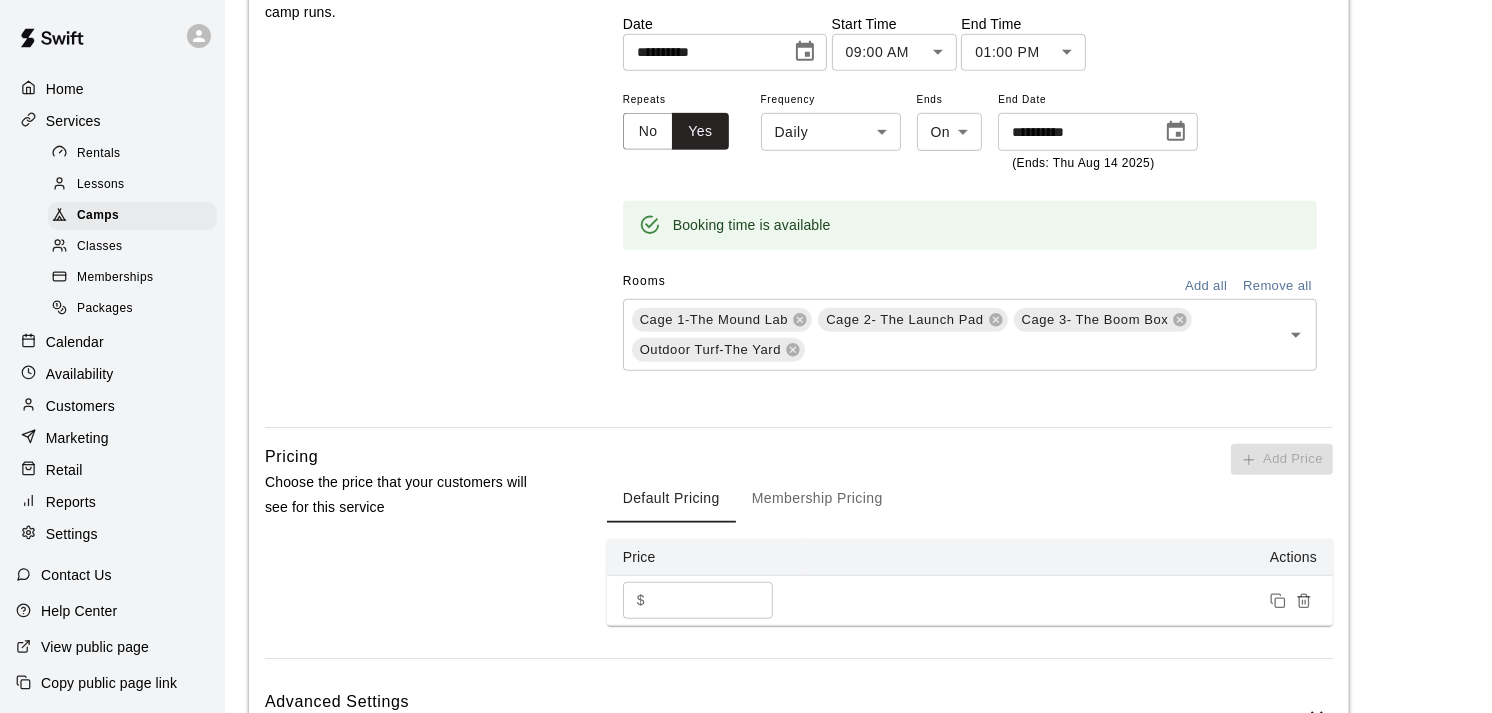 scroll, scrollTop: 1198, scrollLeft: 0, axis: vertical 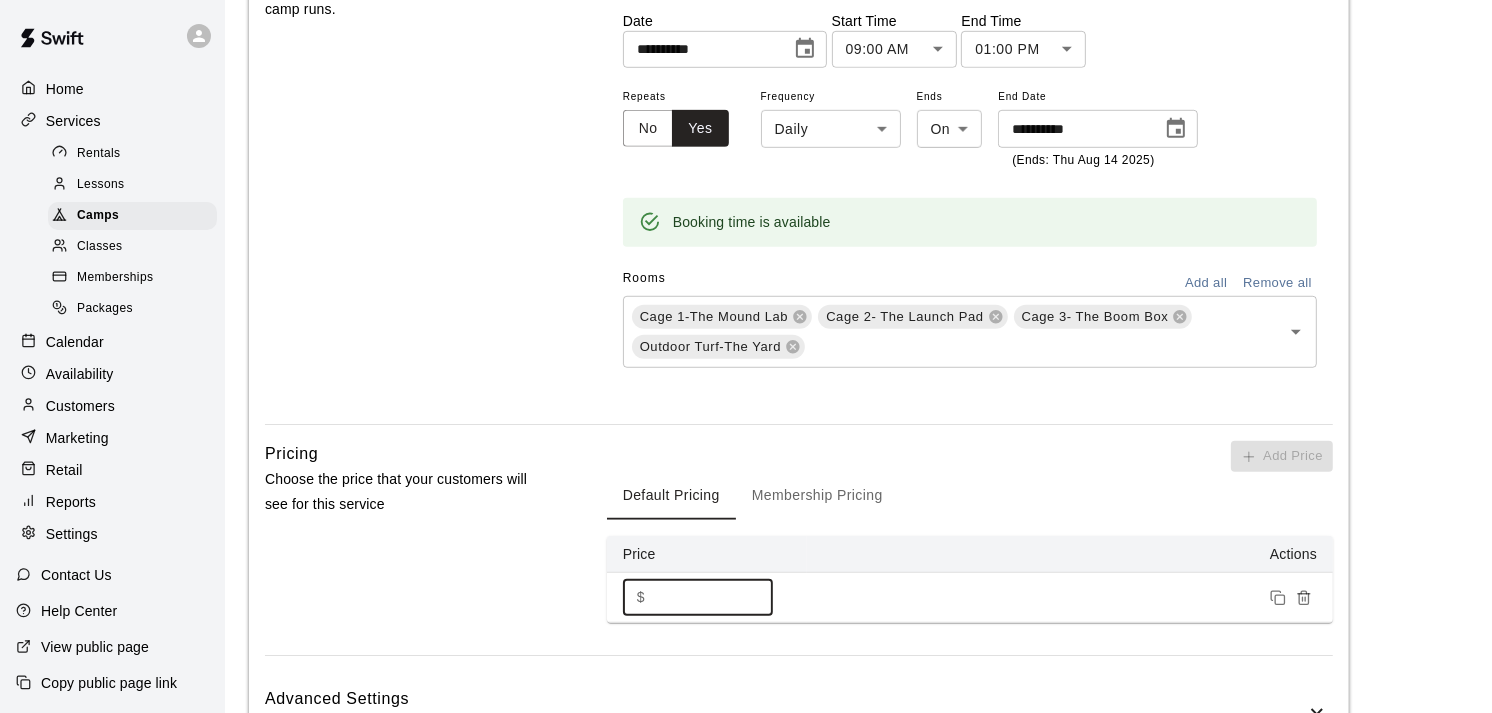 drag, startPoint x: 693, startPoint y: 595, endPoint x: 515, endPoint y: 566, distance: 180.3469 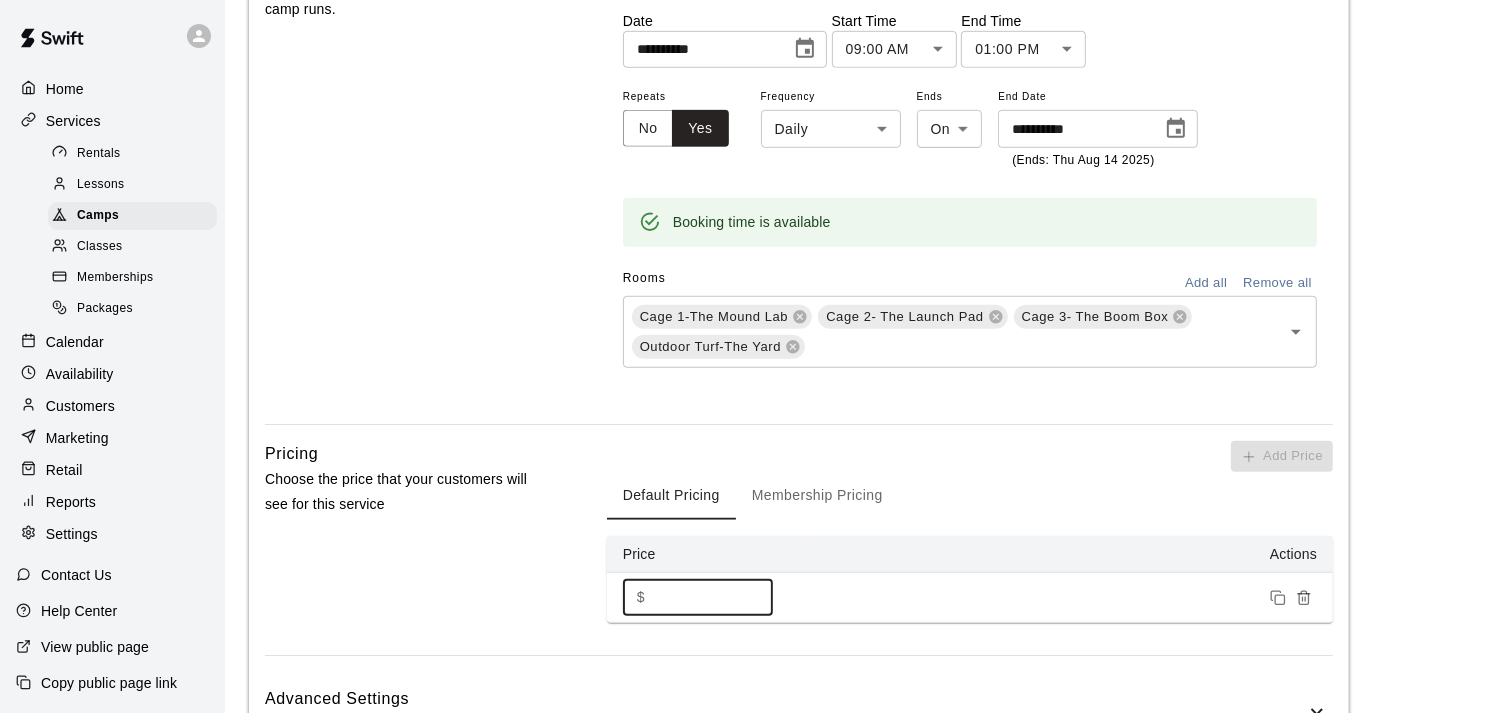 type on "***" 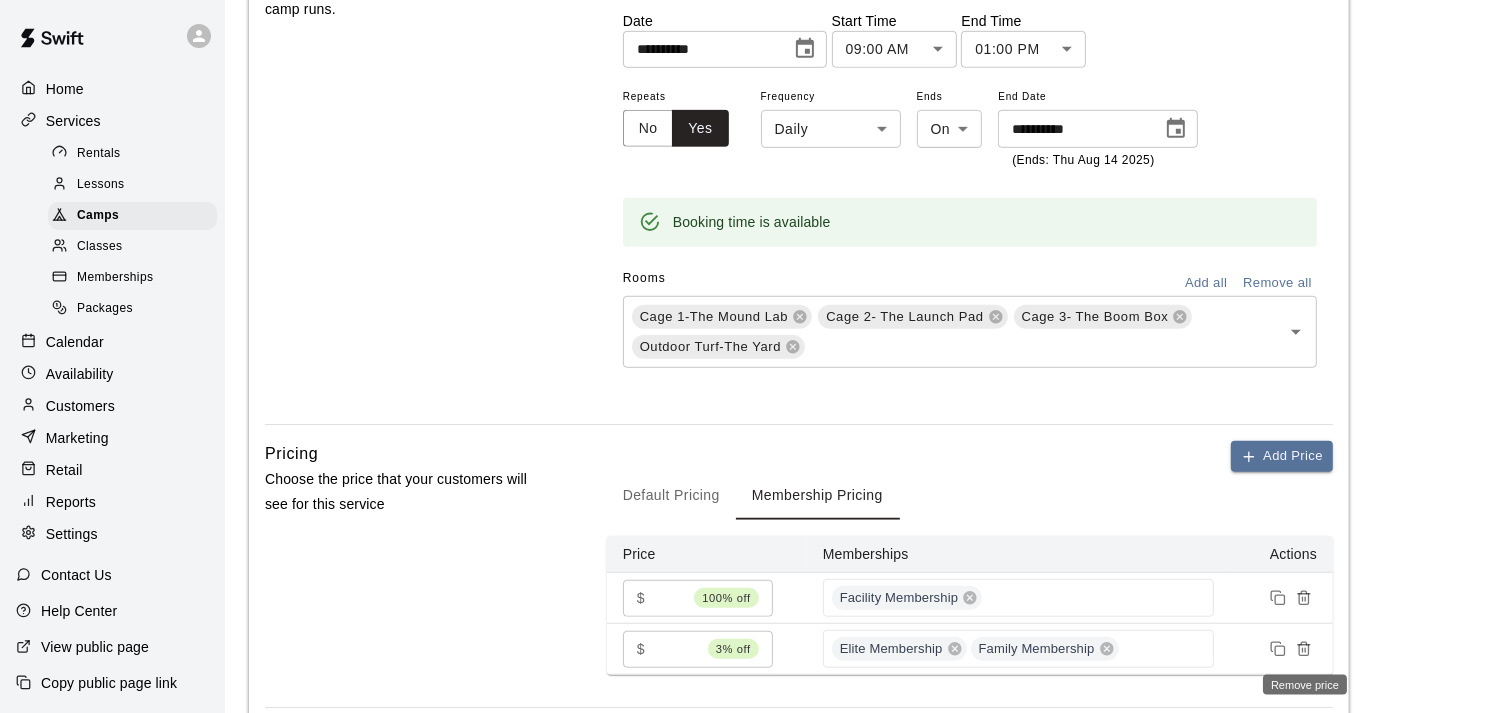 click 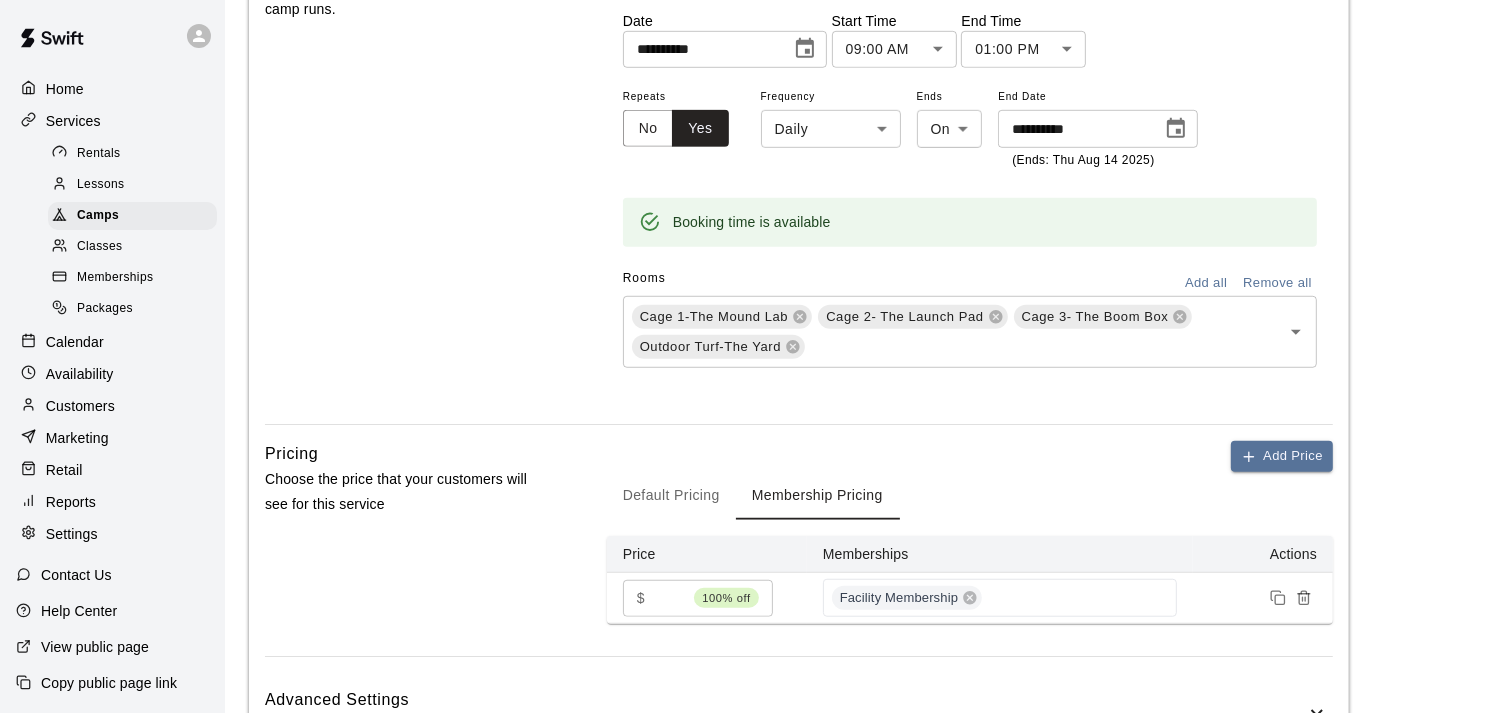 scroll, scrollTop: 1345, scrollLeft: 0, axis: vertical 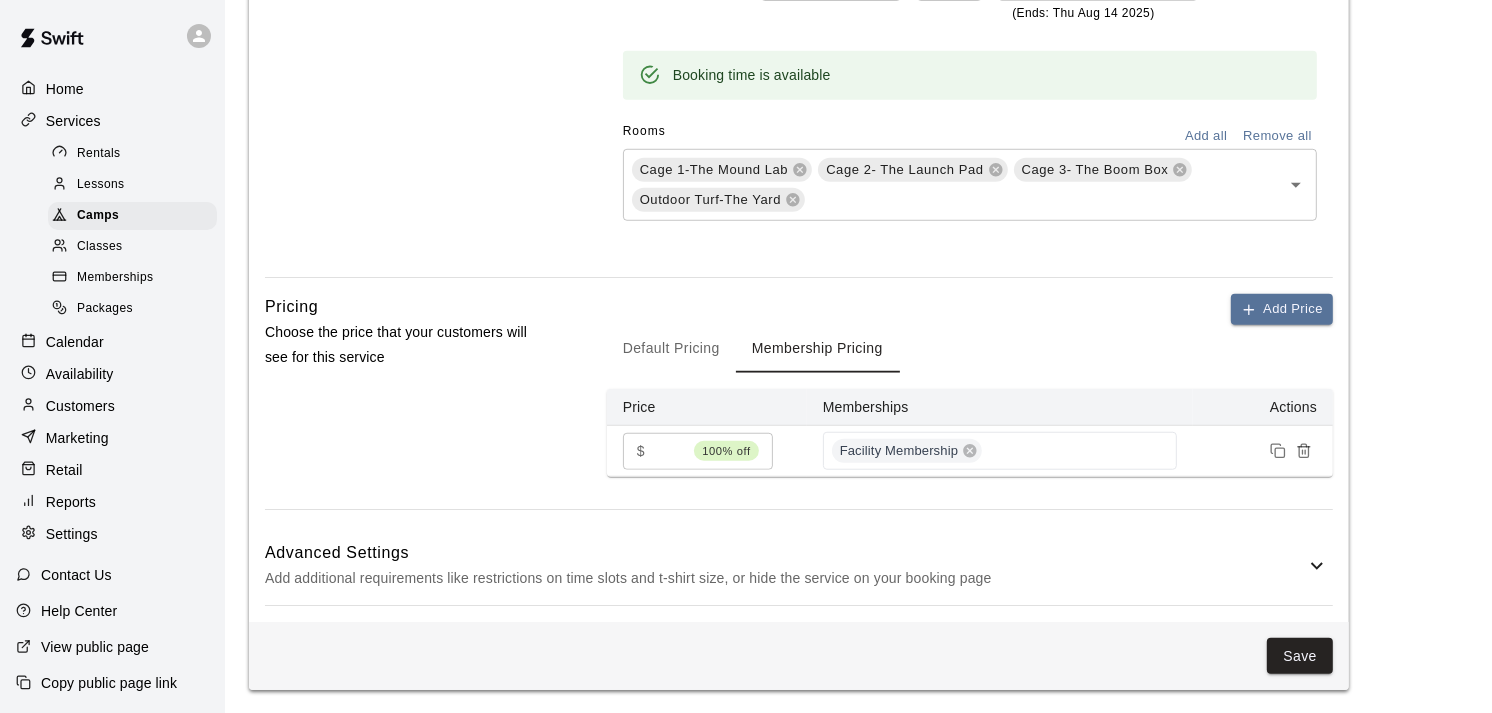 click 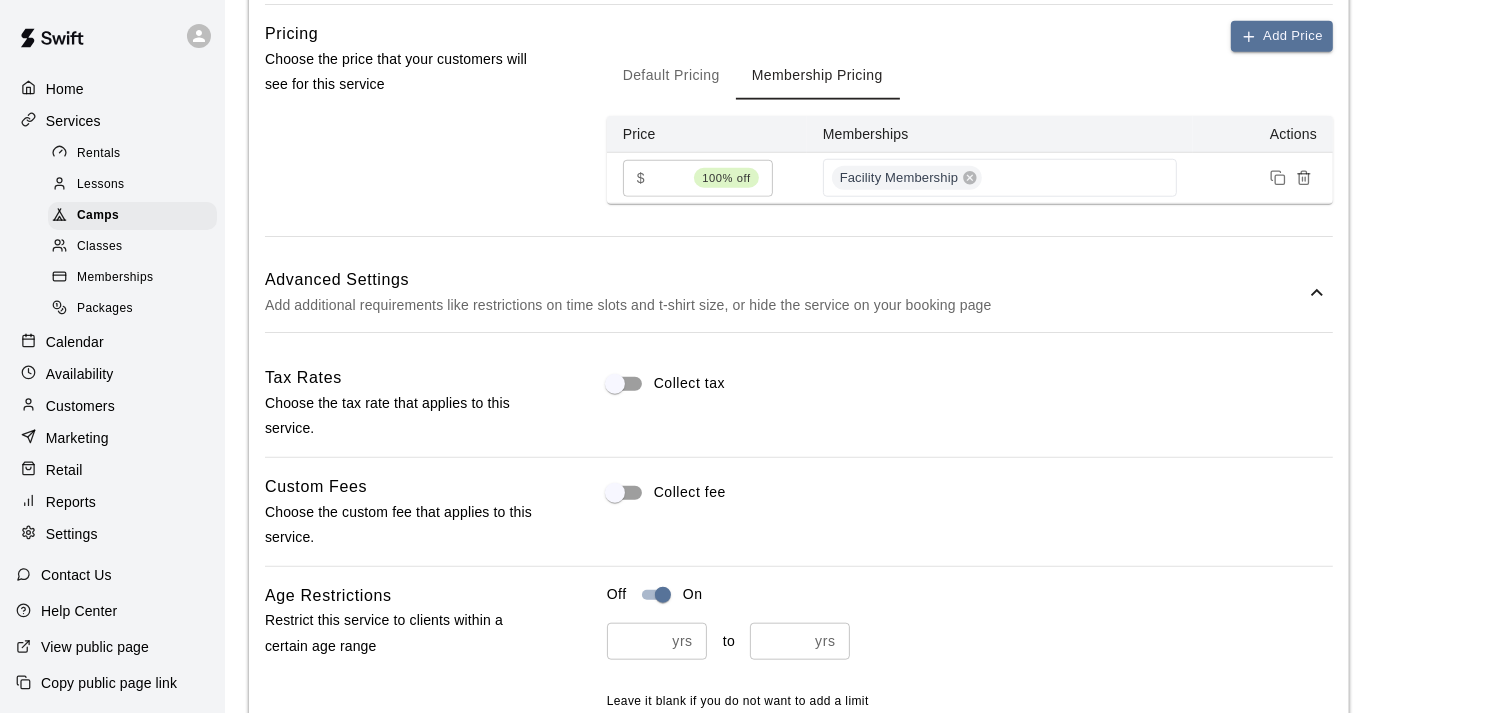 scroll, scrollTop: 1647, scrollLeft: 0, axis: vertical 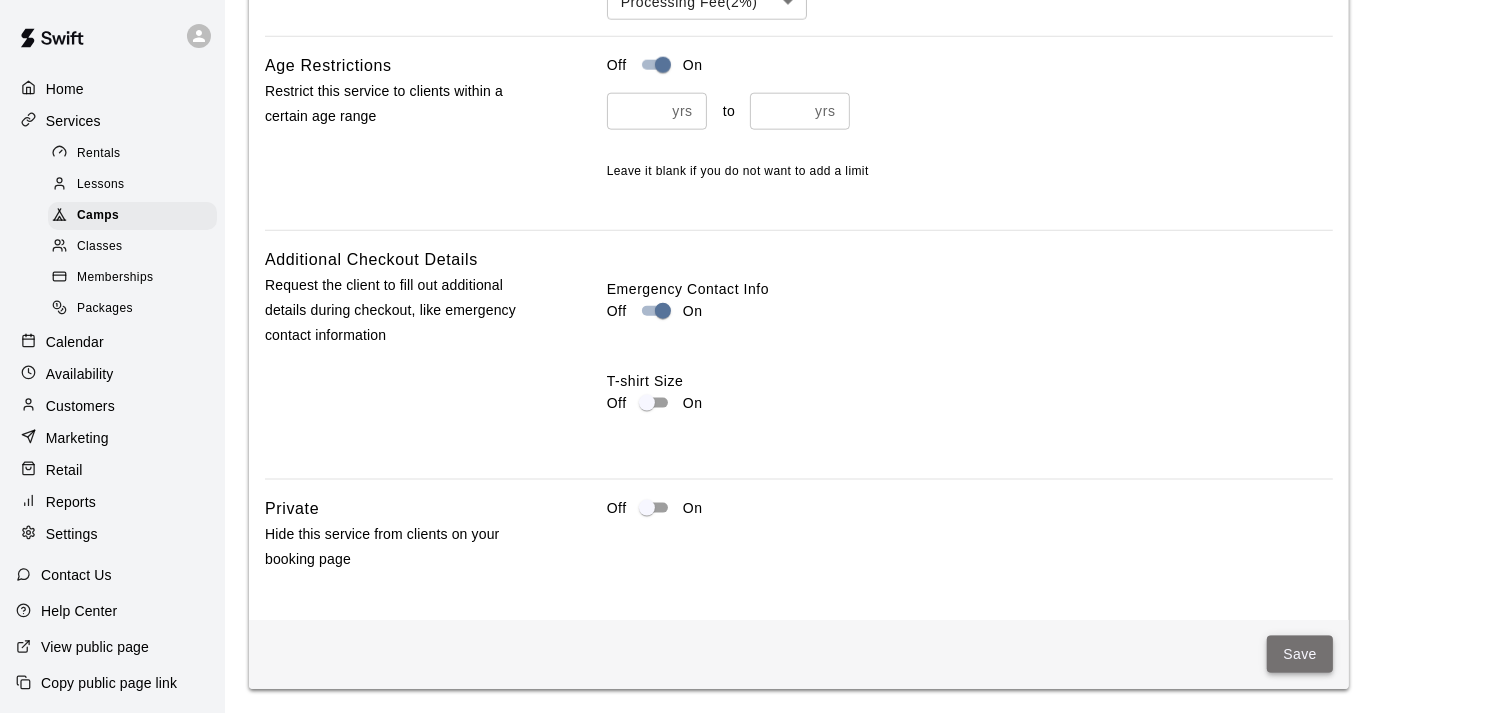click on "Save" at bounding box center (1300, 654) 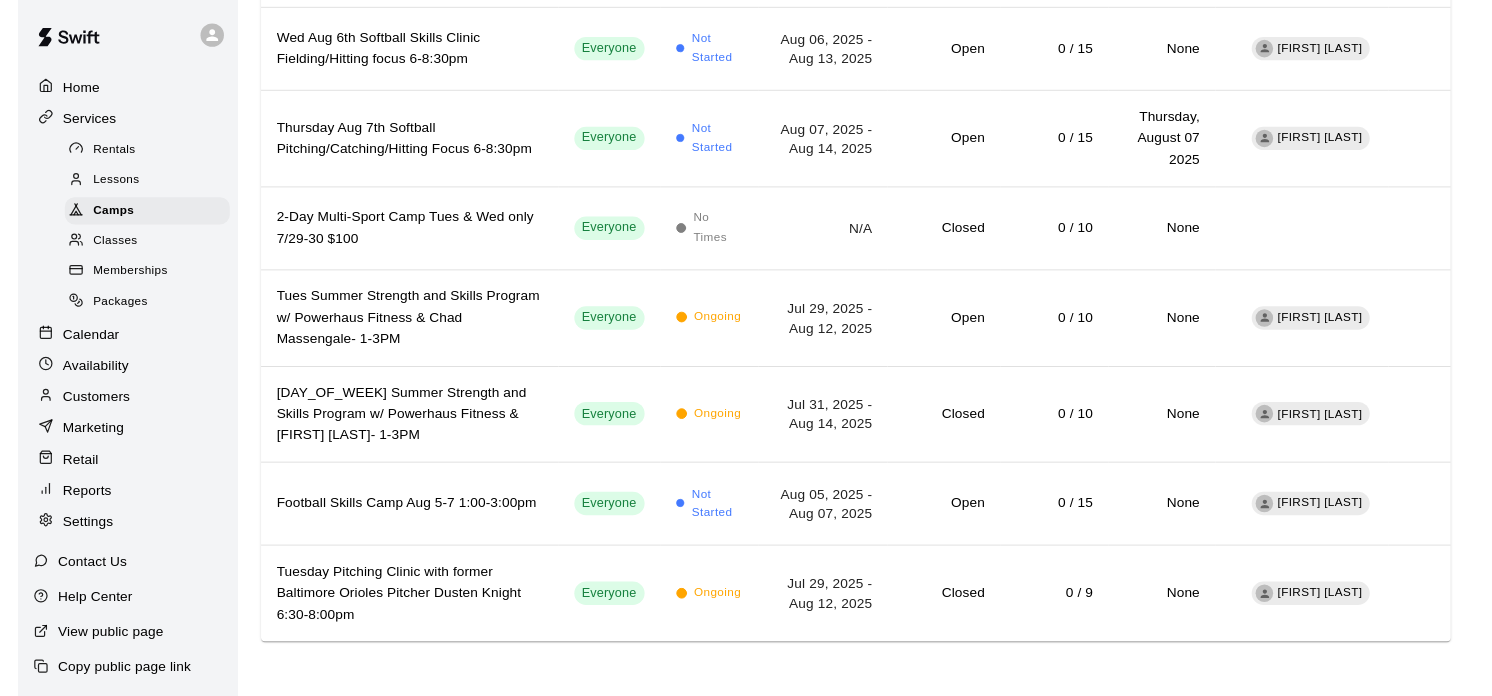 scroll, scrollTop: 0, scrollLeft: 0, axis: both 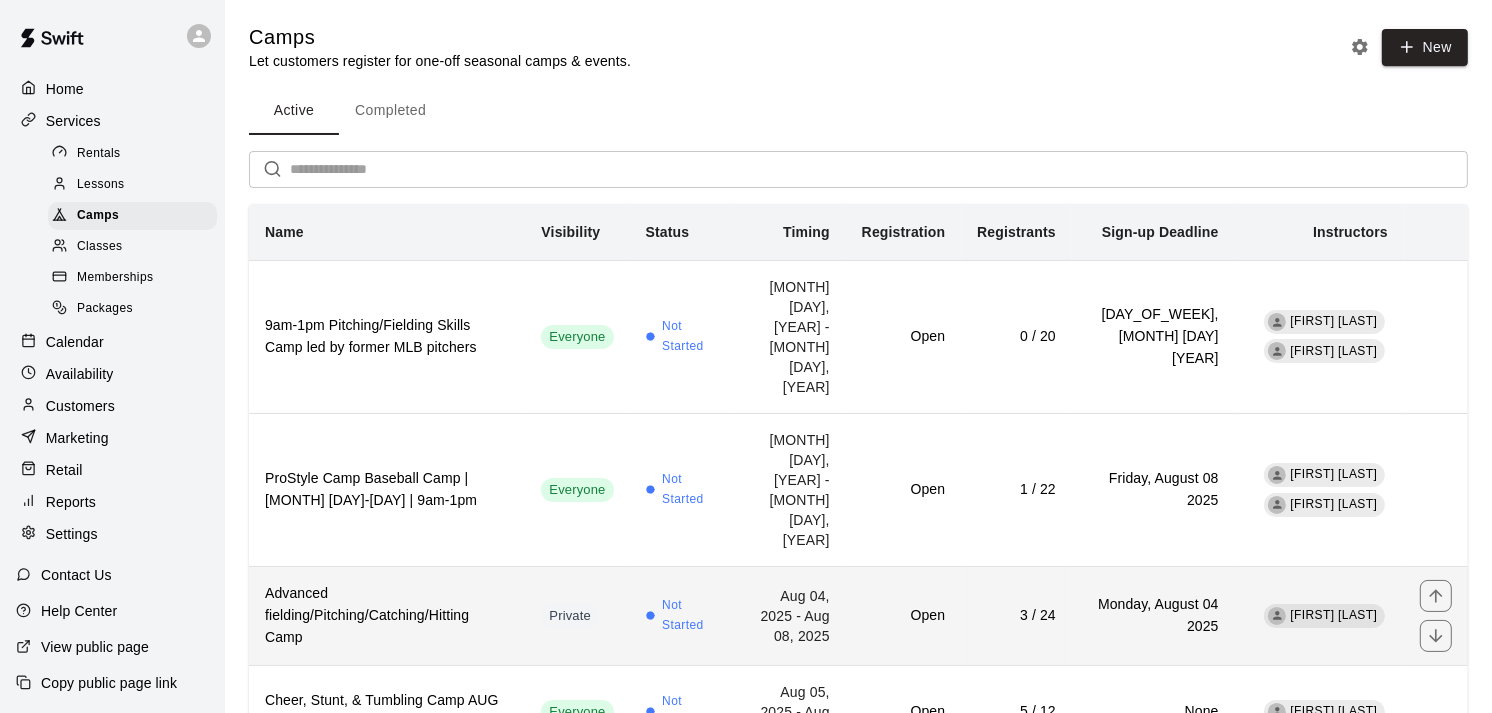 click on "Open" at bounding box center (903, 616) 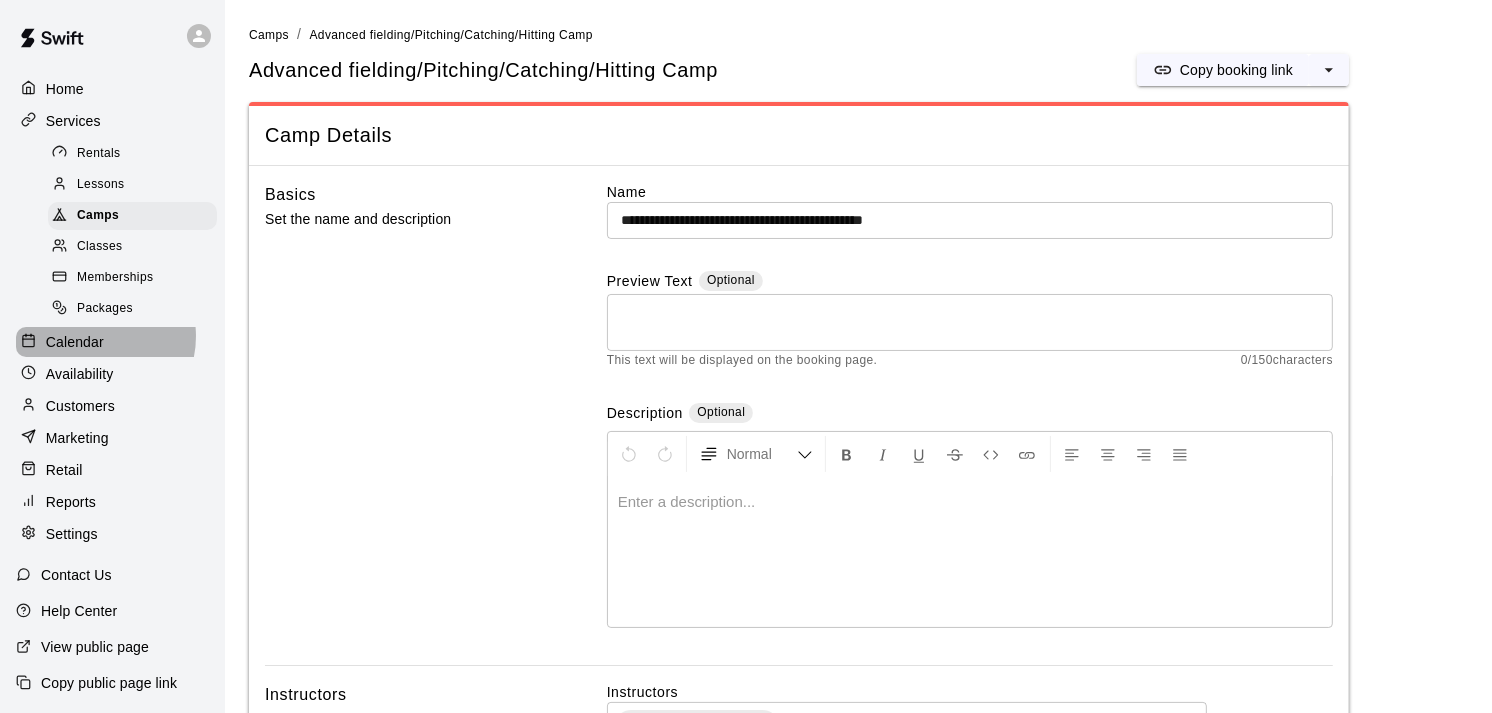 click on "Calendar" at bounding box center (75, 342) 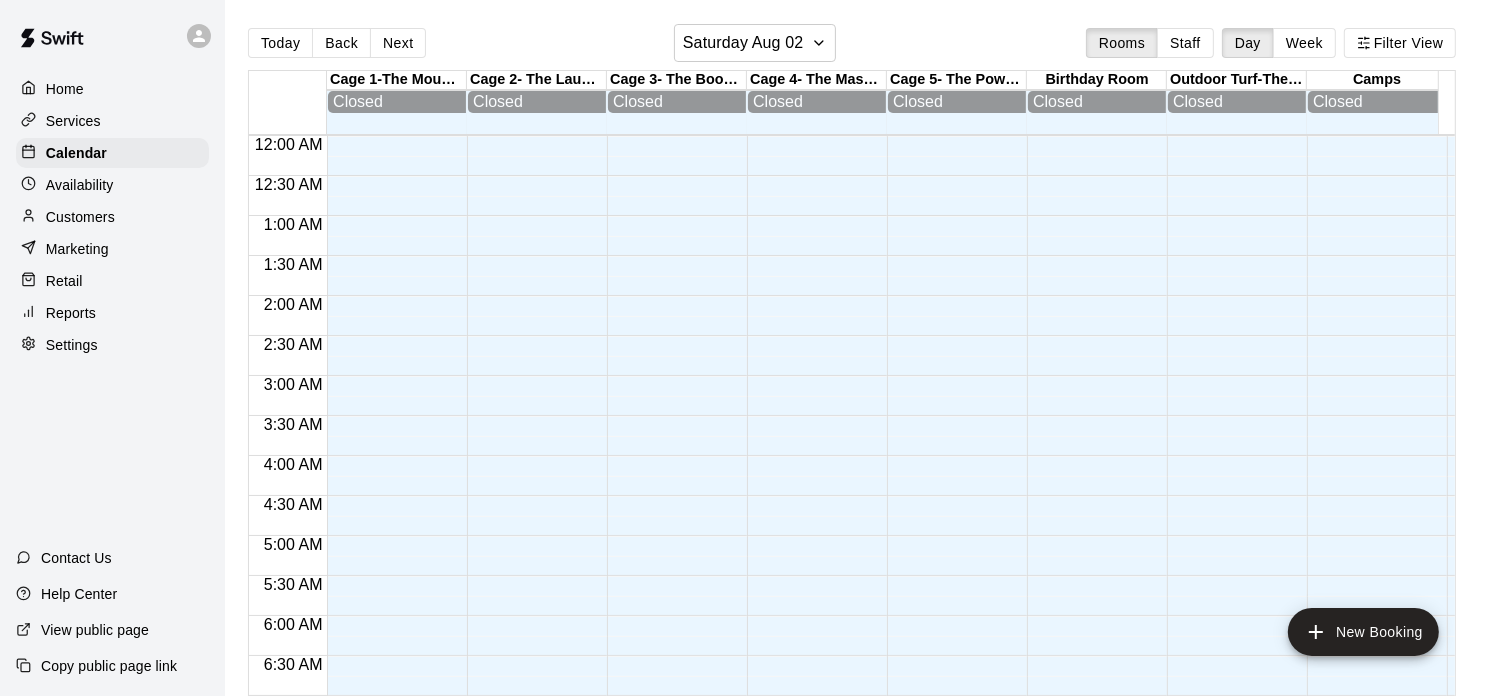 scroll, scrollTop: 897, scrollLeft: 0, axis: vertical 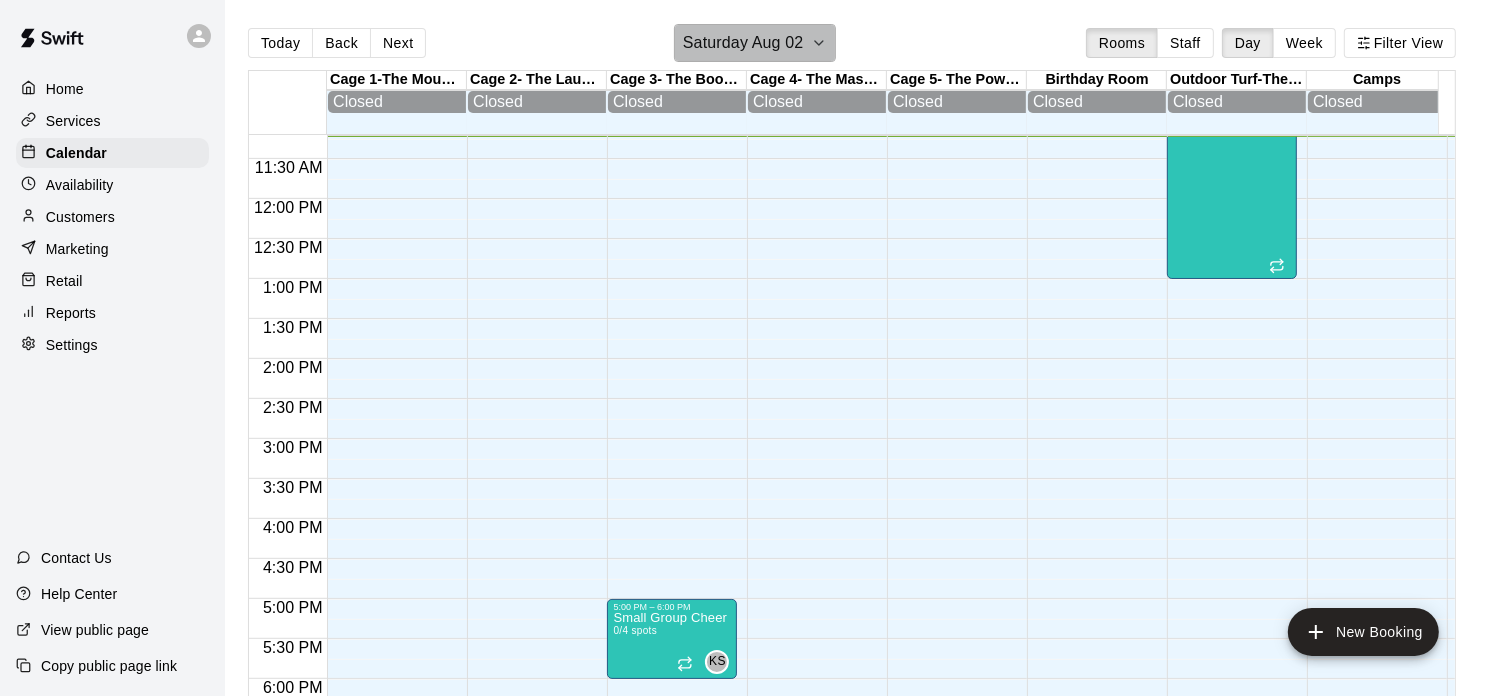 click on "Saturday Aug 02" at bounding box center (755, 43) 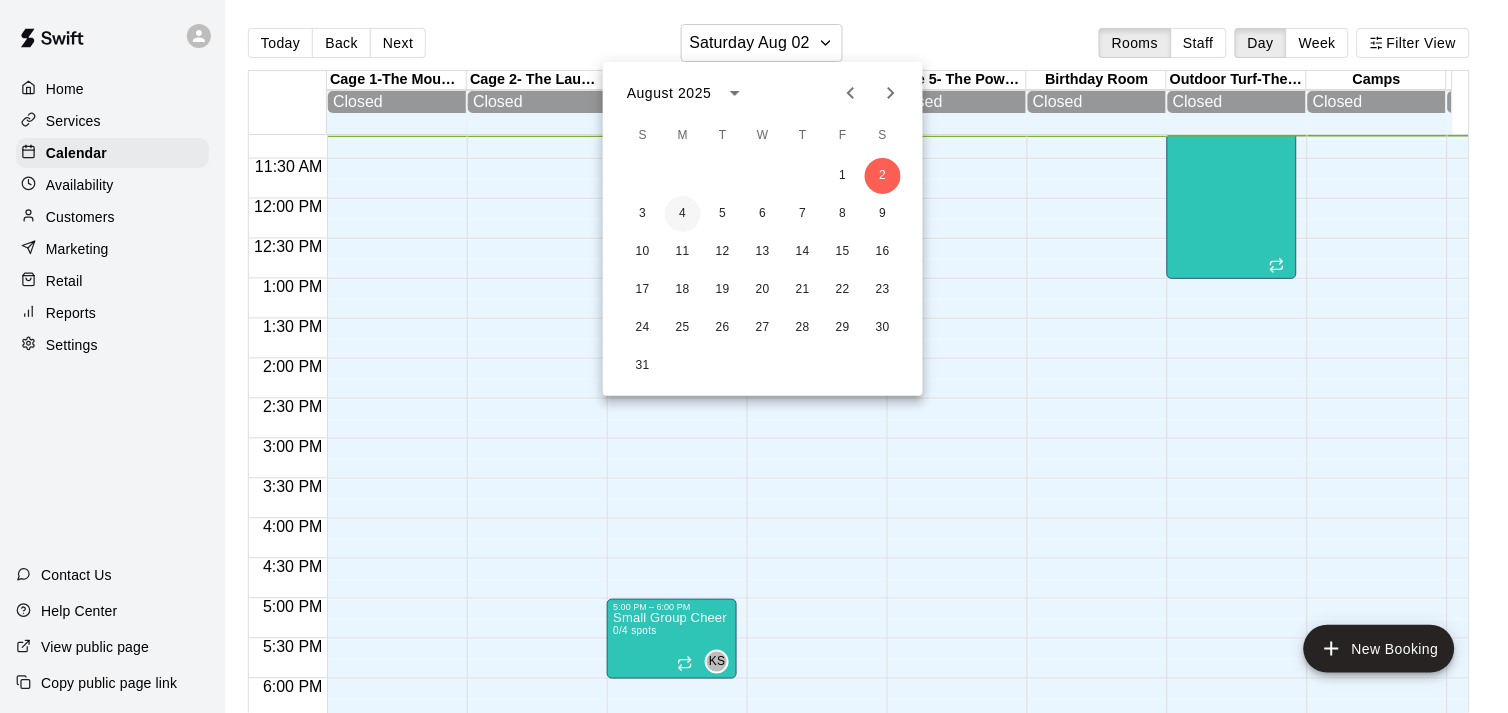 click on "4" at bounding box center (683, 214) 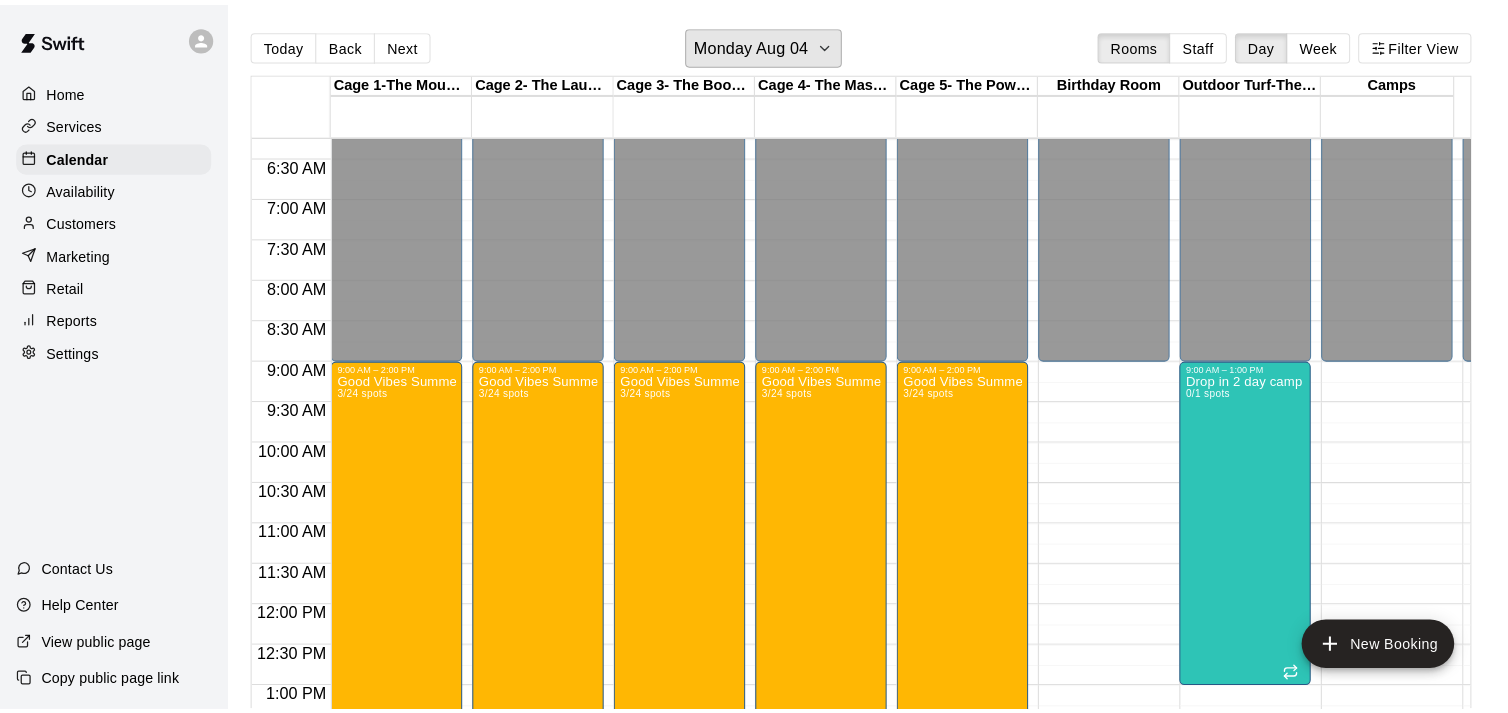 scroll, scrollTop: 483, scrollLeft: 0, axis: vertical 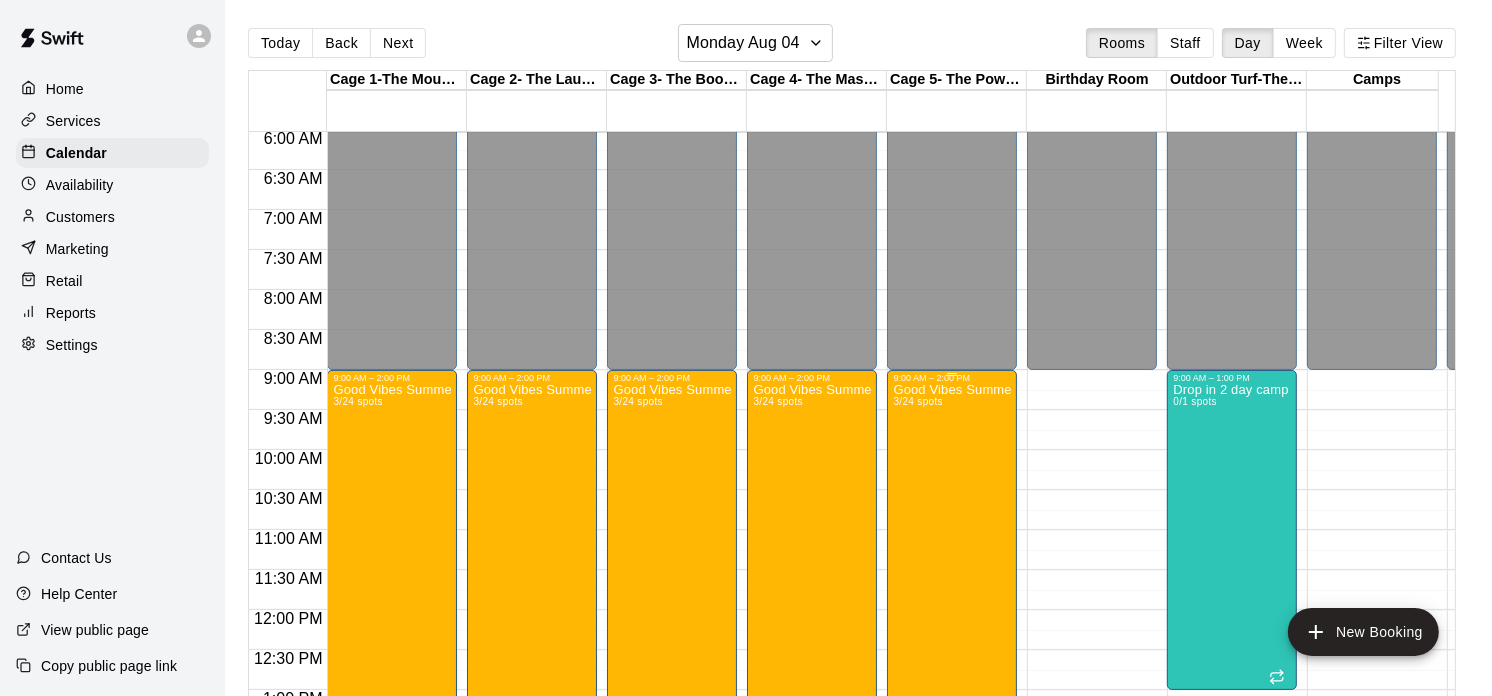 click on "Good Vibes Summer Camp Session 2 3/24 spots" at bounding box center (952, 731) 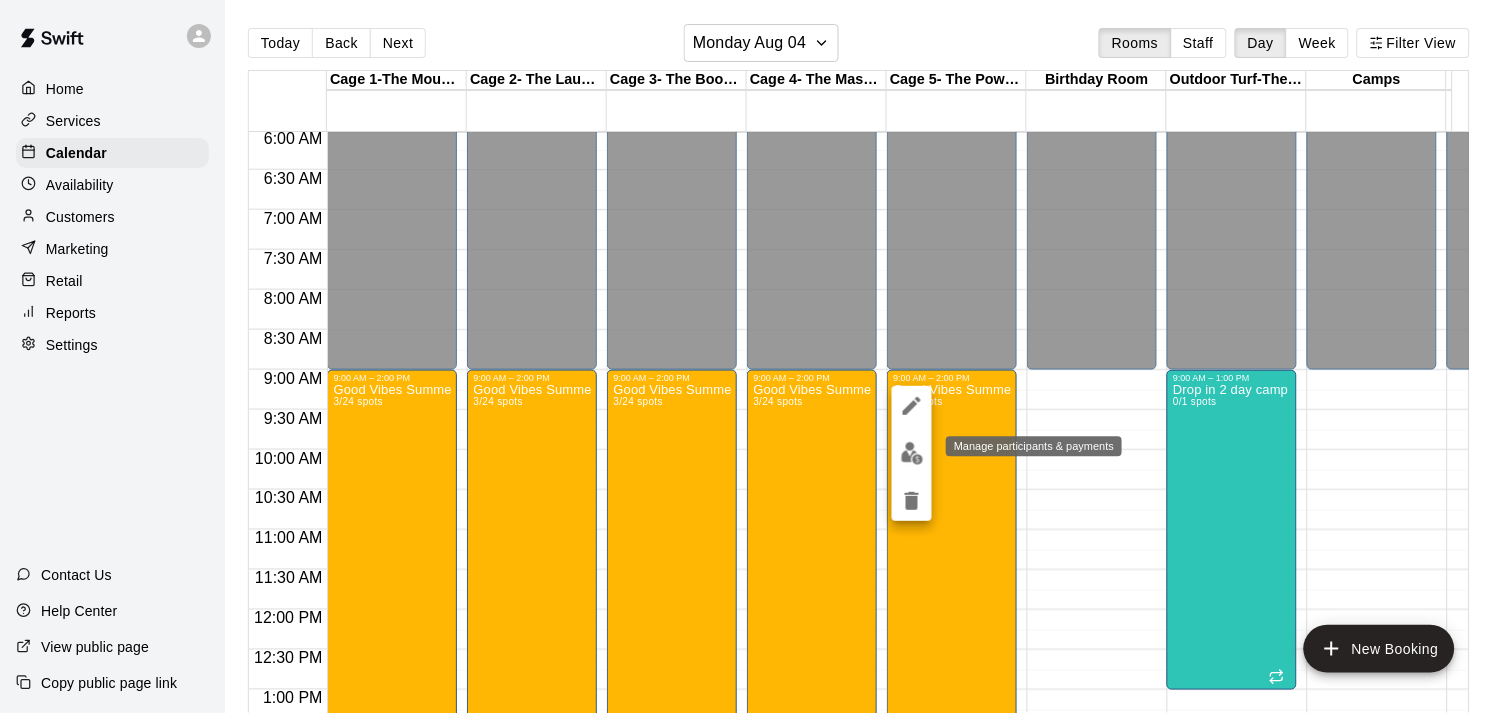 click at bounding box center (912, 453) 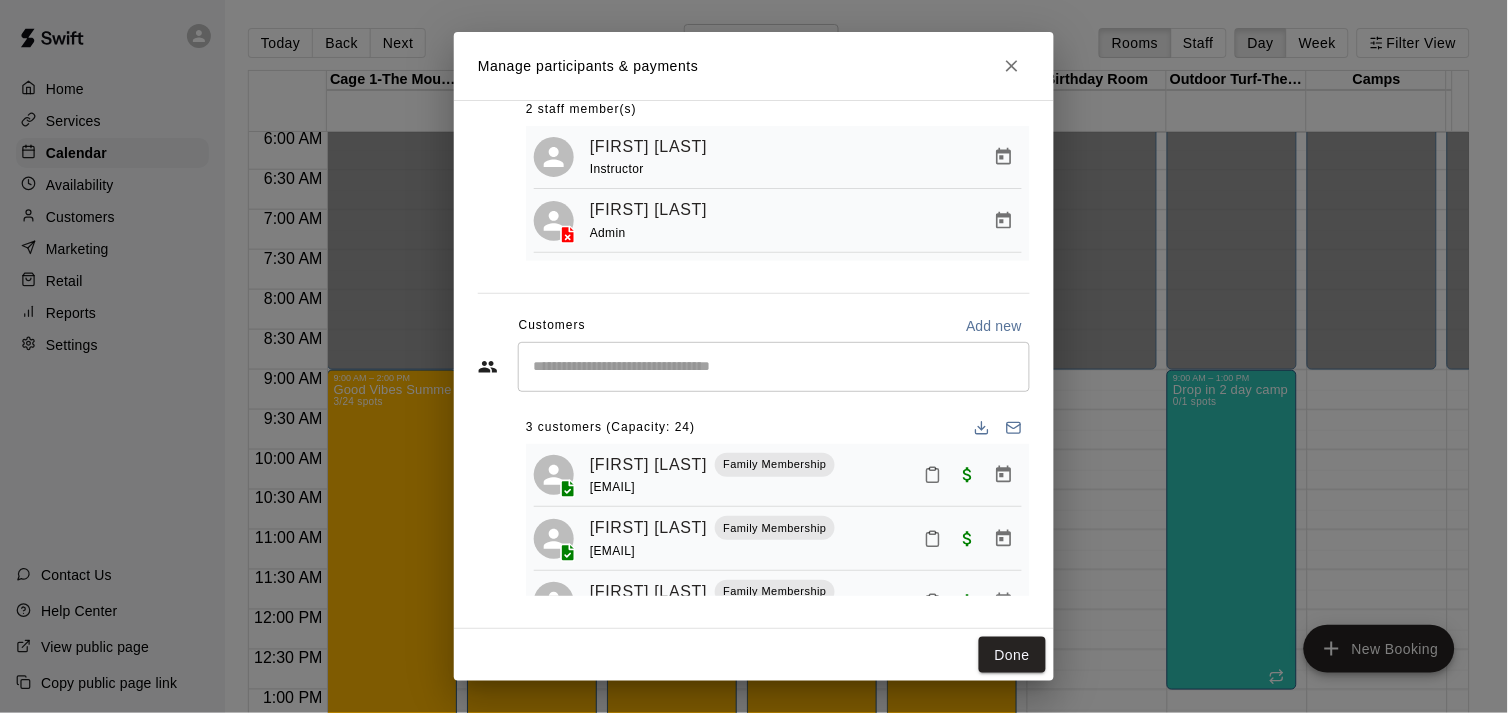 scroll, scrollTop: 132, scrollLeft: 0, axis: vertical 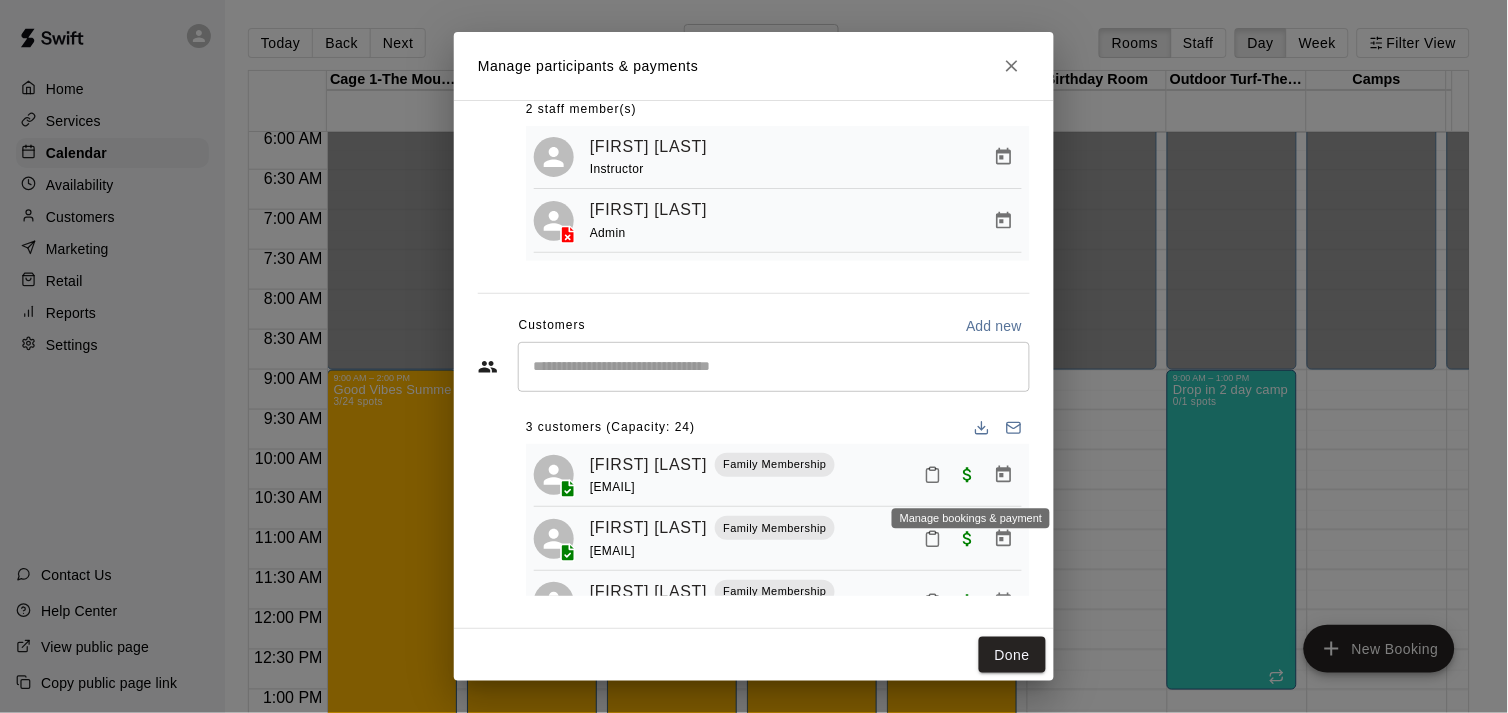 click 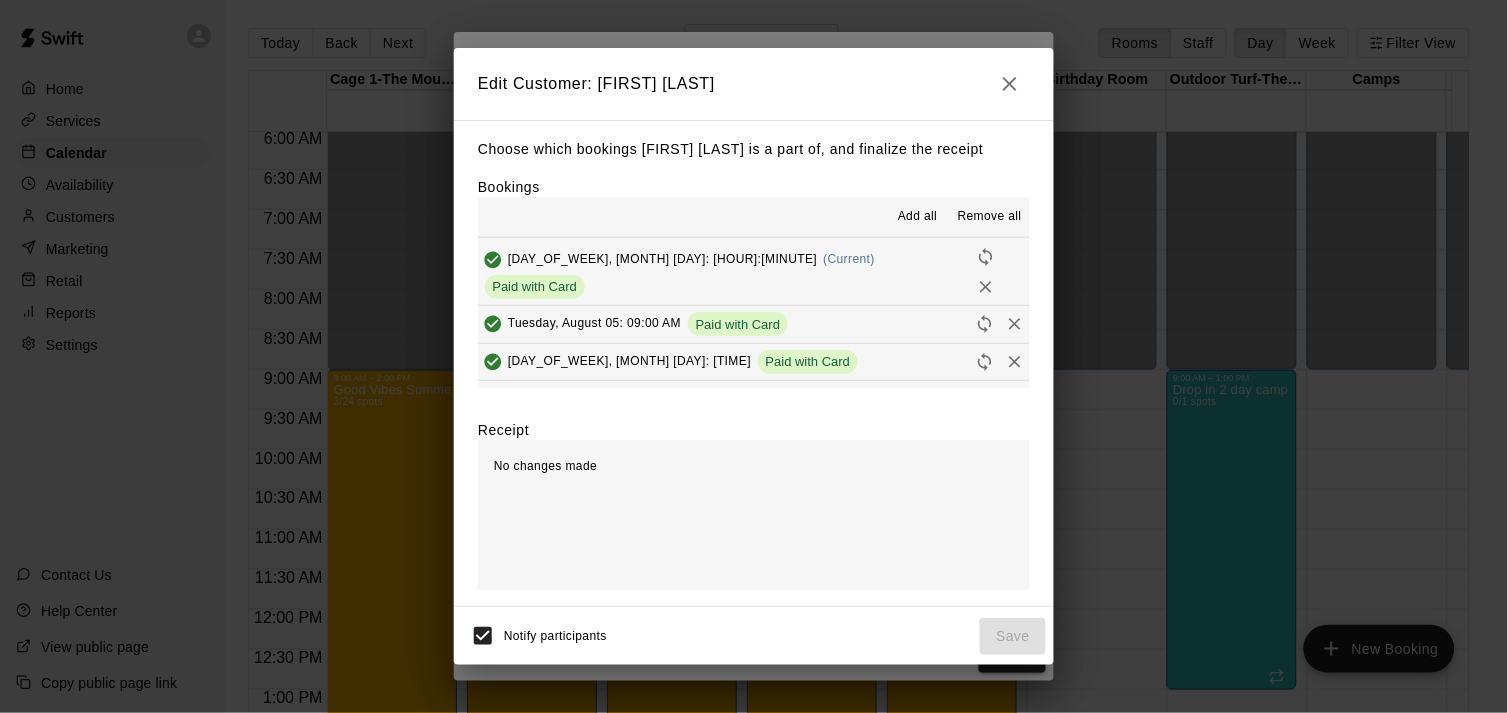 click on "Remove all" at bounding box center (990, 217) 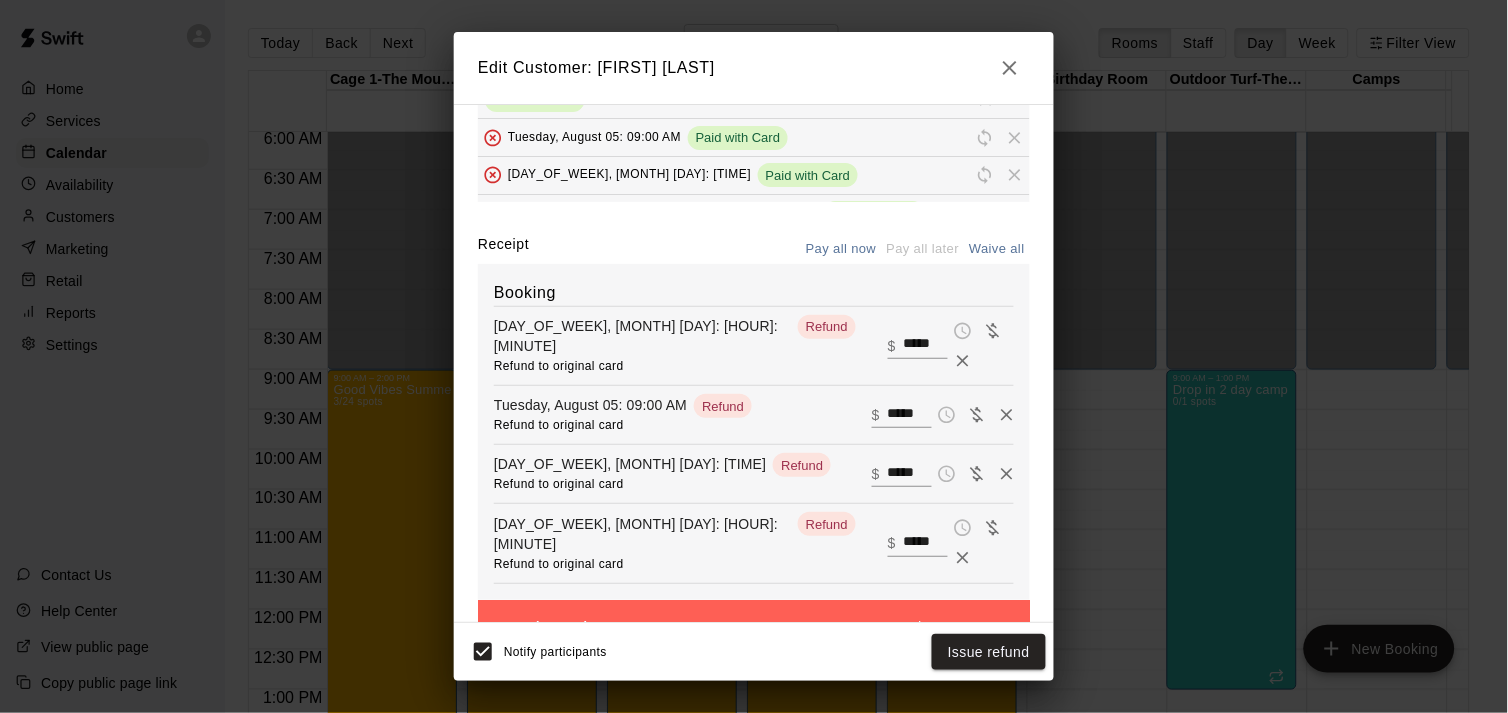 scroll, scrollTop: 208, scrollLeft: 0, axis: vertical 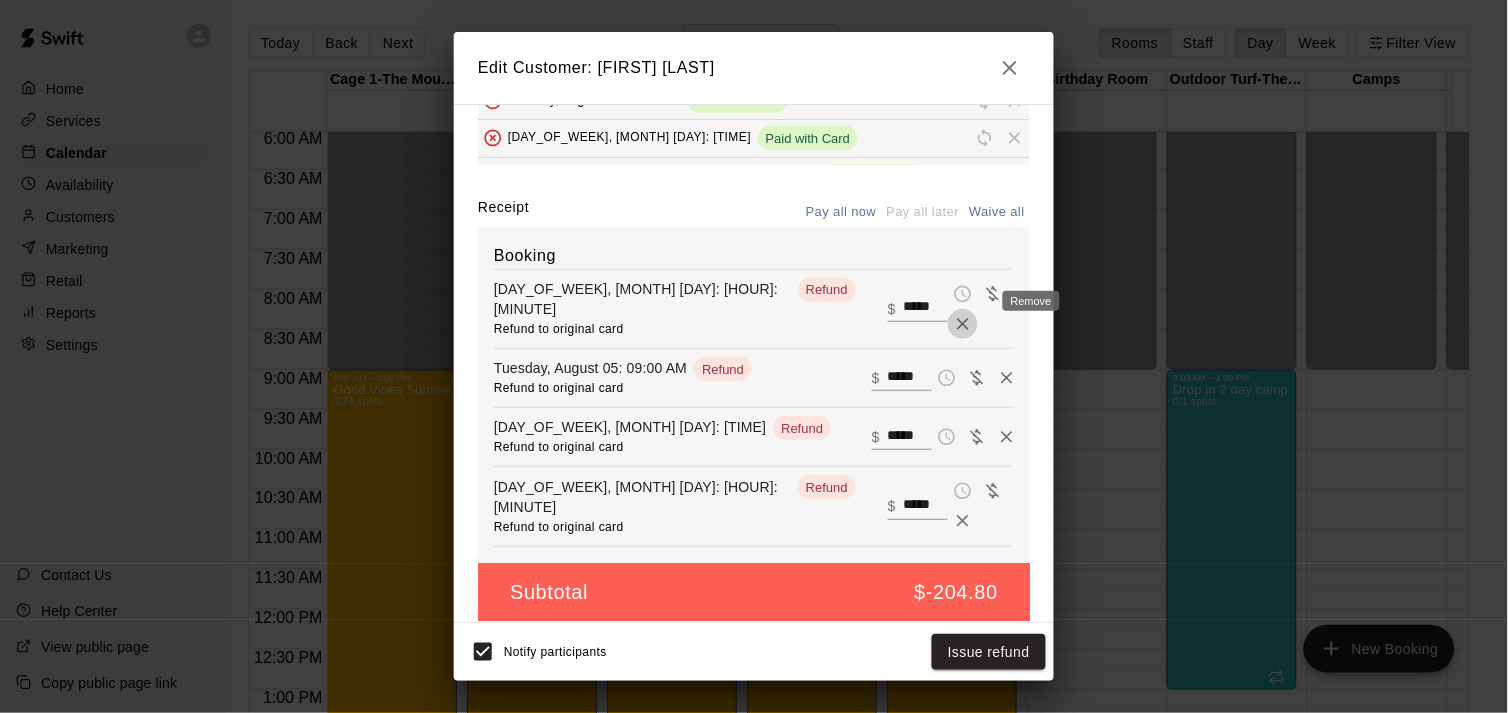 click 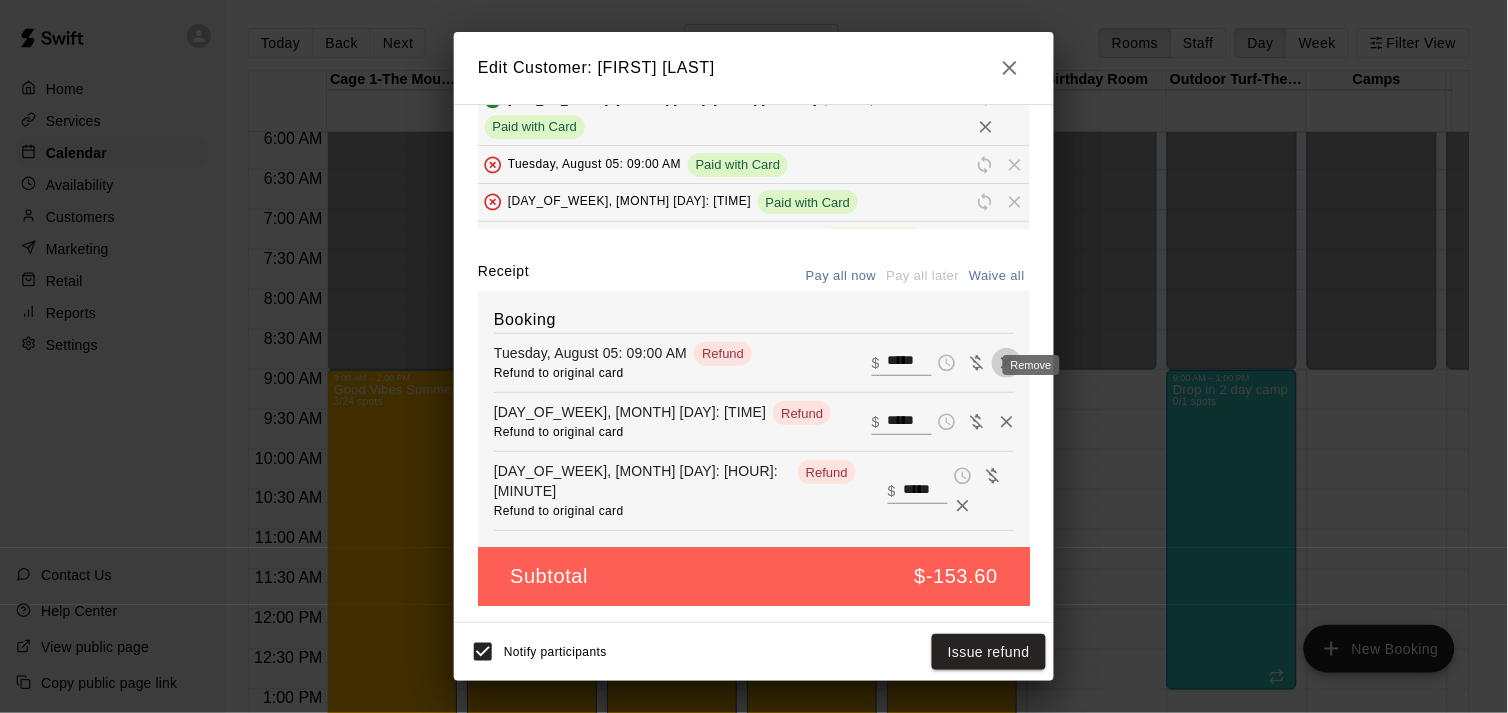 click 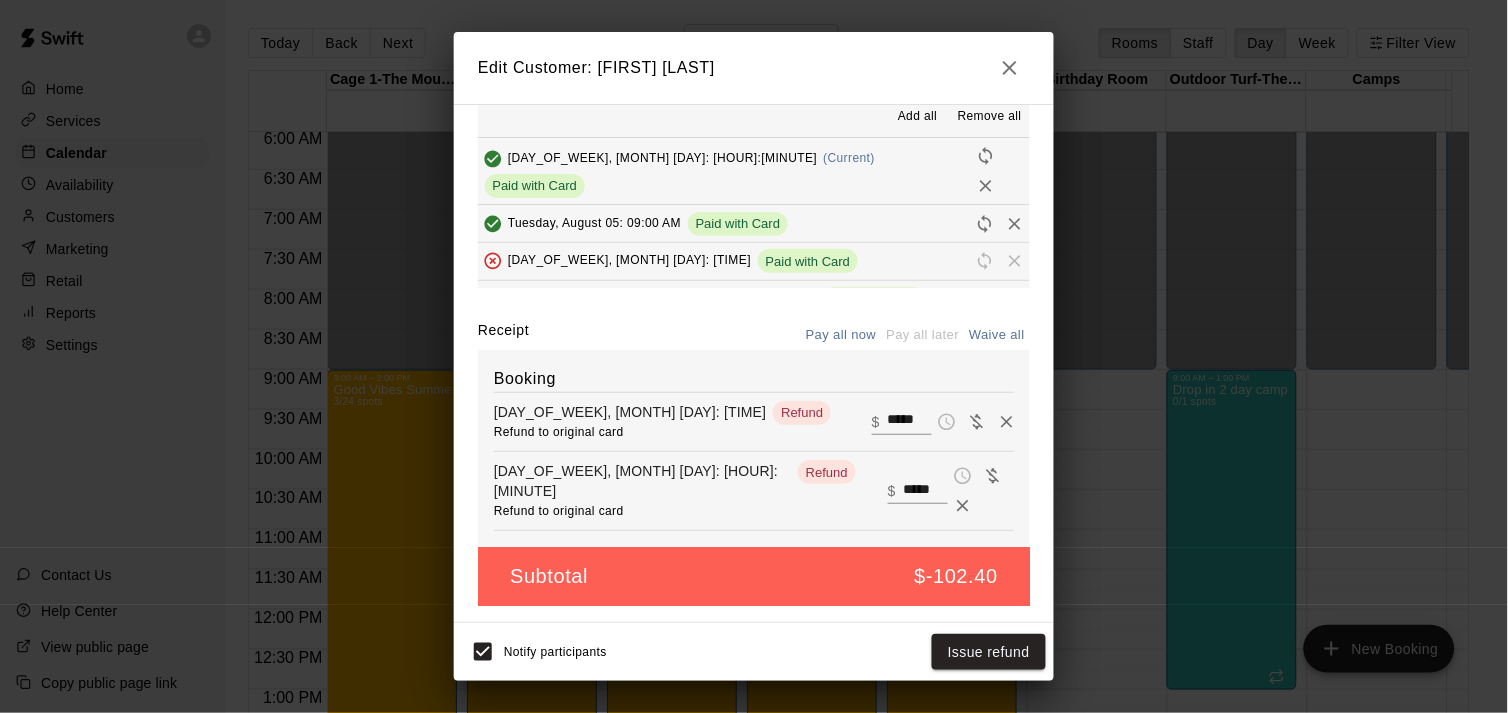 scroll, scrollTop: 80, scrollLeft: 0, axis: vertical 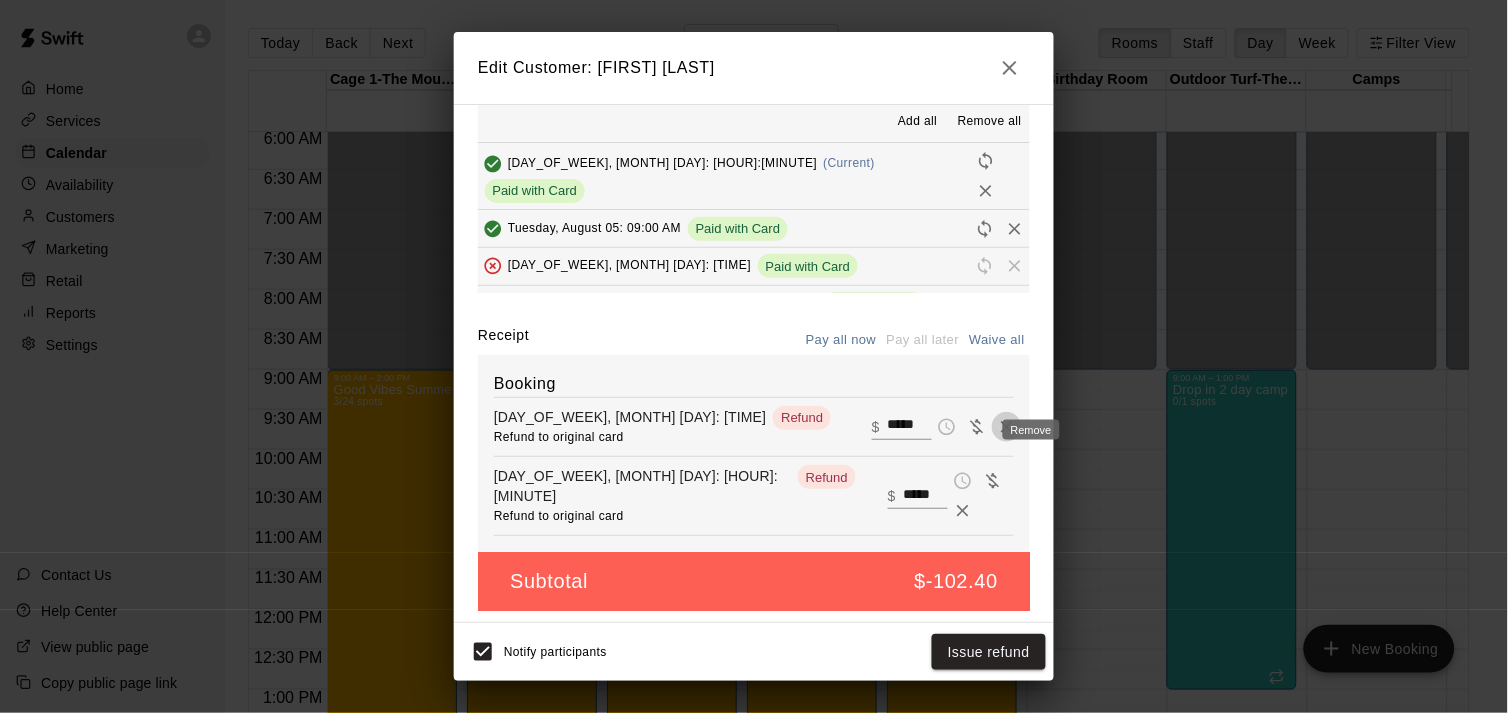 click 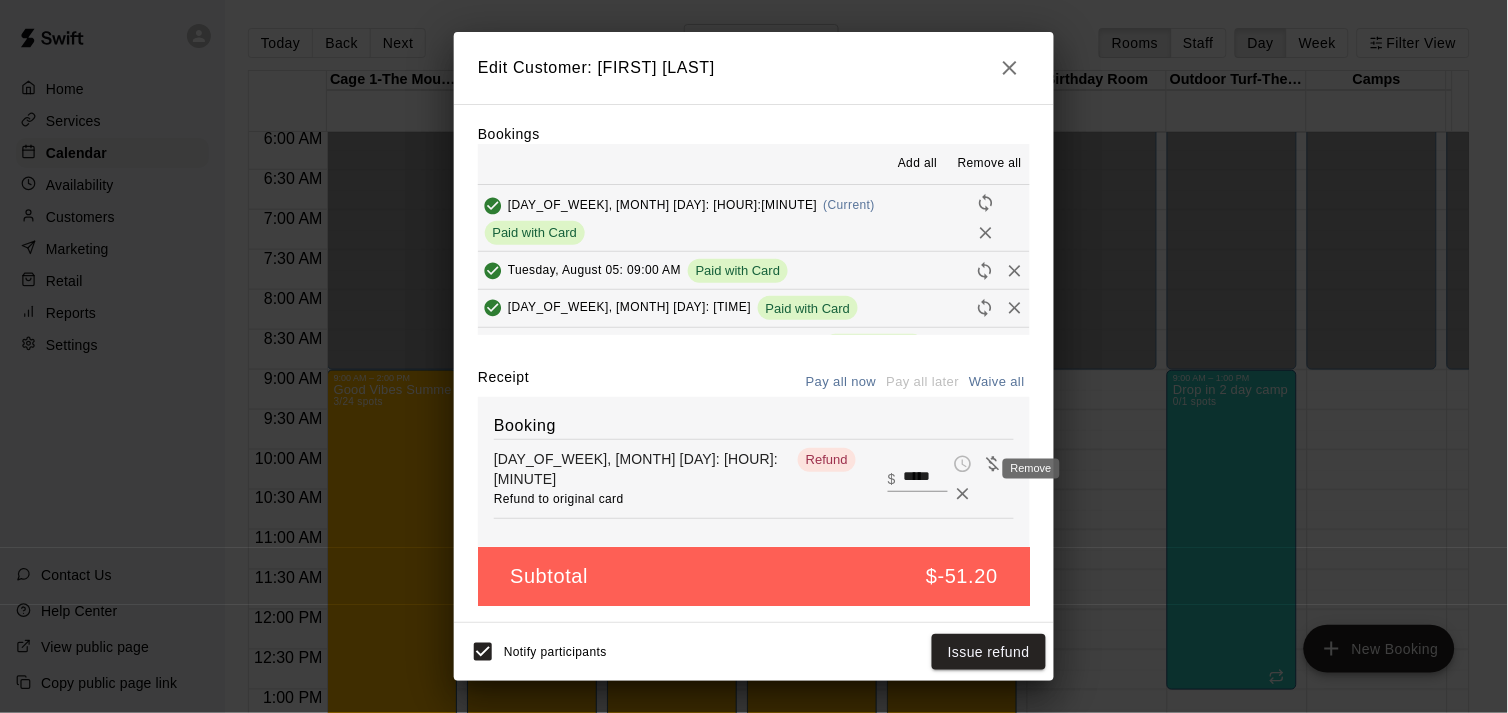 scroll, scrollTop: 41, scrollLeft: 0, axis: vertical 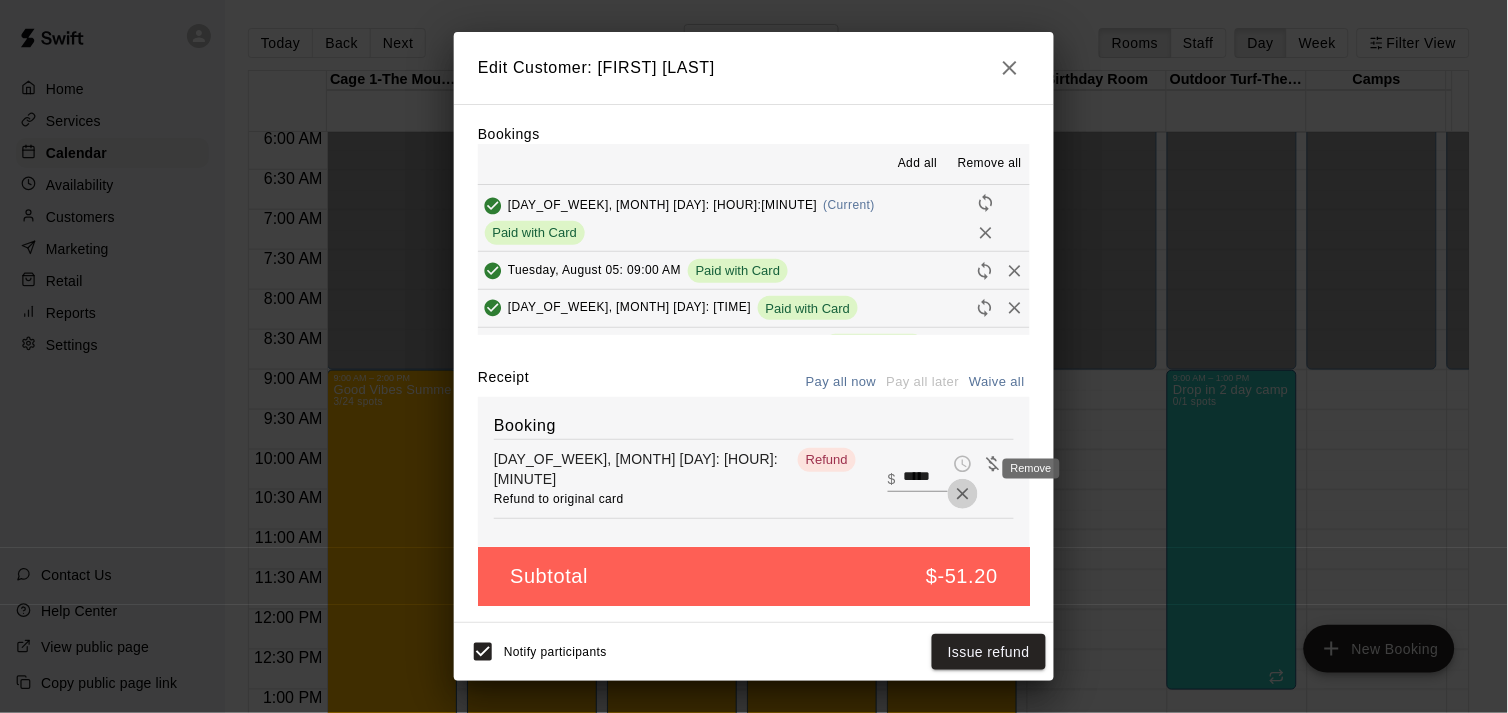 click 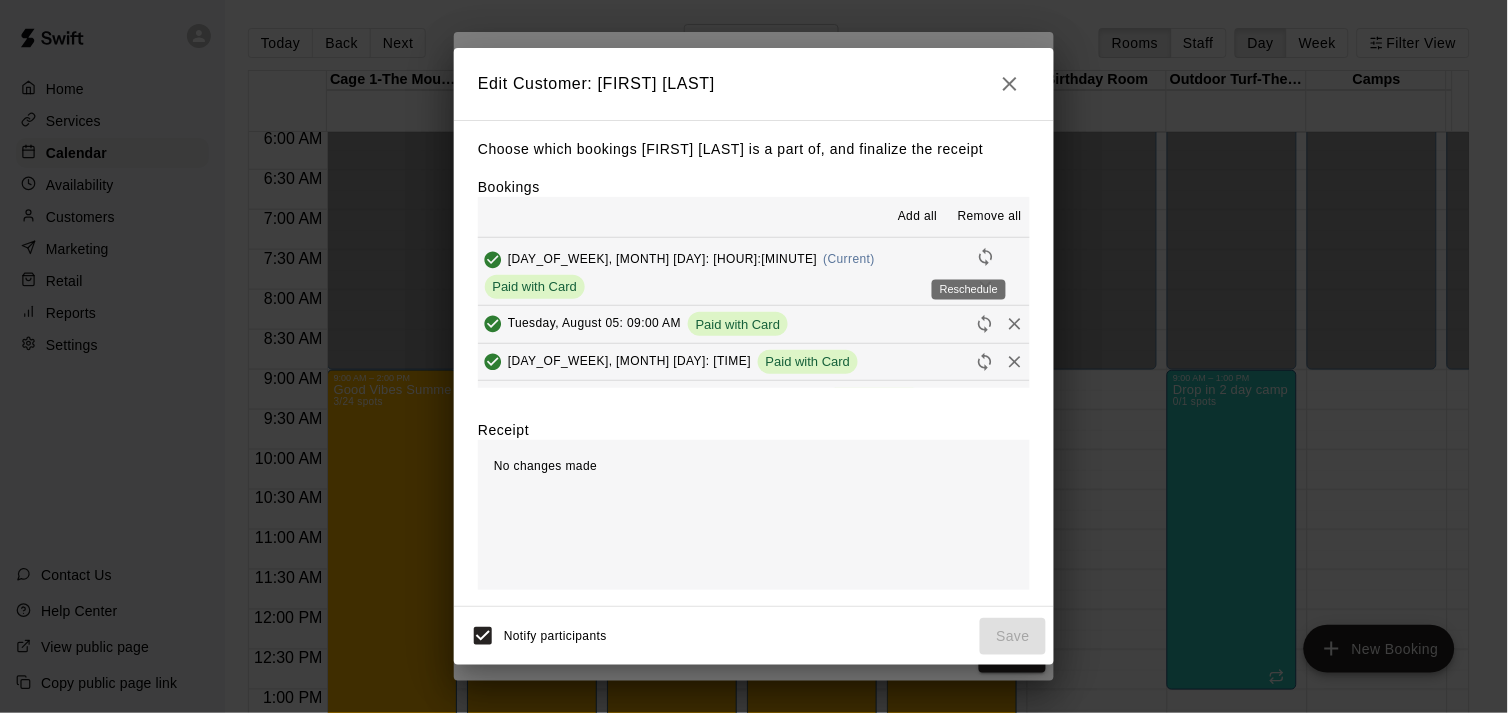 click 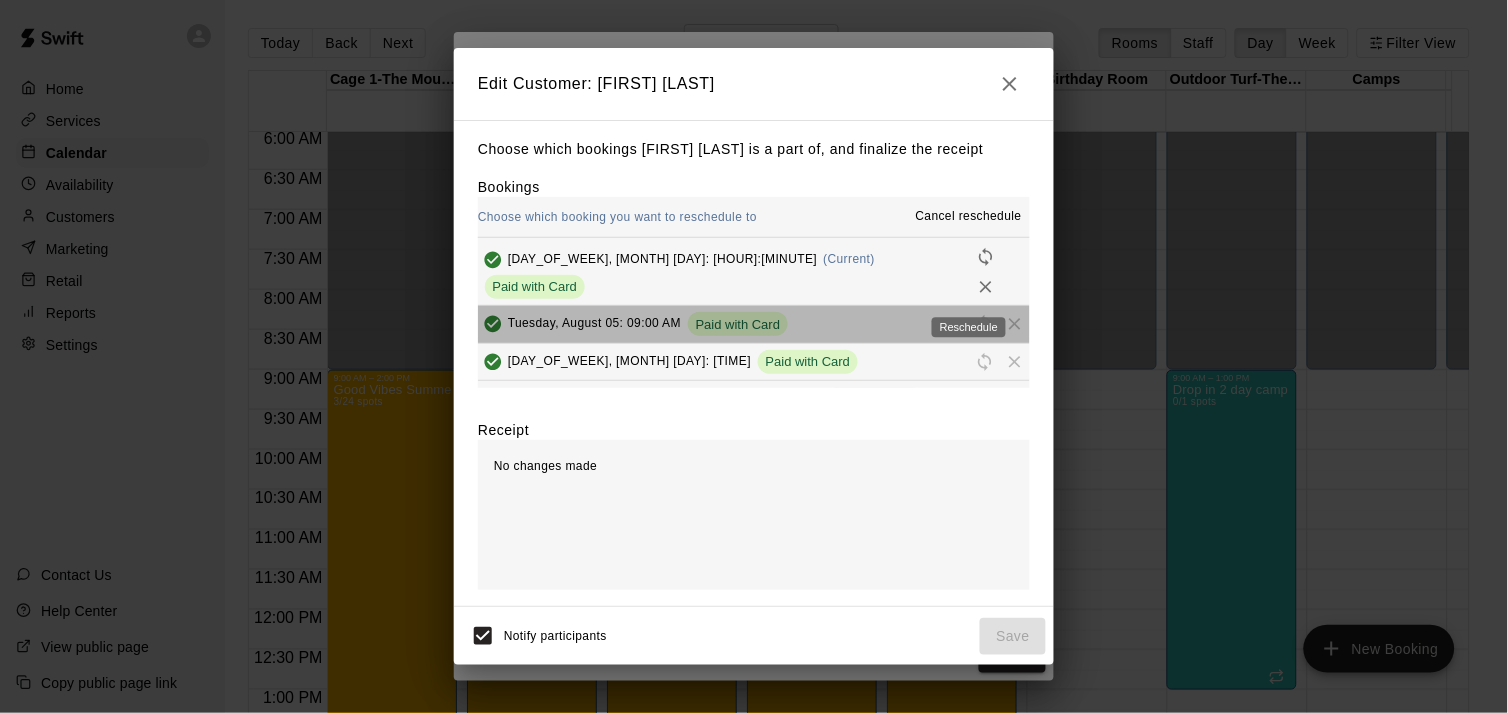 click at bounding box center [985, 323] 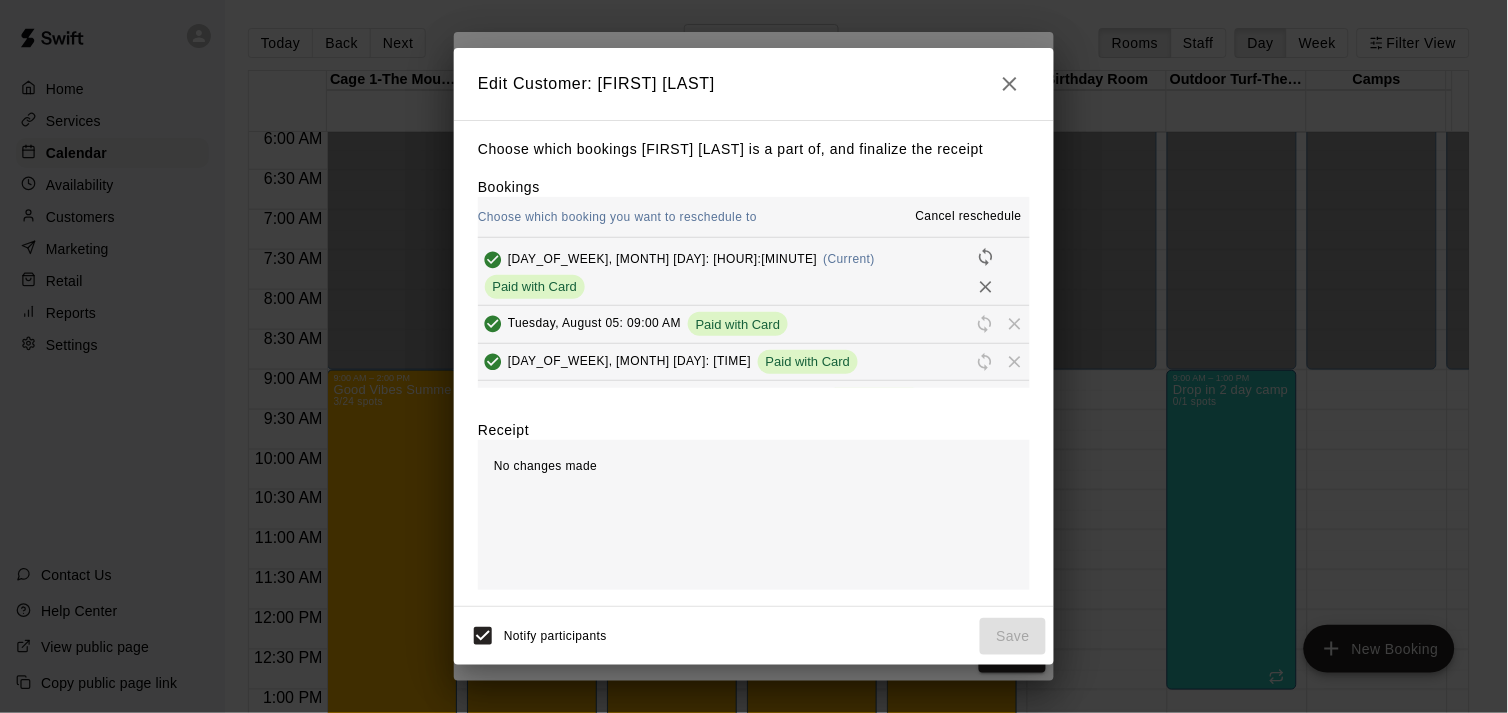 scroll, scrollTop: 38, scrollLeft: 0, axis: vertical 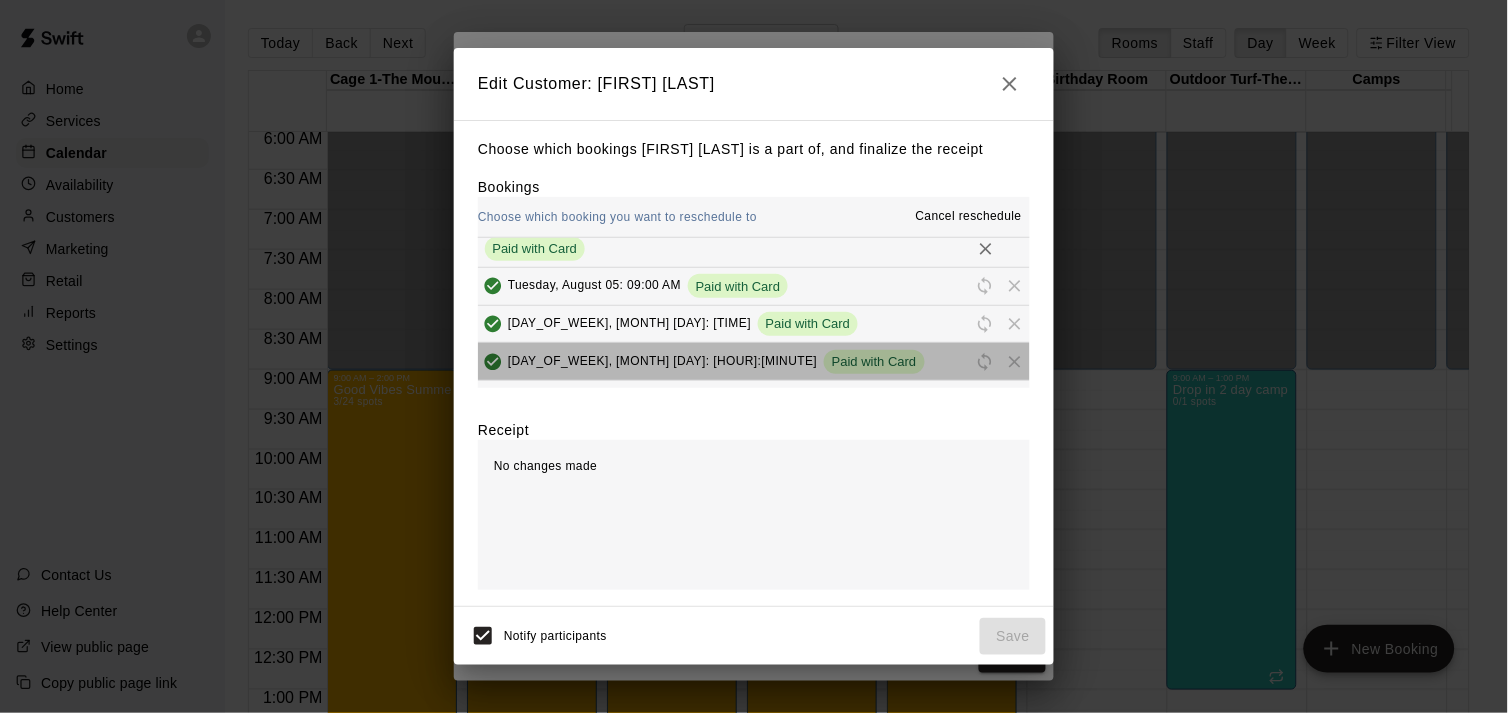 click at bounding box center (1000, 362) 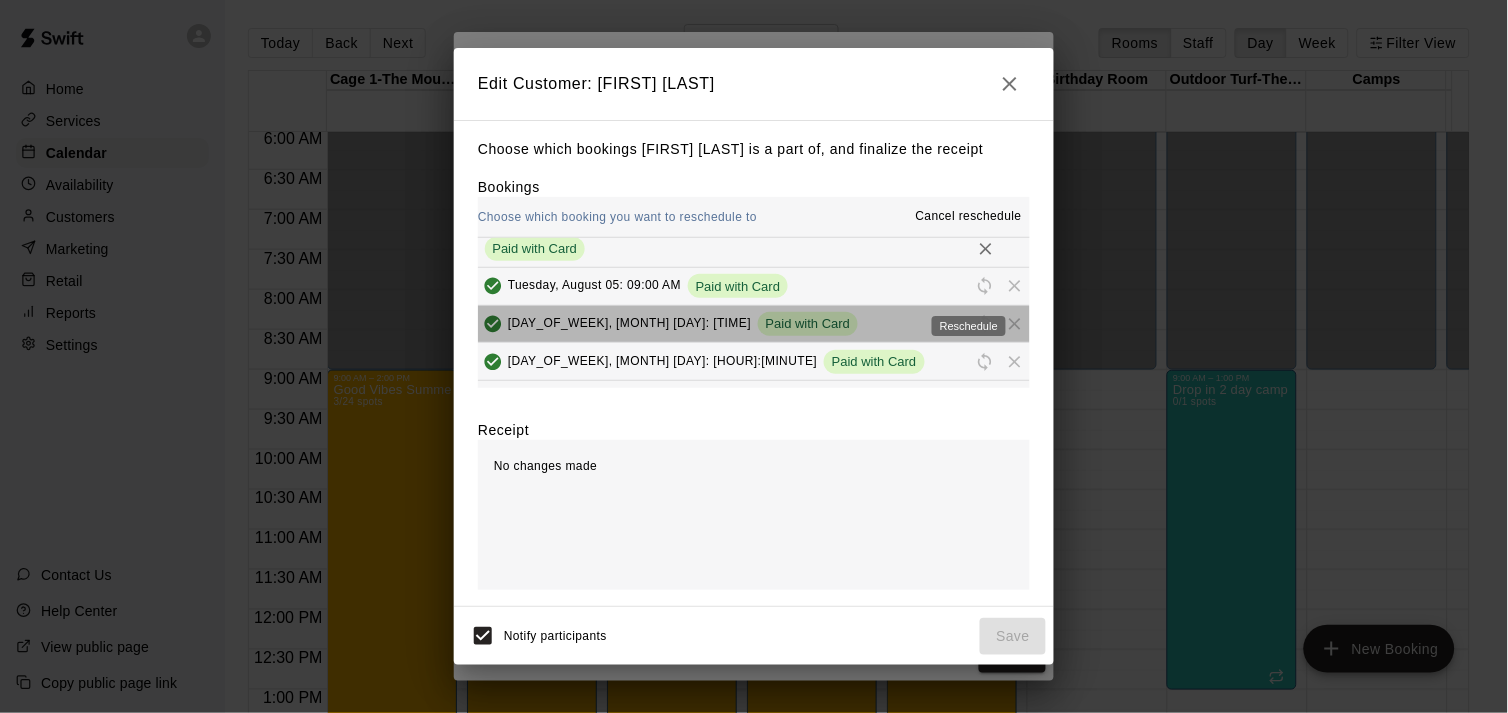 click at bounding box center (985, 322) 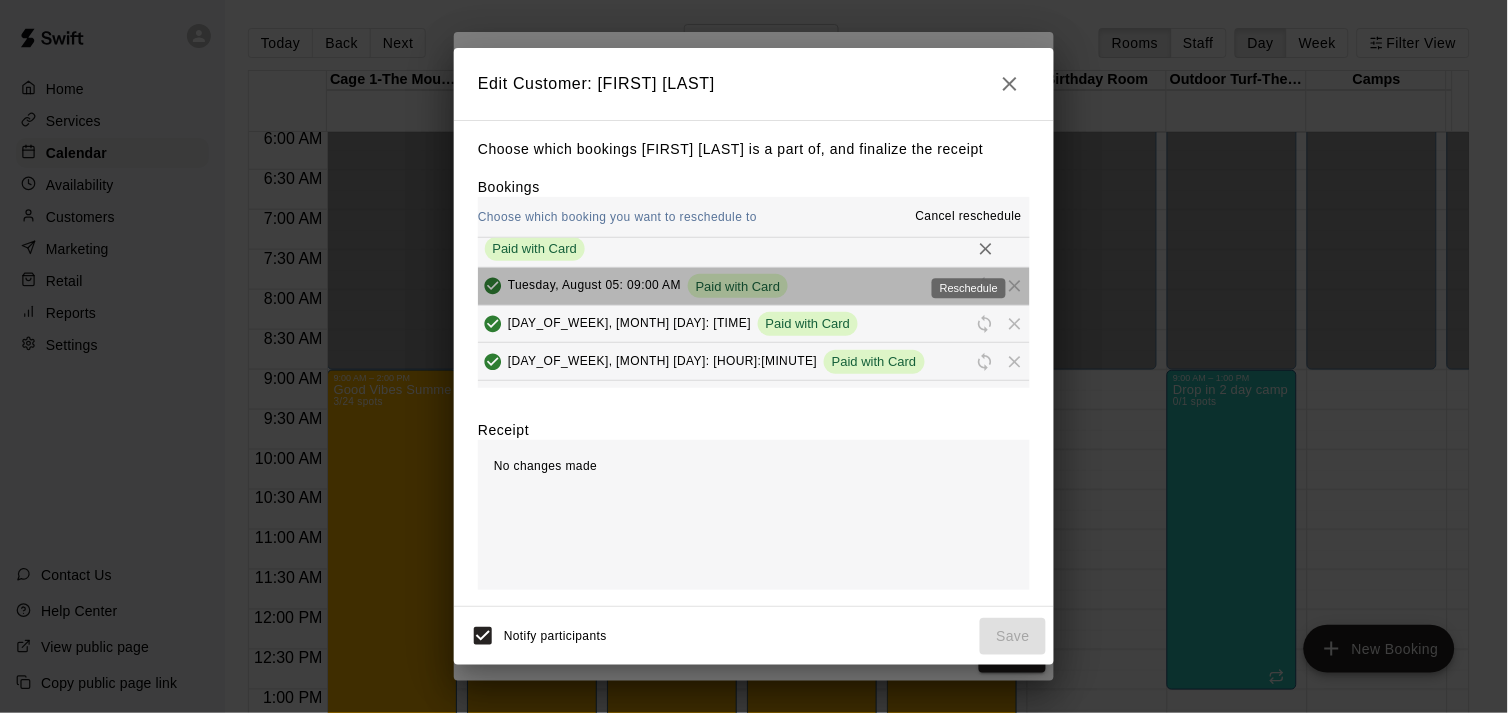 click at bounding box center [985, 285] 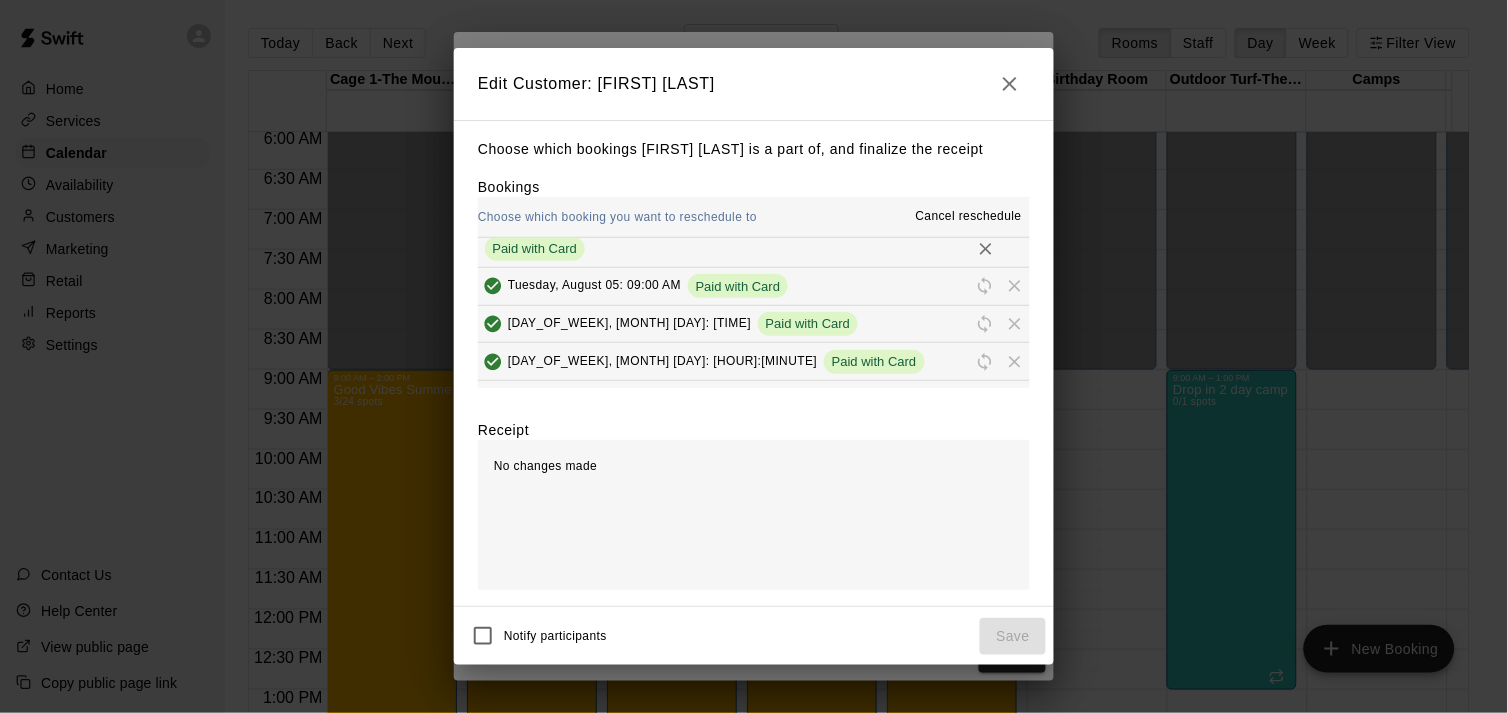 scroll, scrollTop: 0, scrollLeft: 0, axis: both 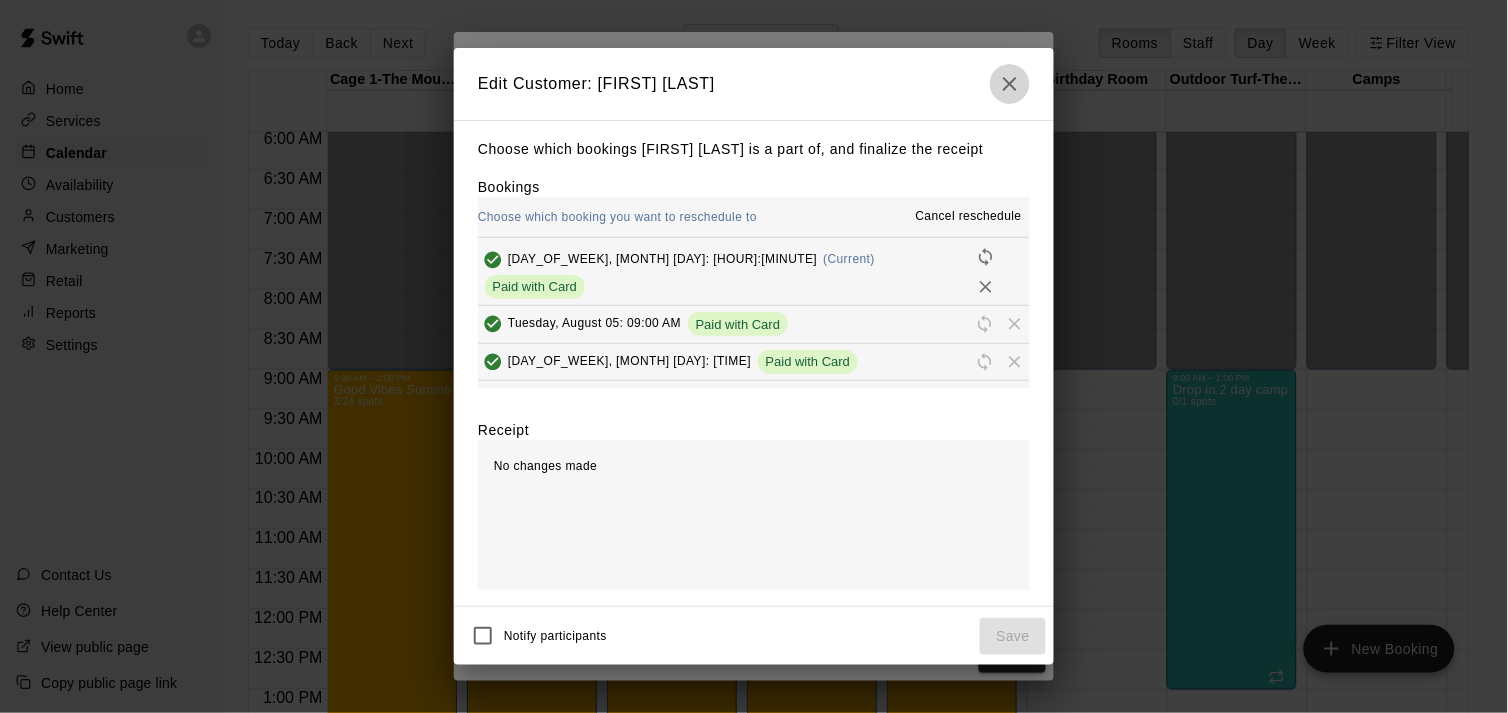 click 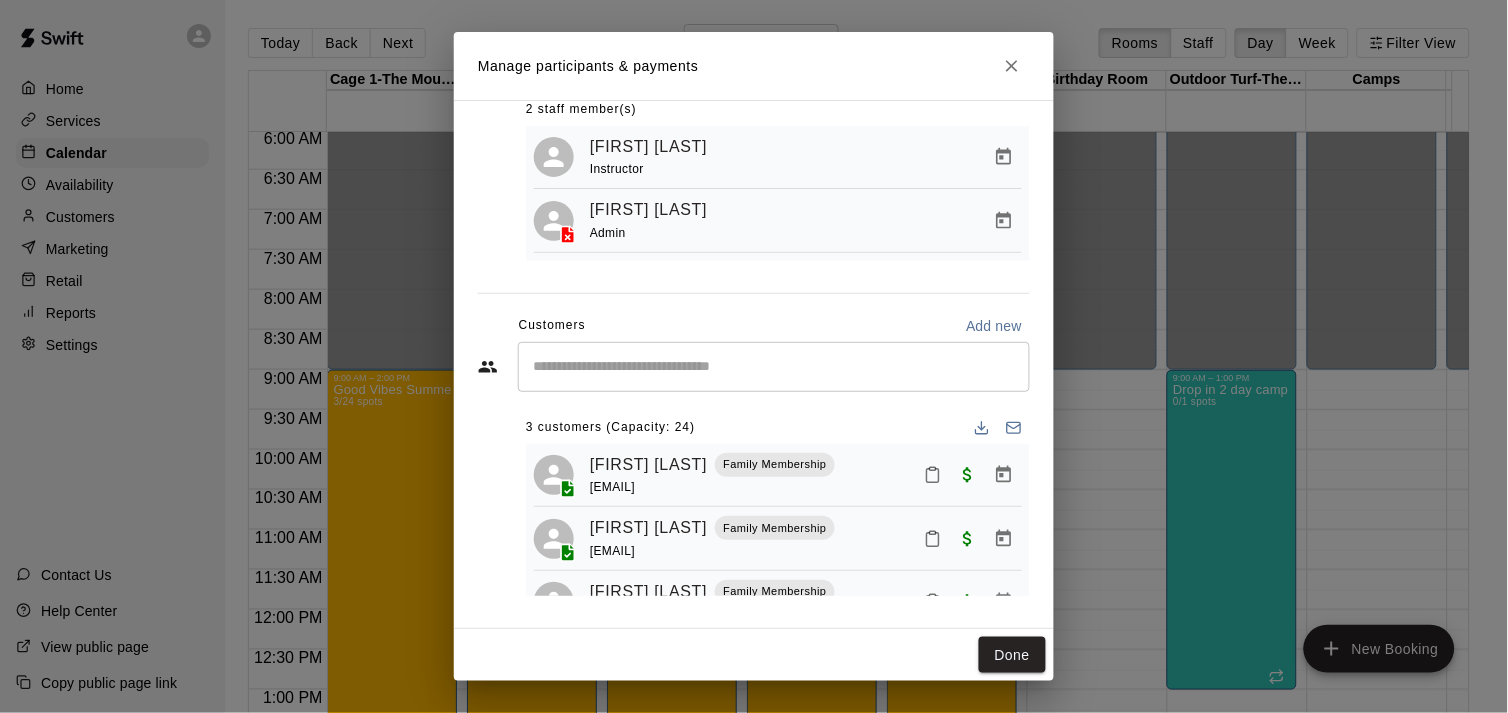 drag, startPoint x: 1008, startPoint y: 460, endPoint x: 1013, endPoint y: 573, distance: 113.110565 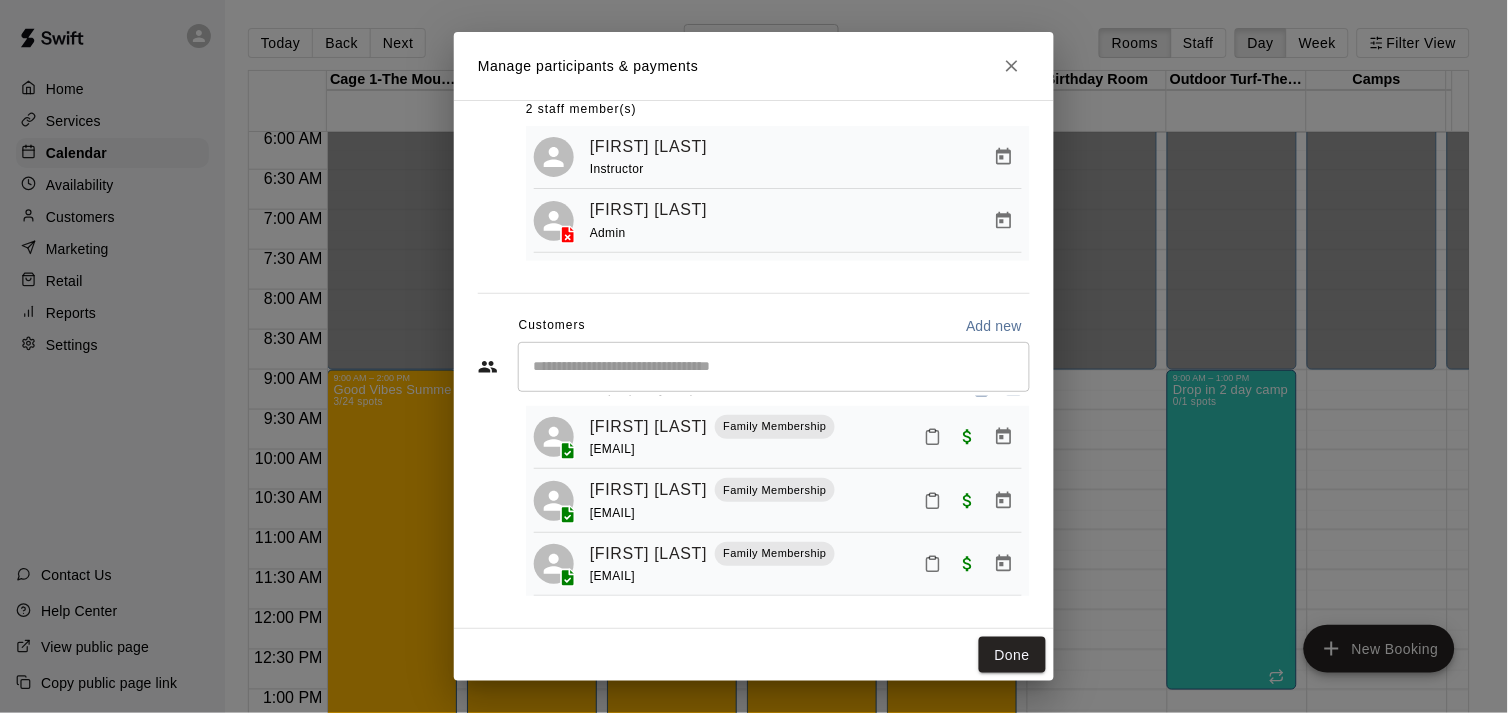 scroll, scrollTop: 57, scrollLeft: 0, axis: vertical 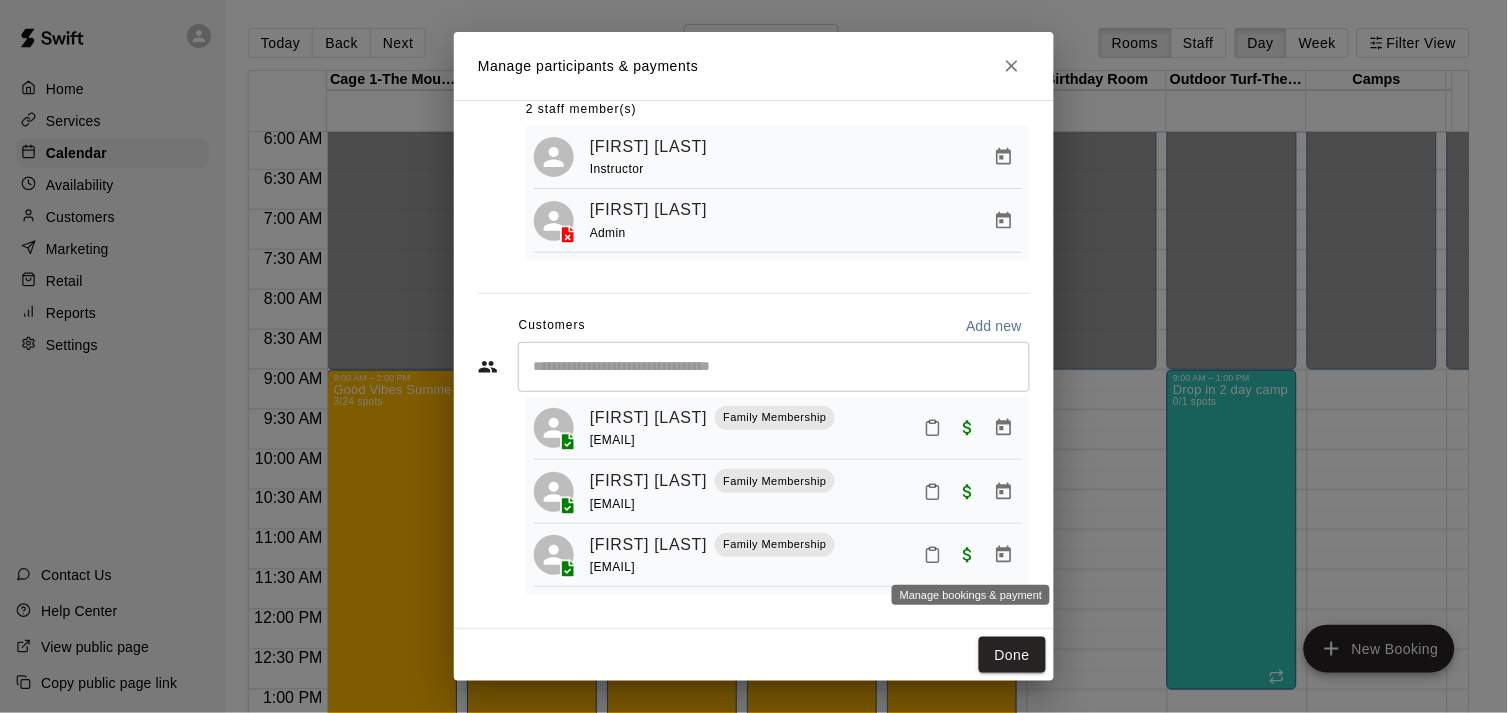 click 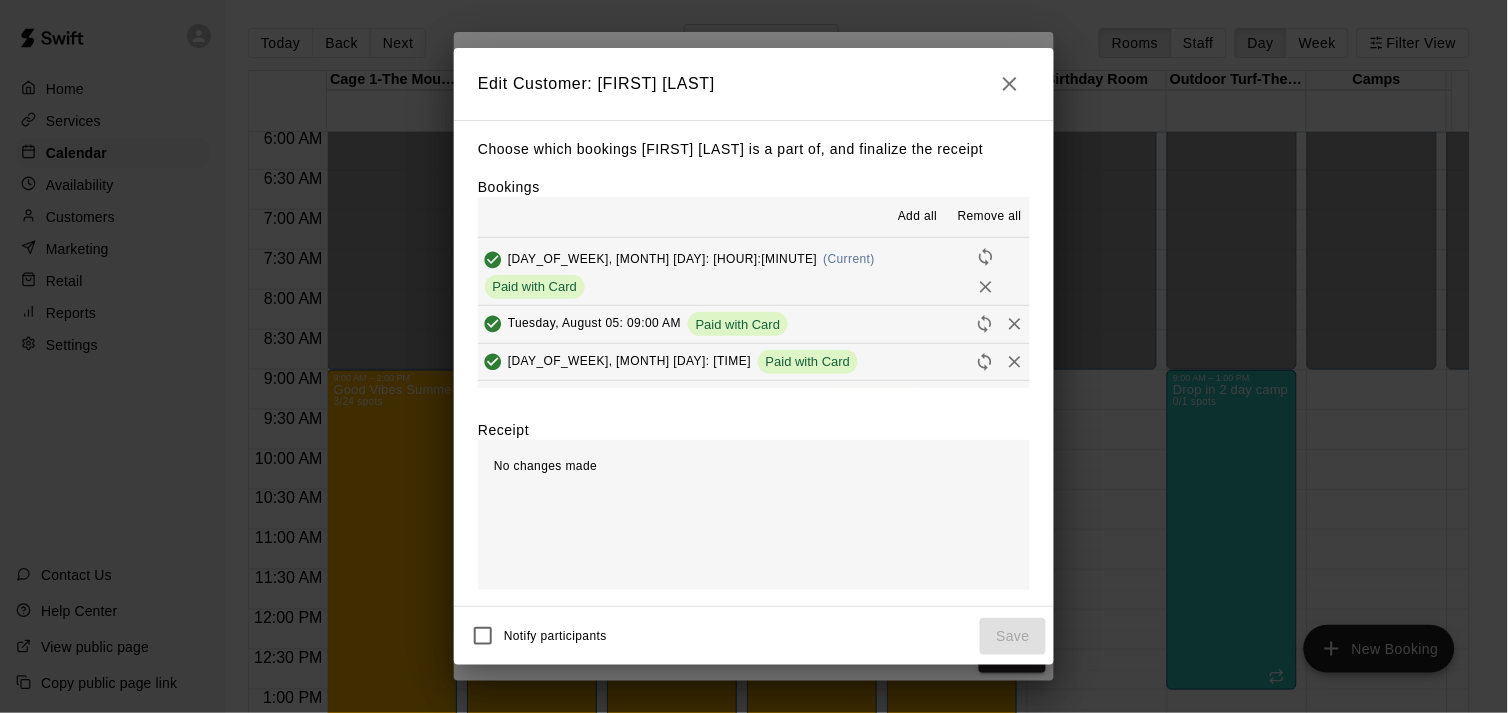 click on "Remove all" at bounding box center (990, 217) 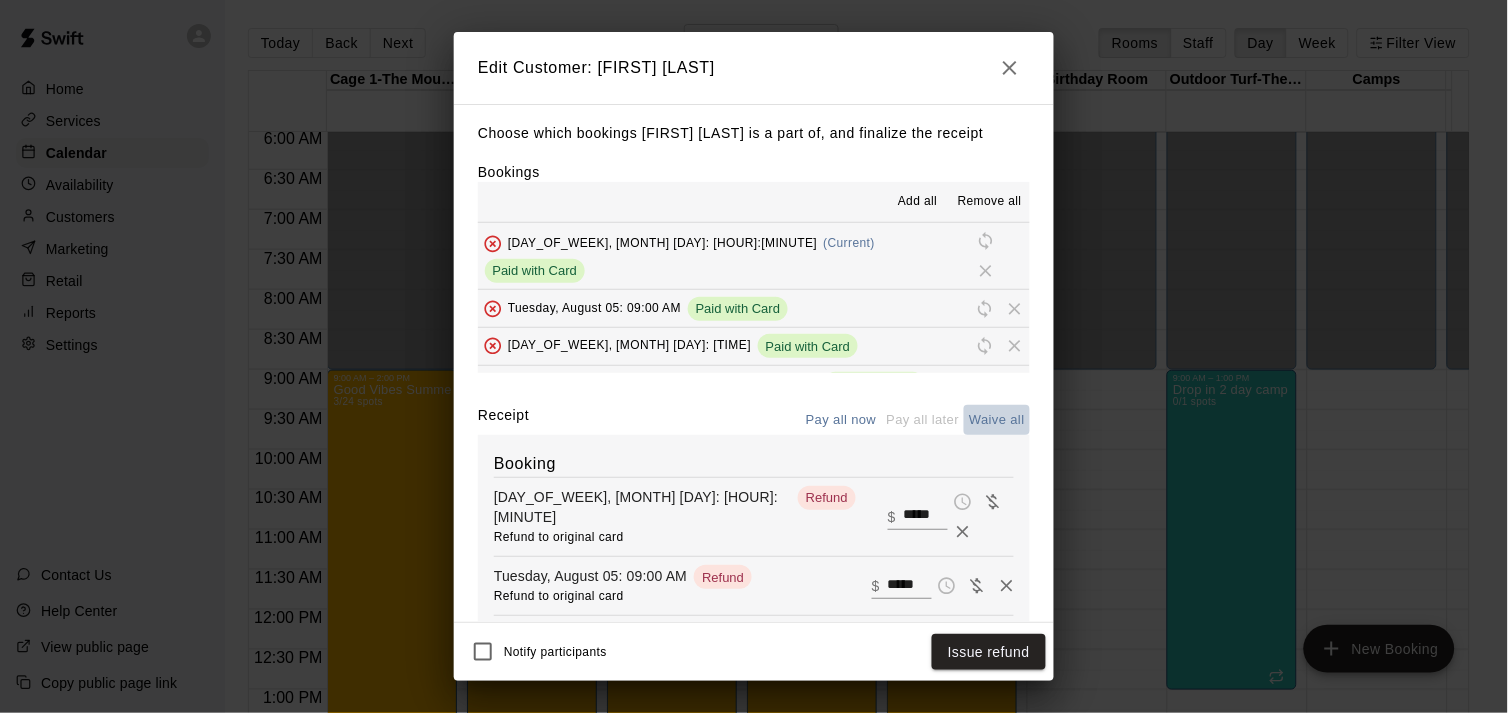 click on "Waive all" at bounding box center [997, 420] 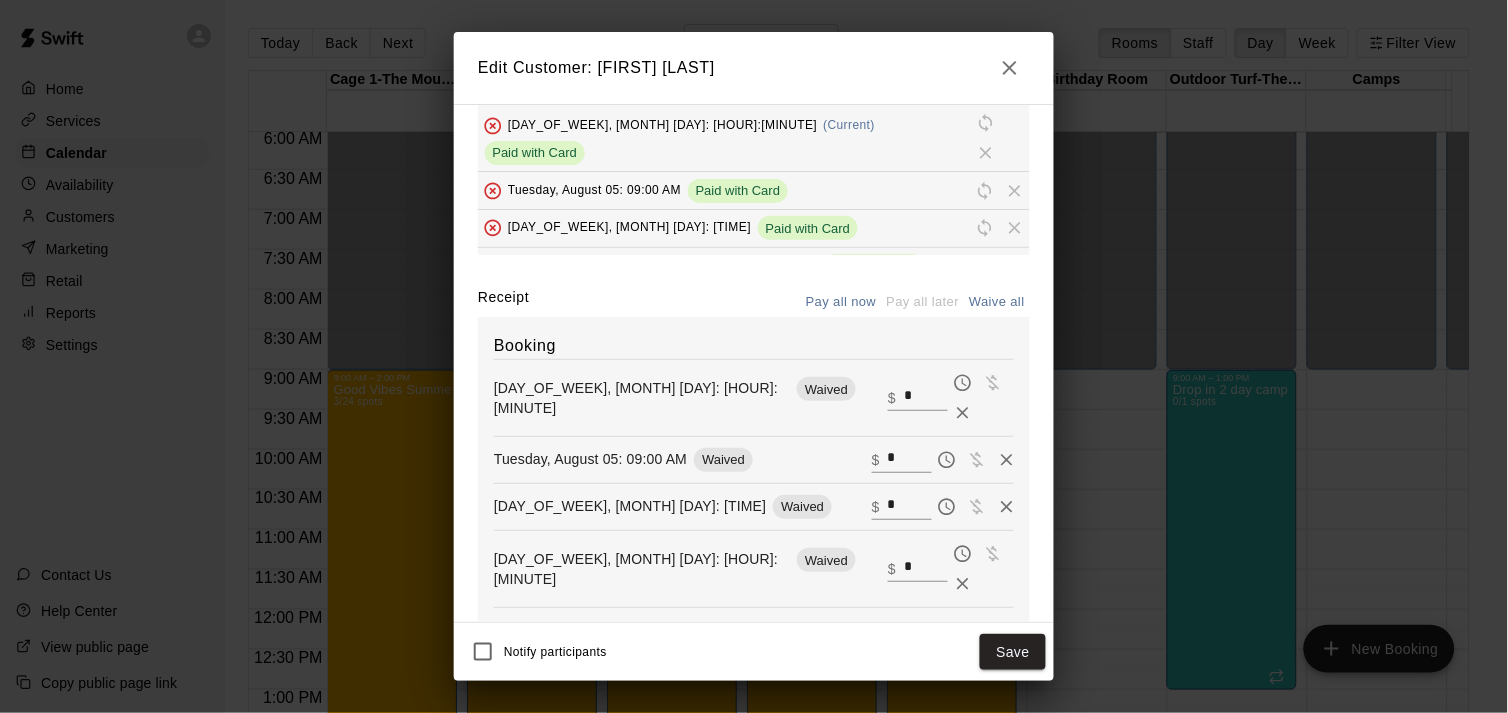 scroll, scrollTop: 137, scrollLeft: 0, axis: vertical 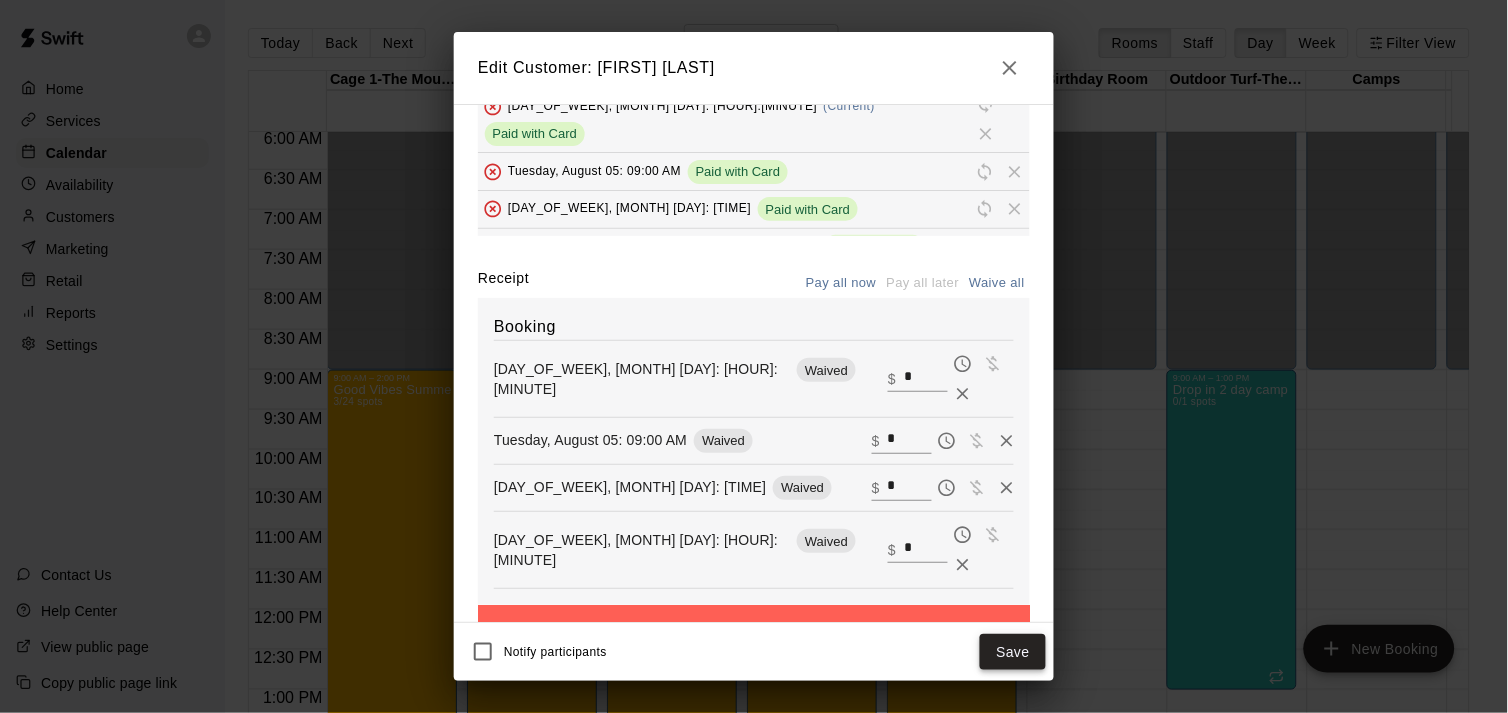 click on "Save" at bounding box center [1013, 652] 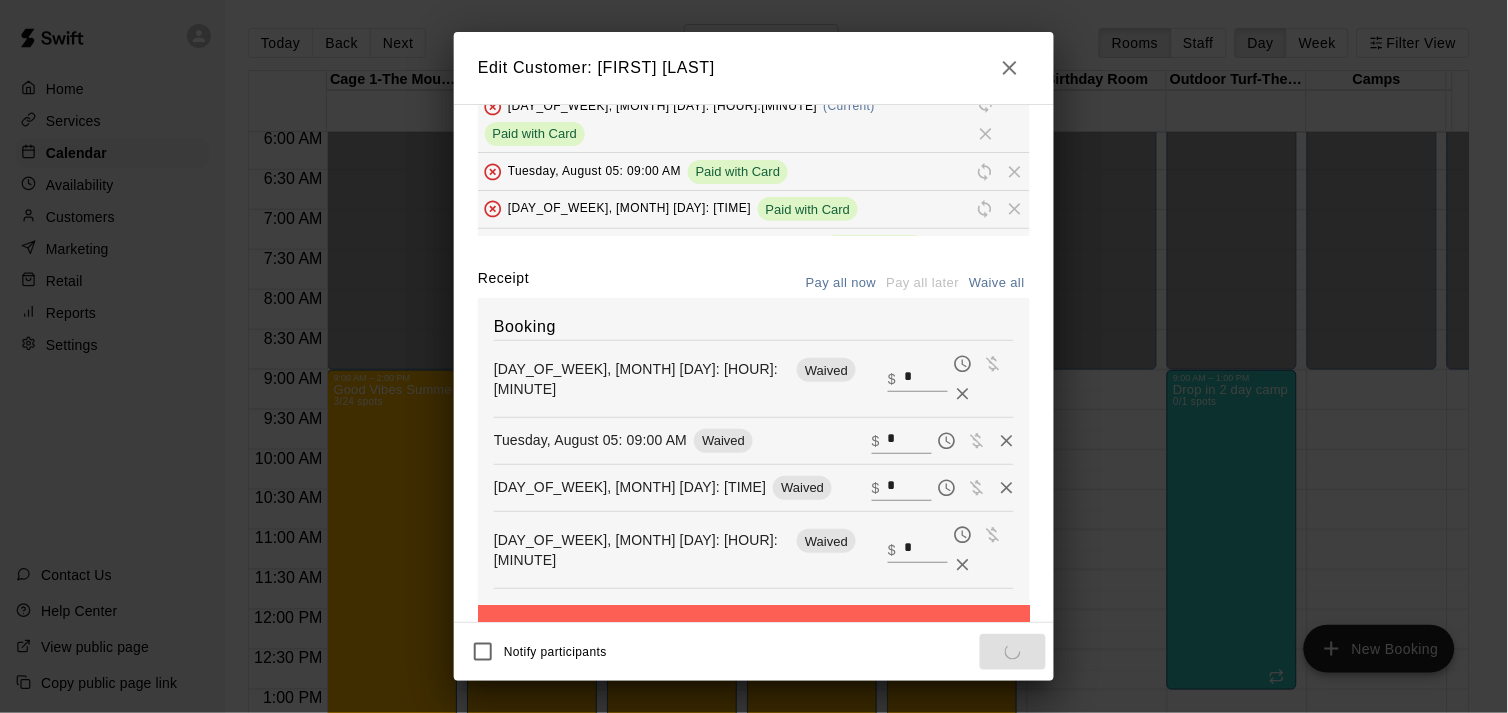 scroll, scrollTop: 68, scrollLeft: 0, axis: vertical 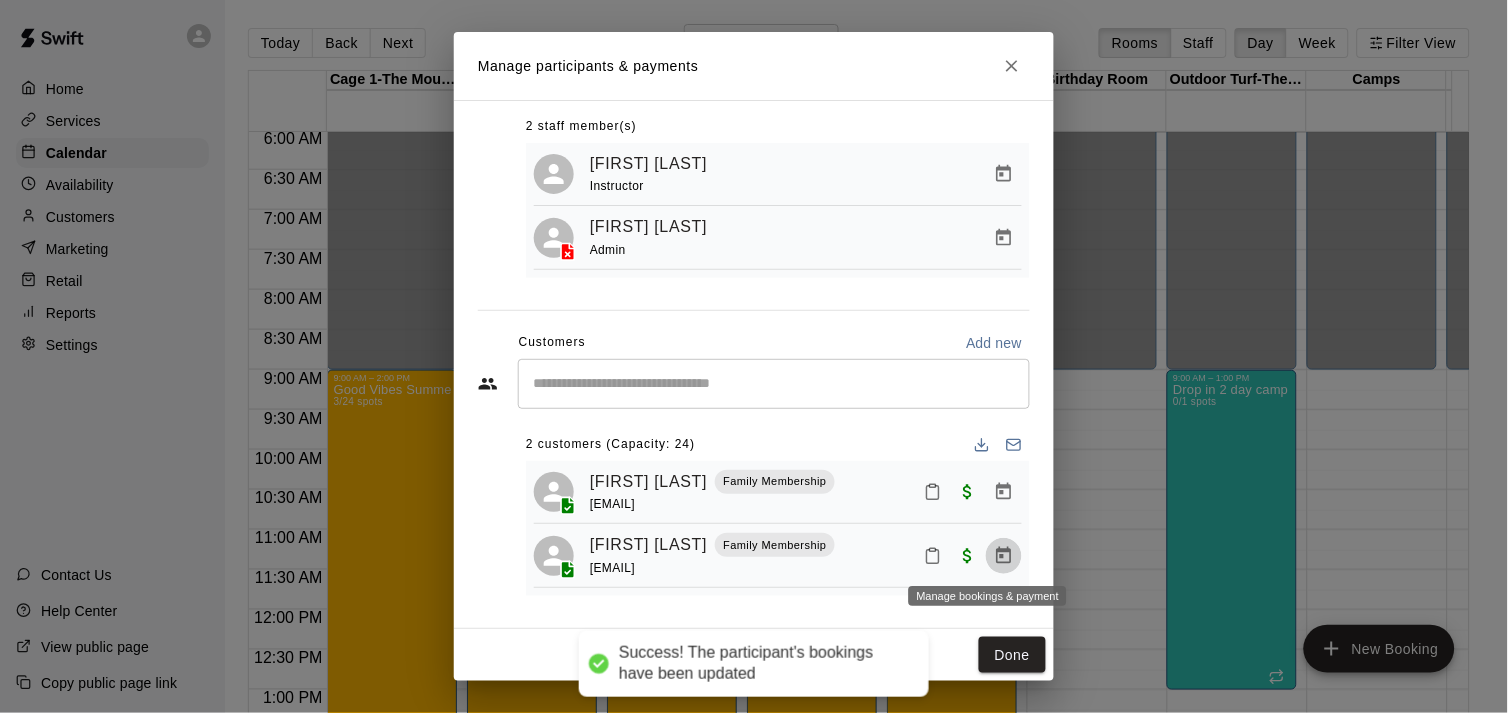 click 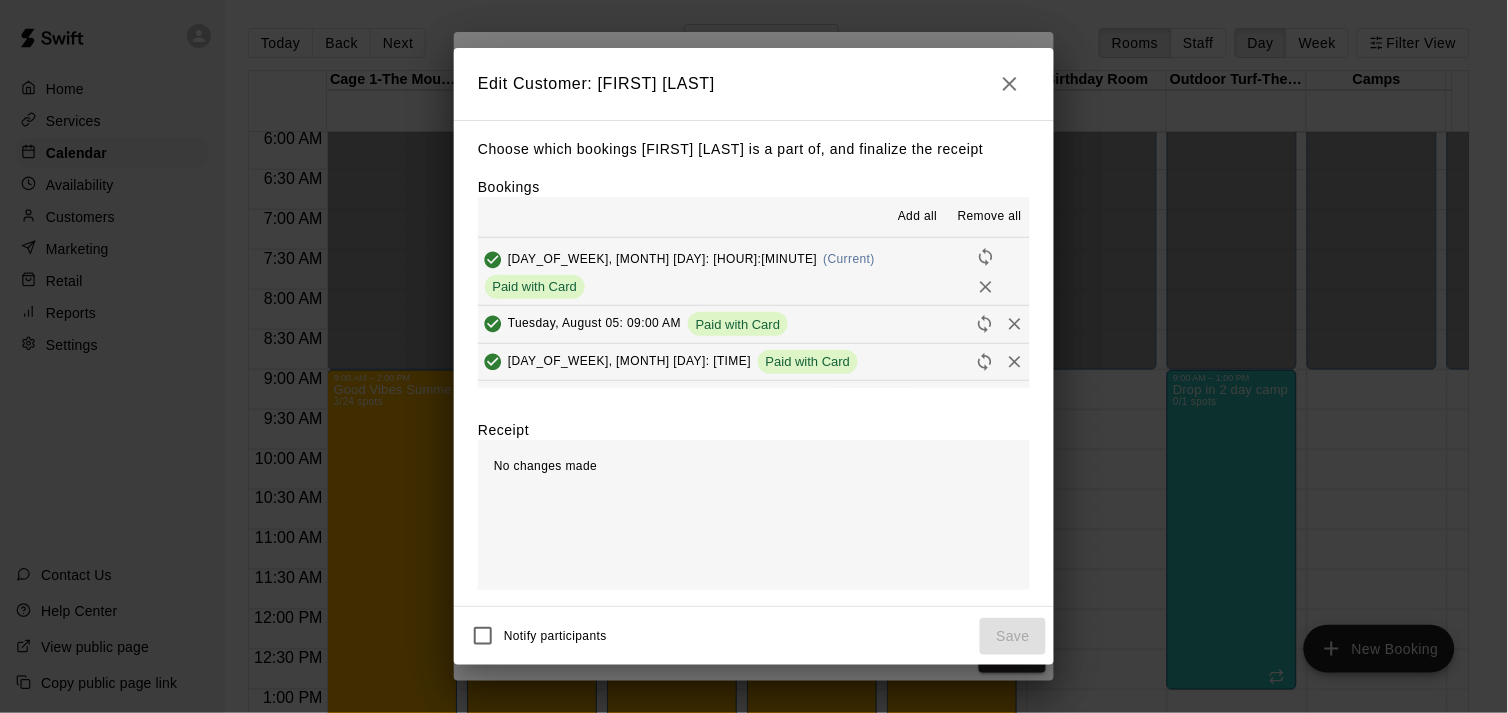 click on "Remove all" at bounding box center [990, 217] 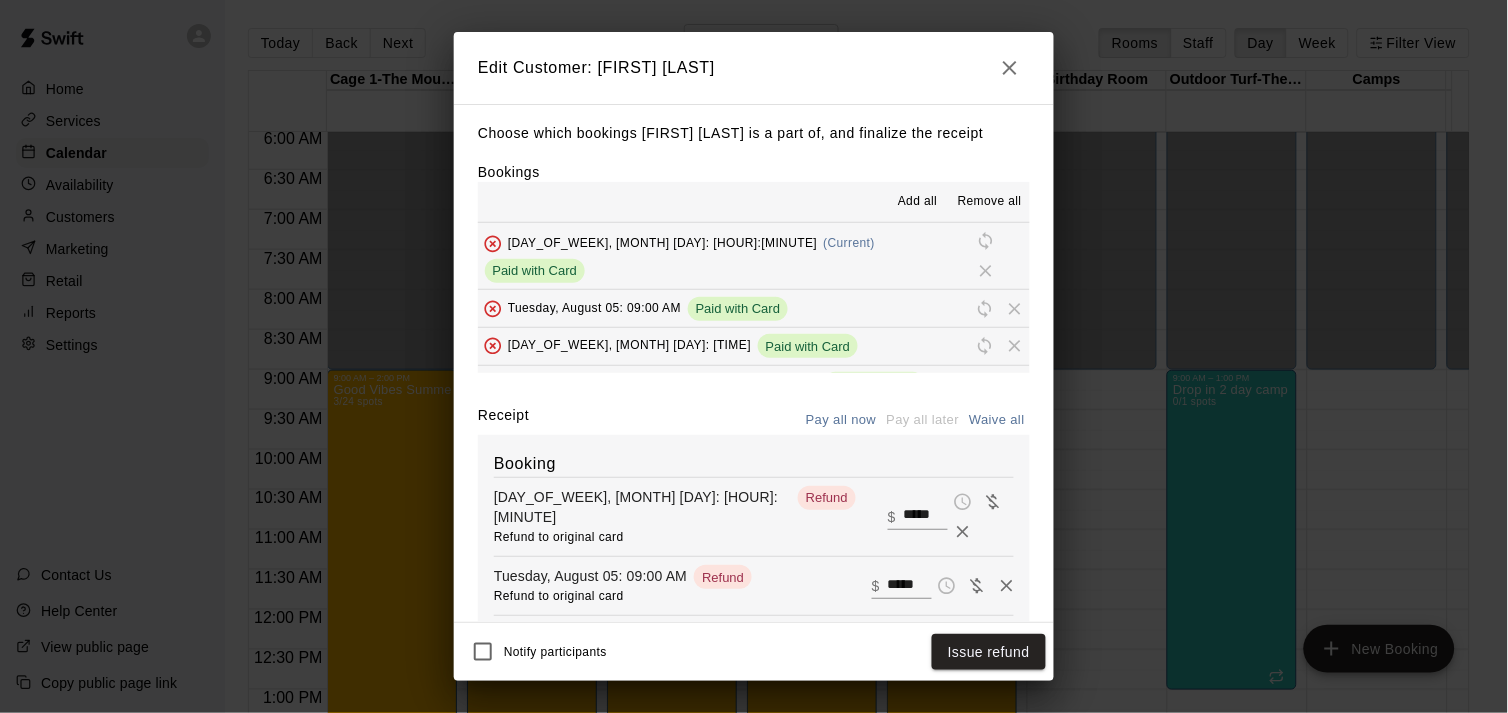 click on "Waive all" at bounding box center [997, 420] 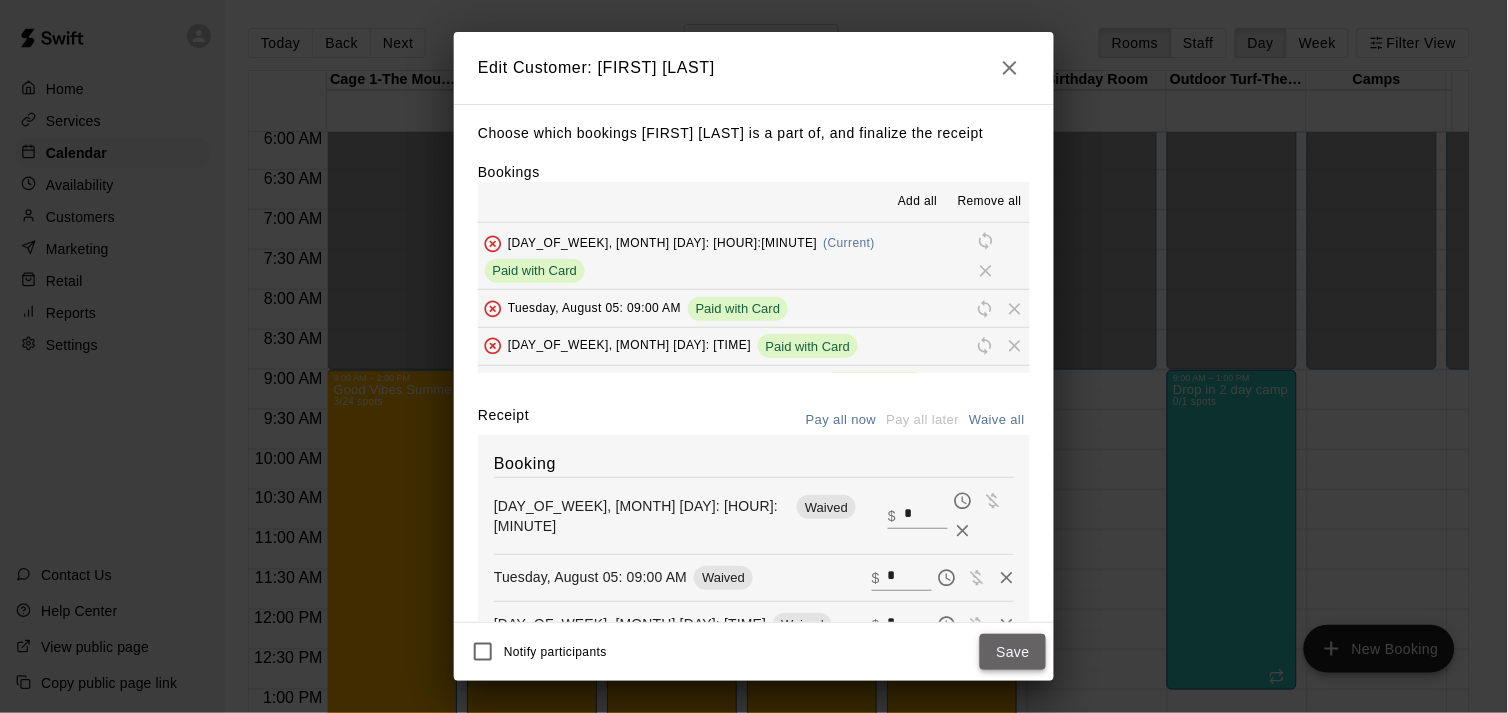 click on "Save" at bounding box center [1013, 652] 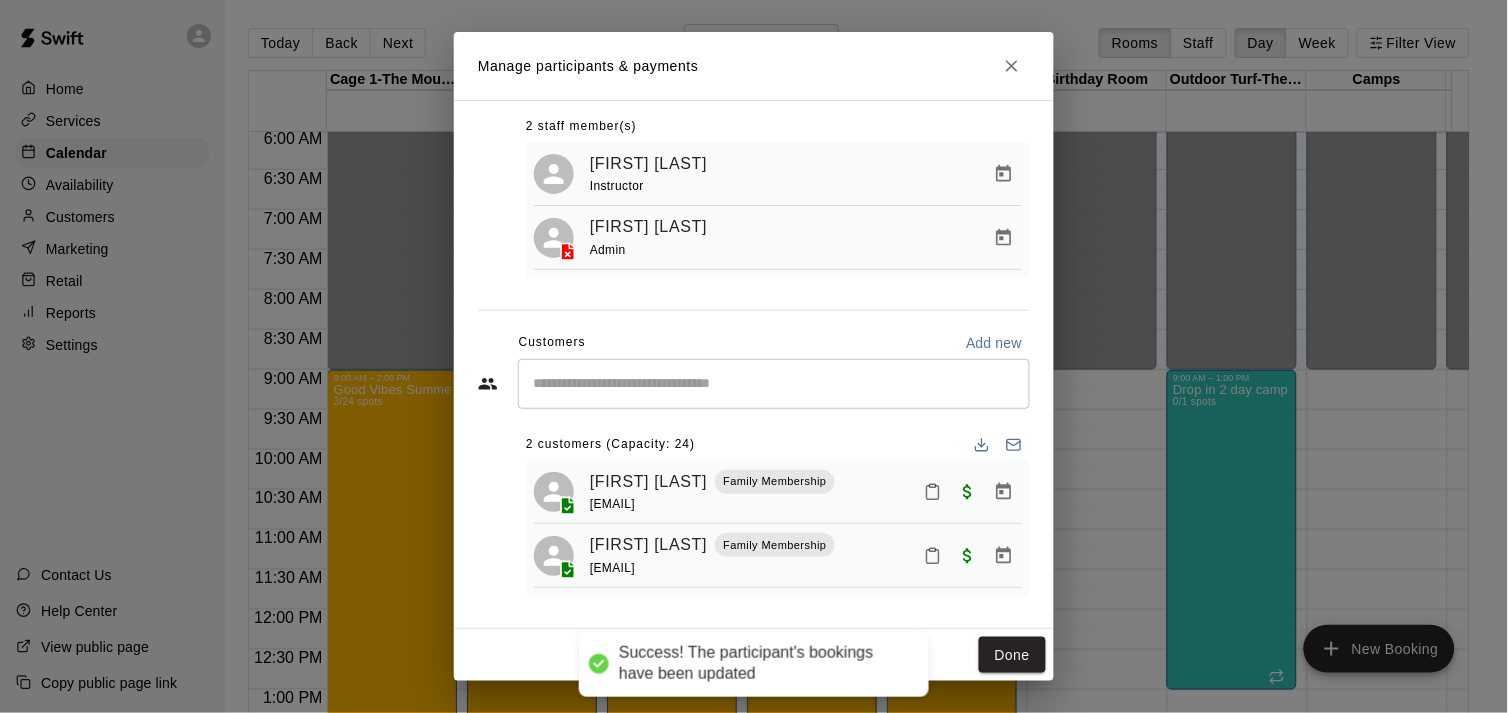 scroll, scrollTop: 46, scrollLeft: 0, axis: vertical 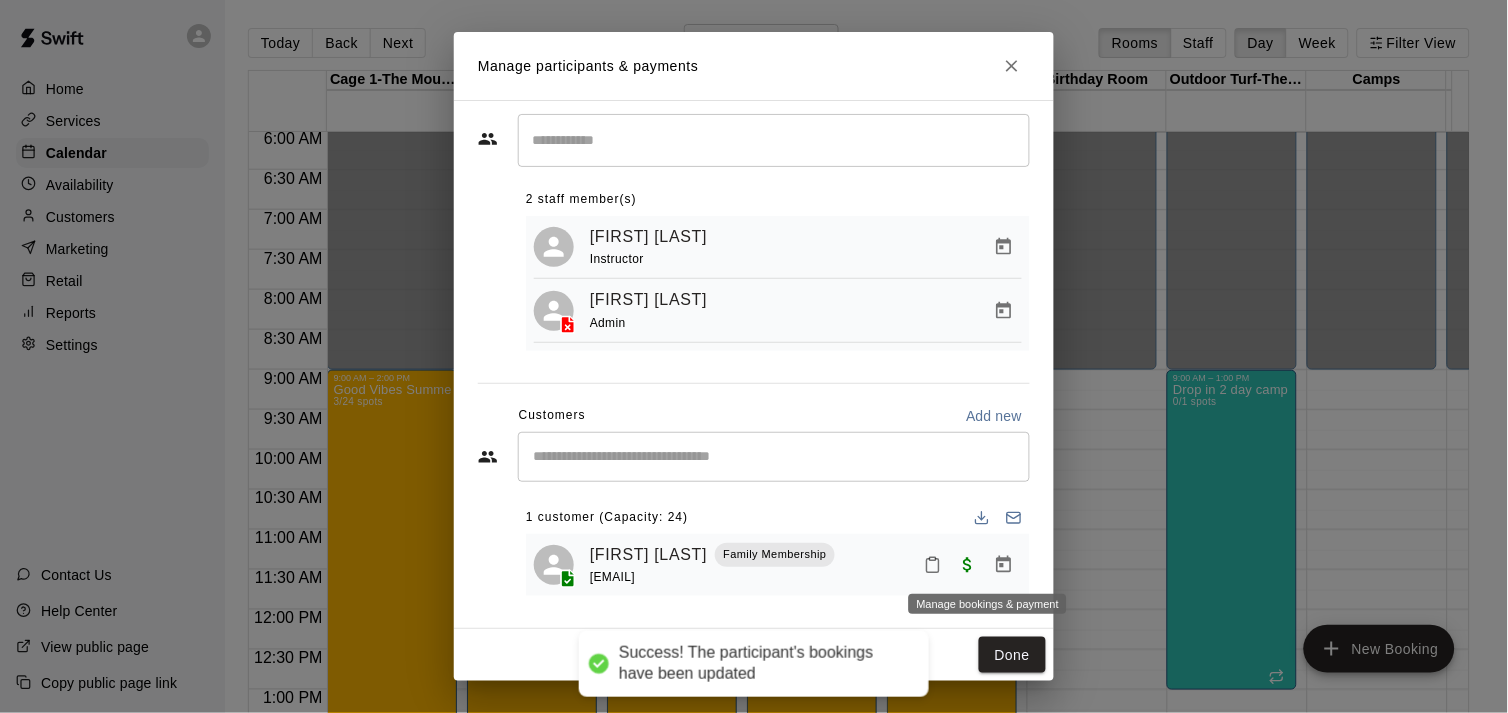 click 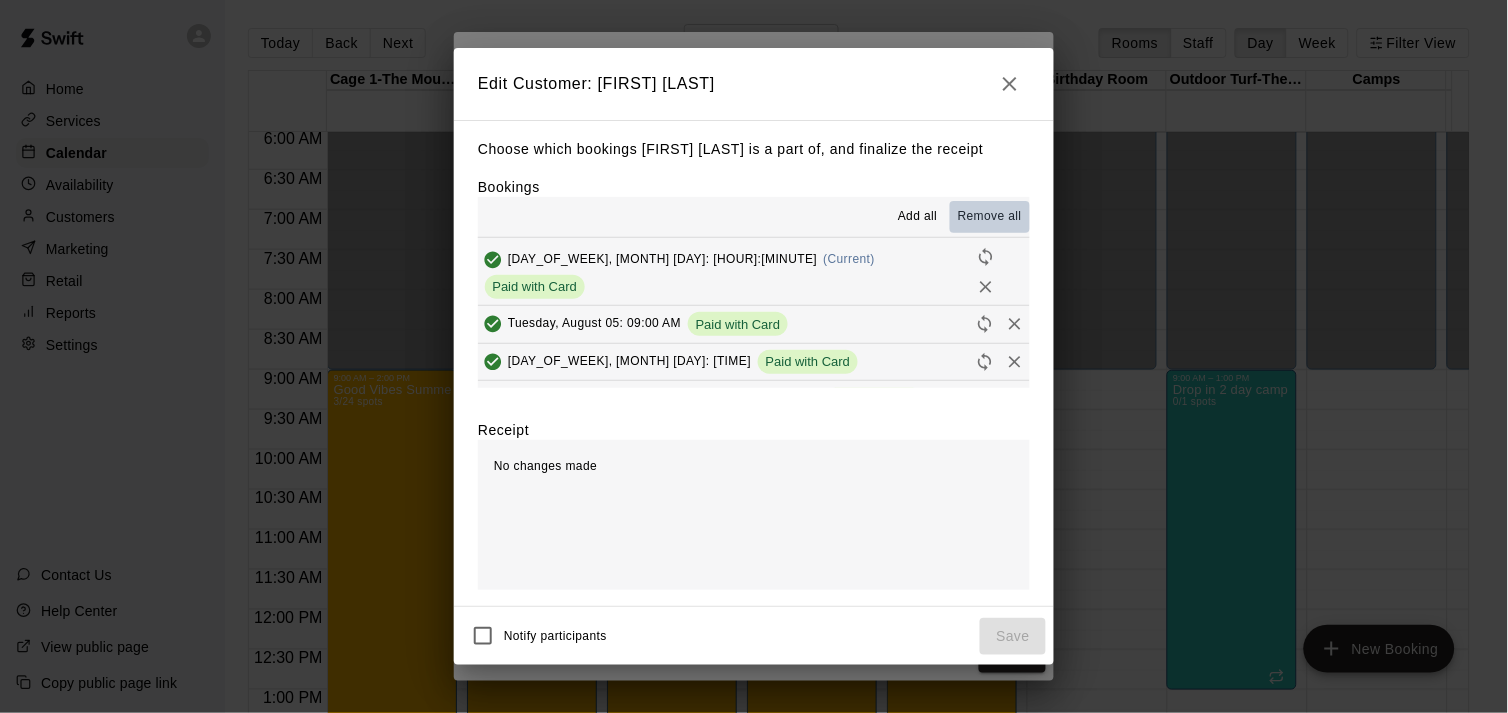 click on "Remove all" at bounding box center (990, 217) 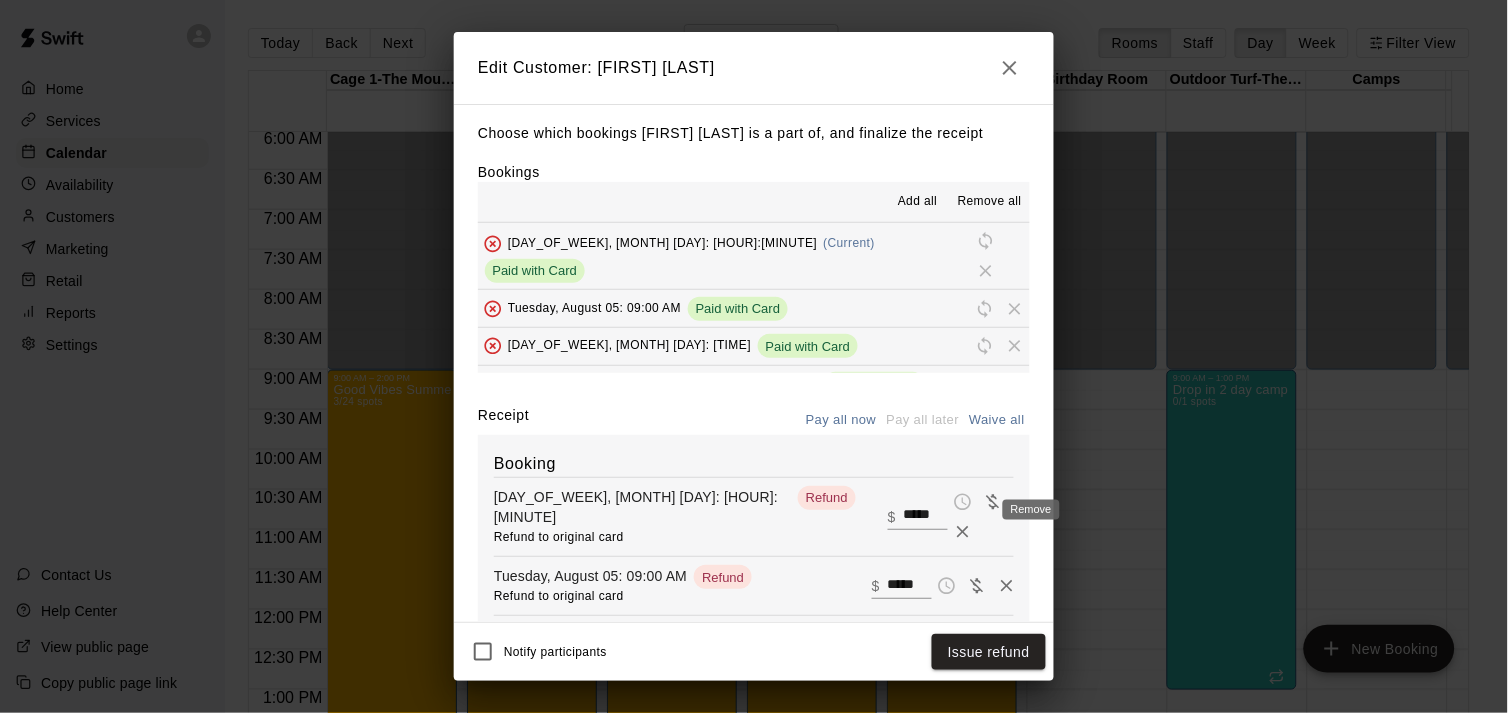 click 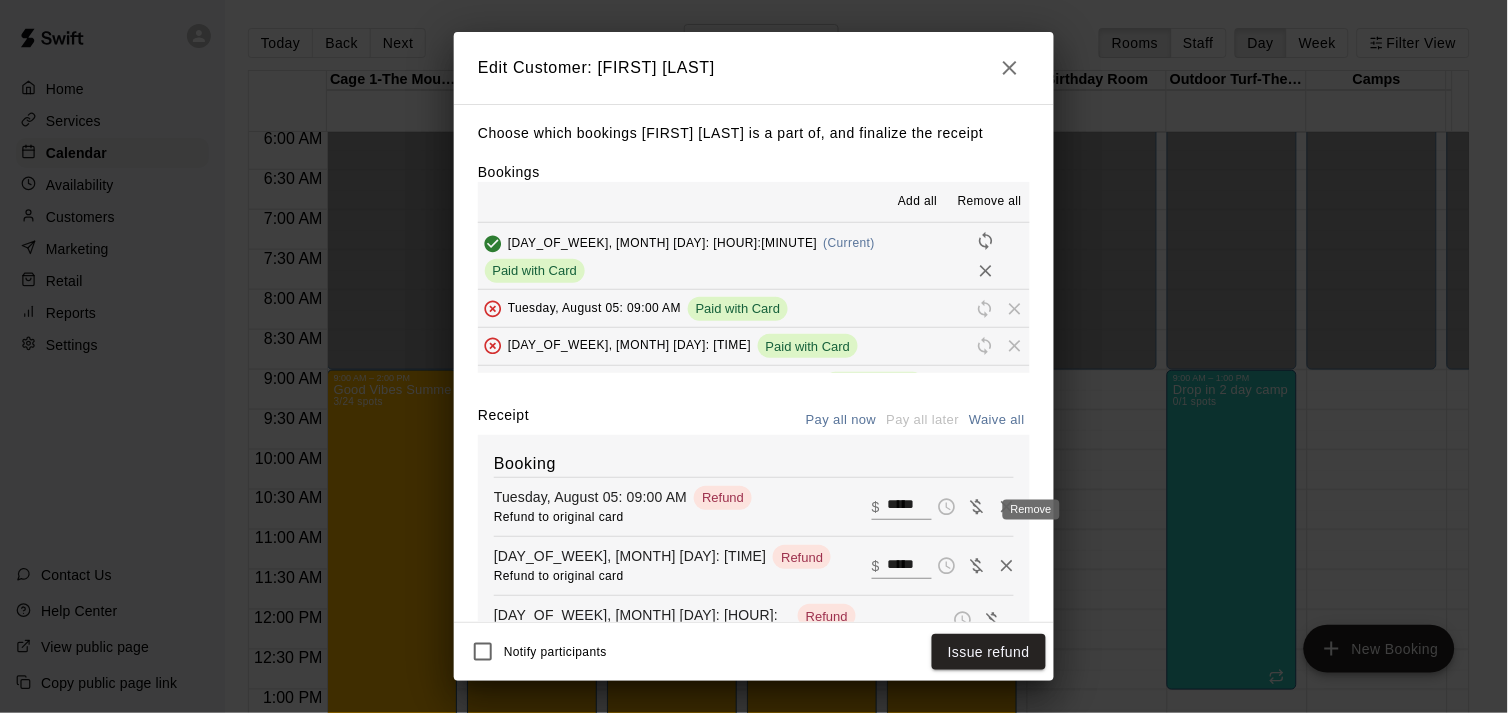 click 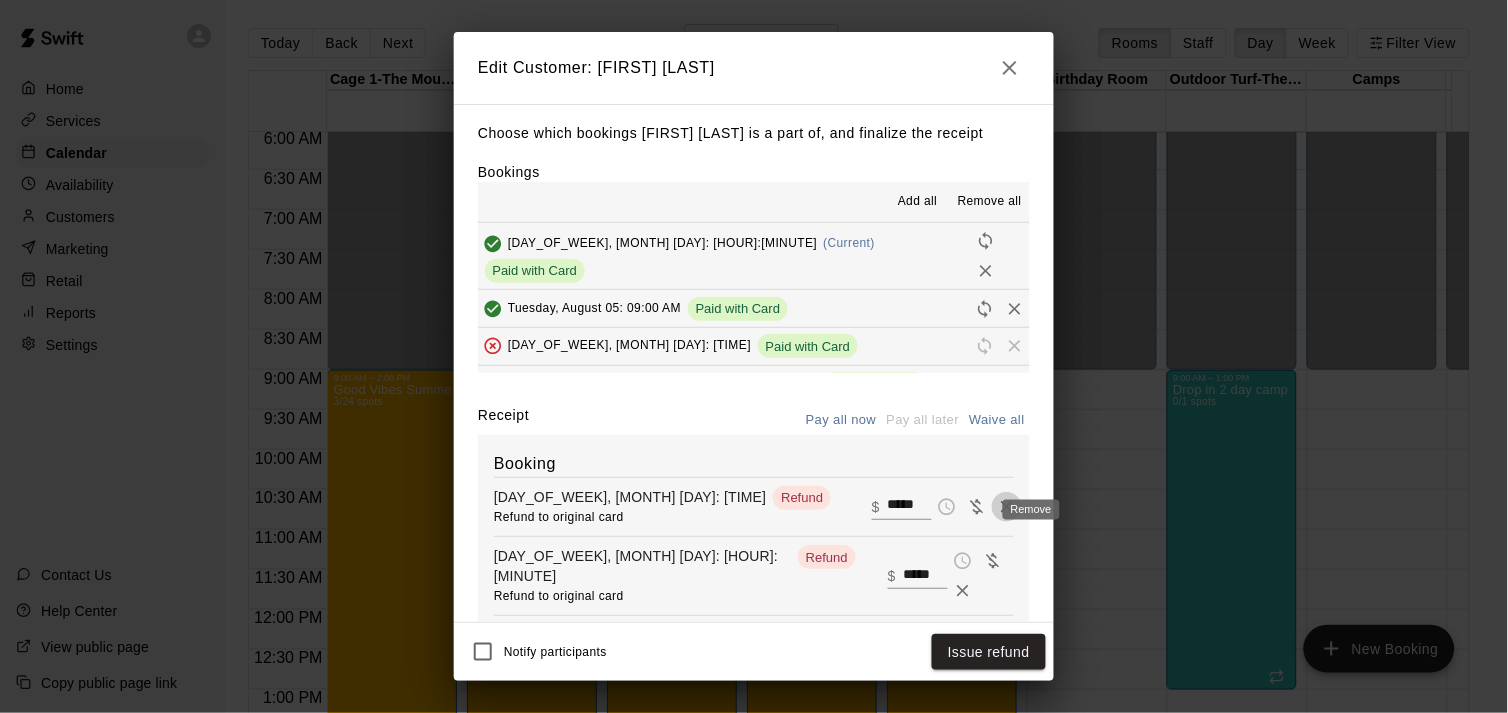 click 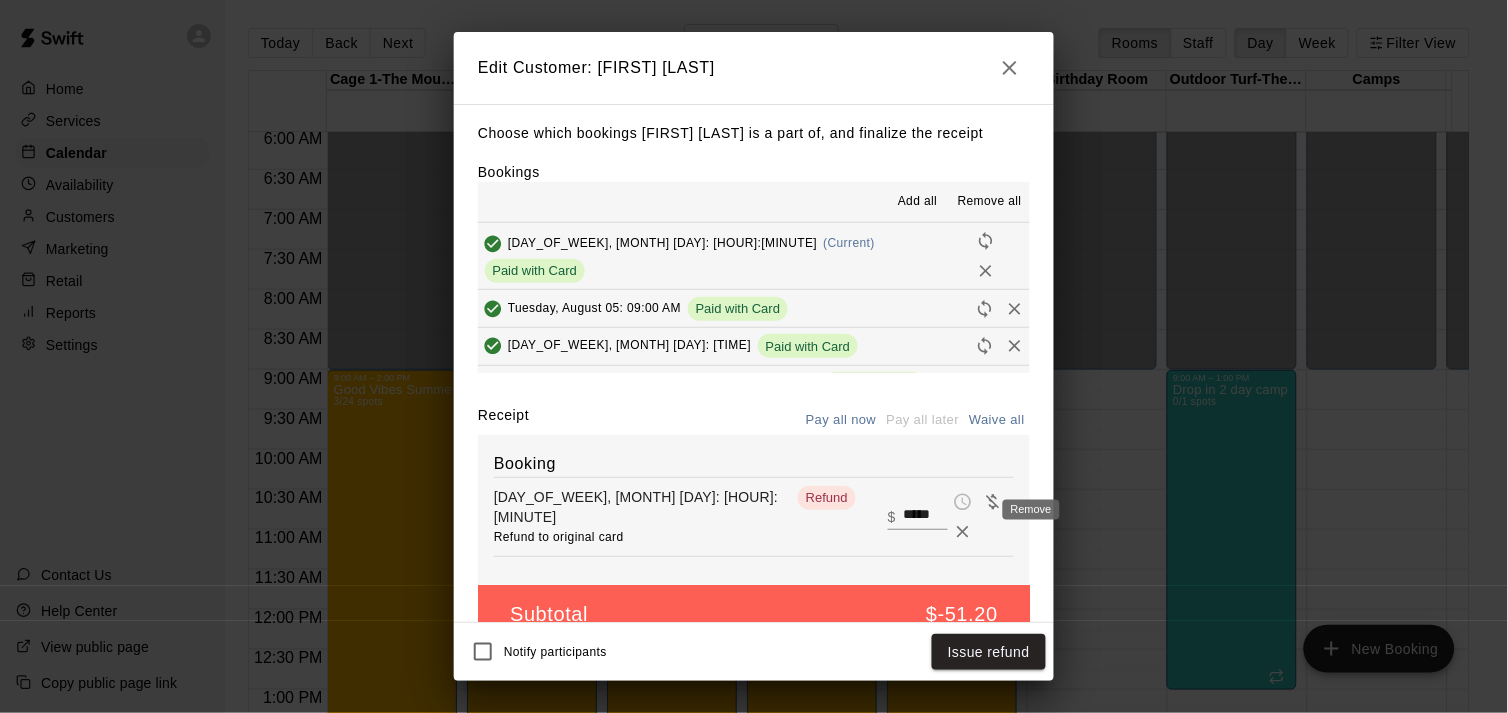 click 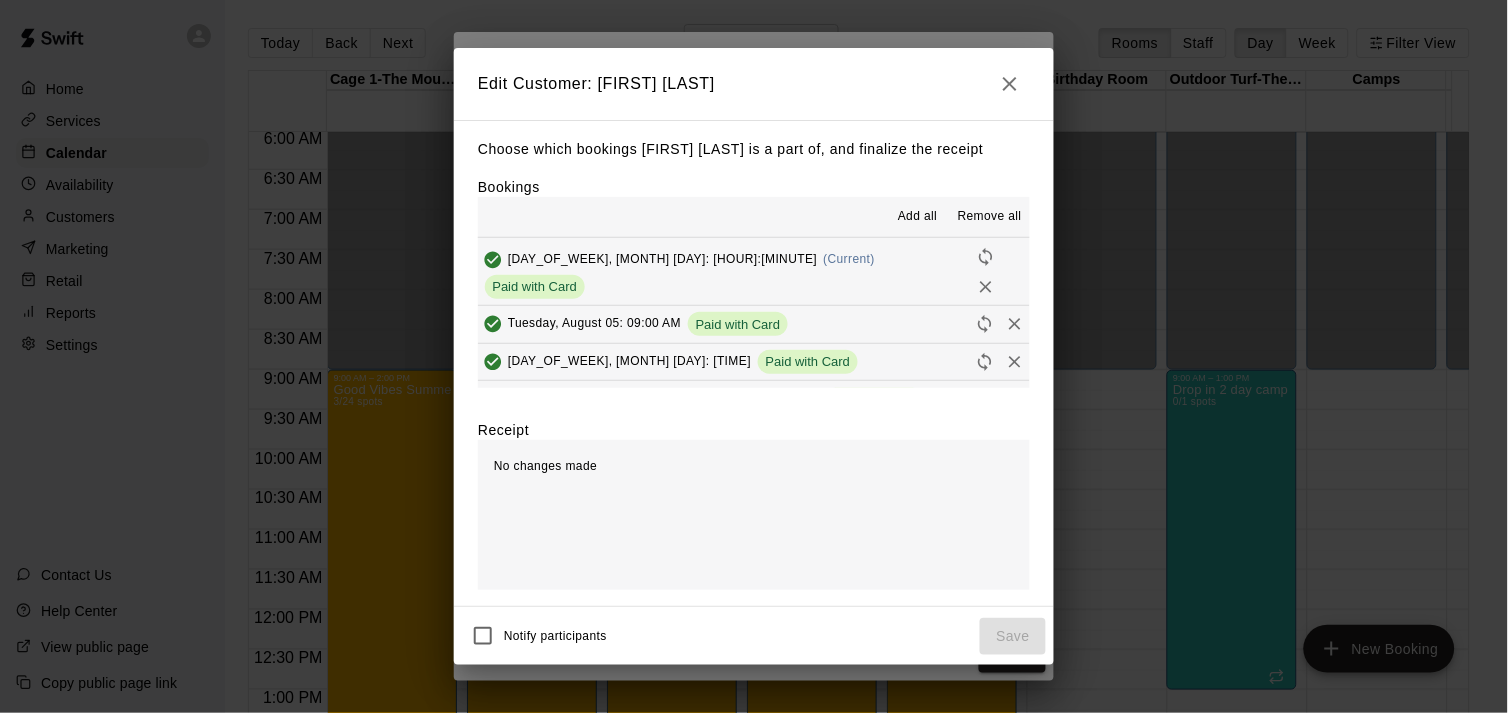 click on "Remove all" at bounding box center [990, 217] 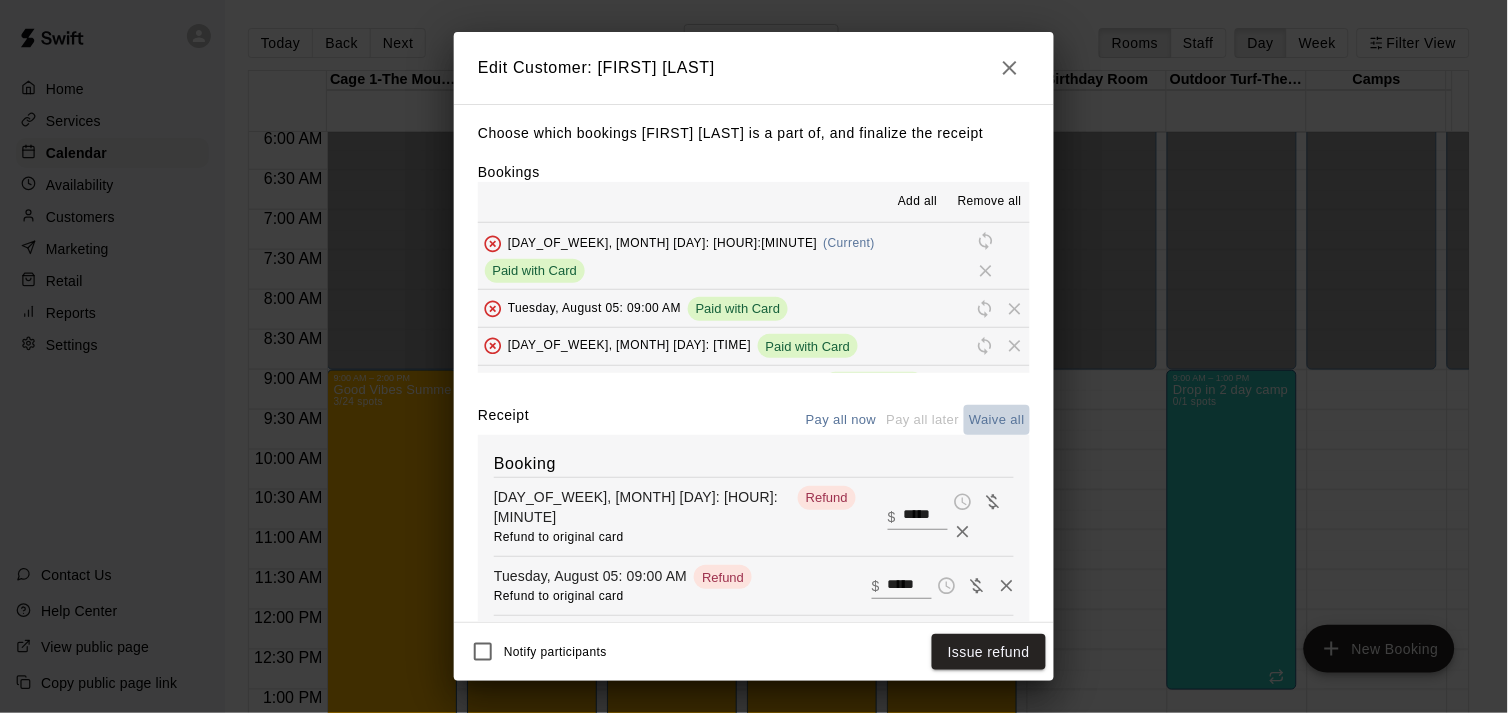 click on "Waive all" at bounding box center [997, 420] 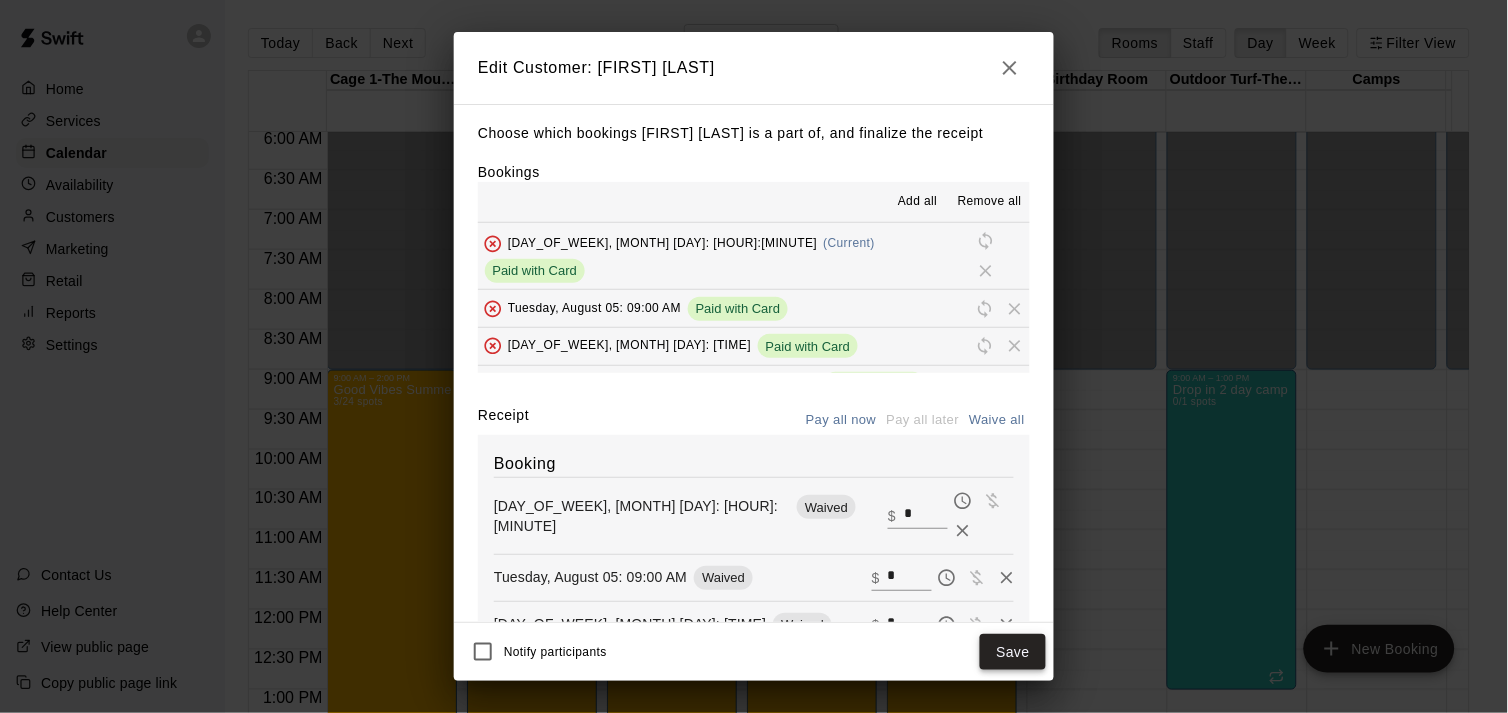click on "Save" at bounding box center [1013, 652] 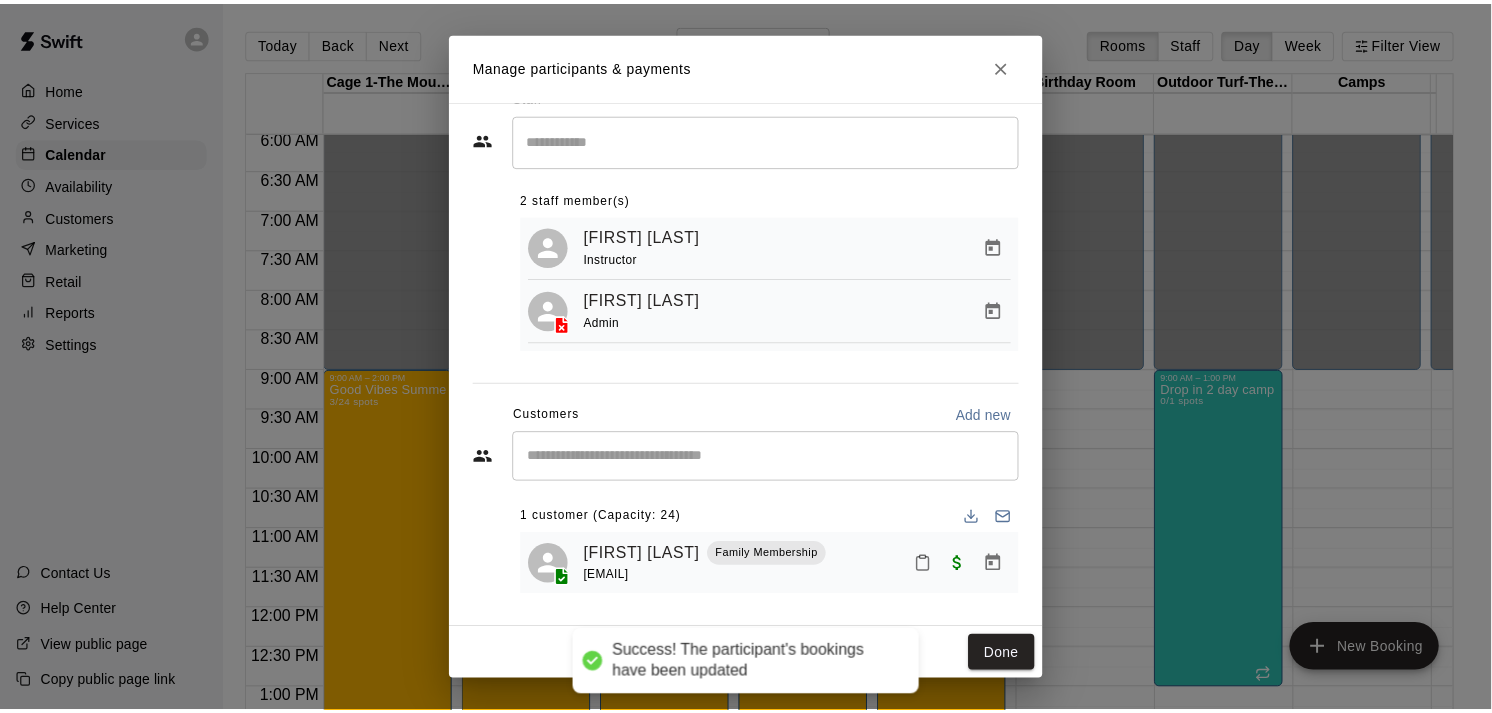 scroll, scrollTop: 0, scrollLeft: 0, axis: both 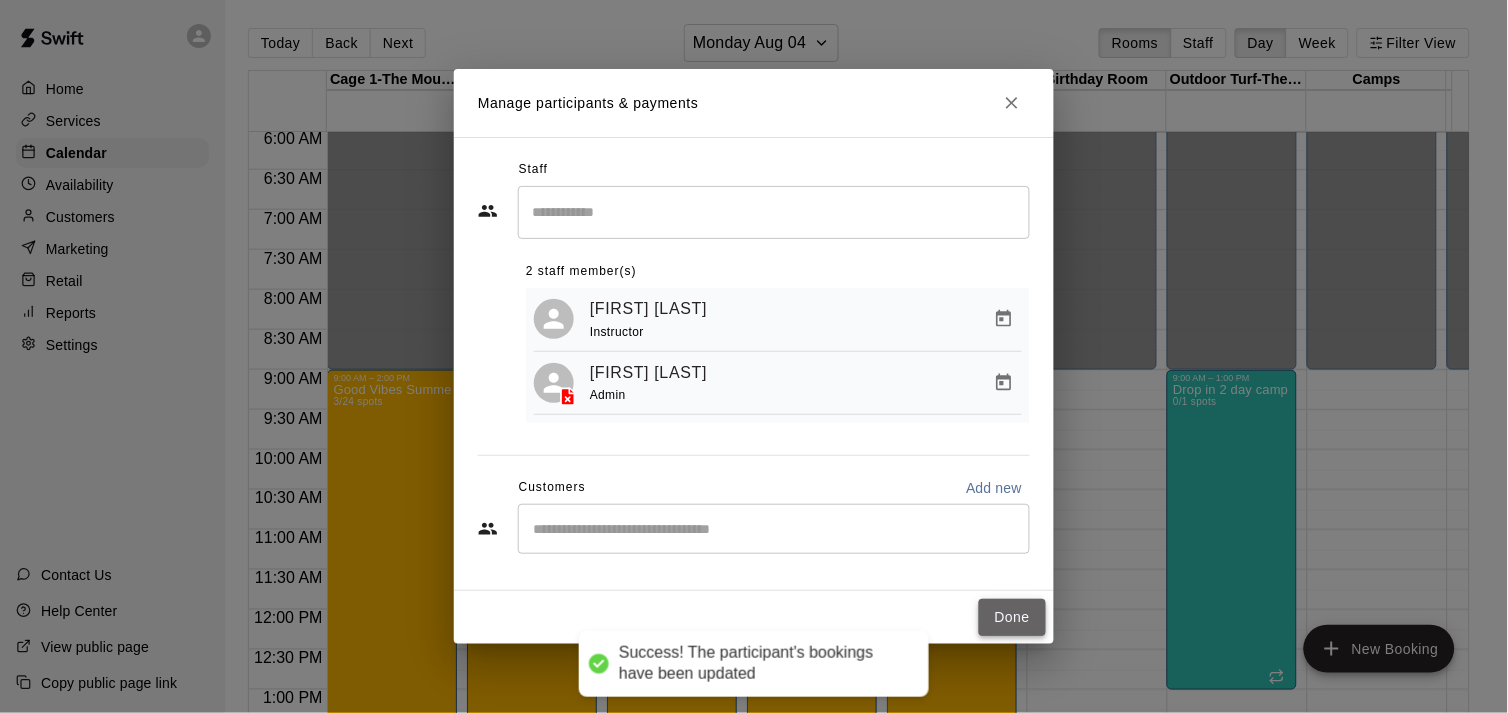 click on "Done" at bounding box center [1012, 617] 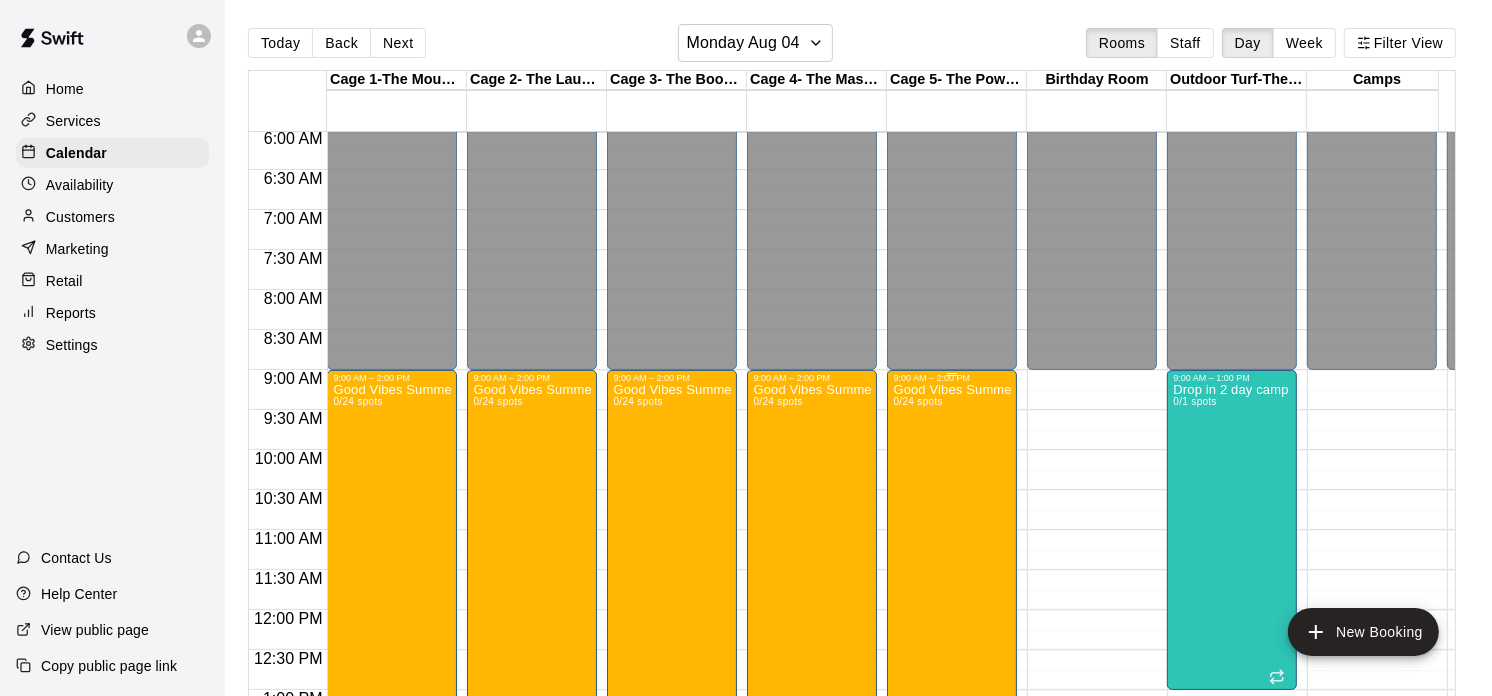 click on "Good Vibes Summer Camp Session 2 0/24 spots" at bounding box center [952, 731] 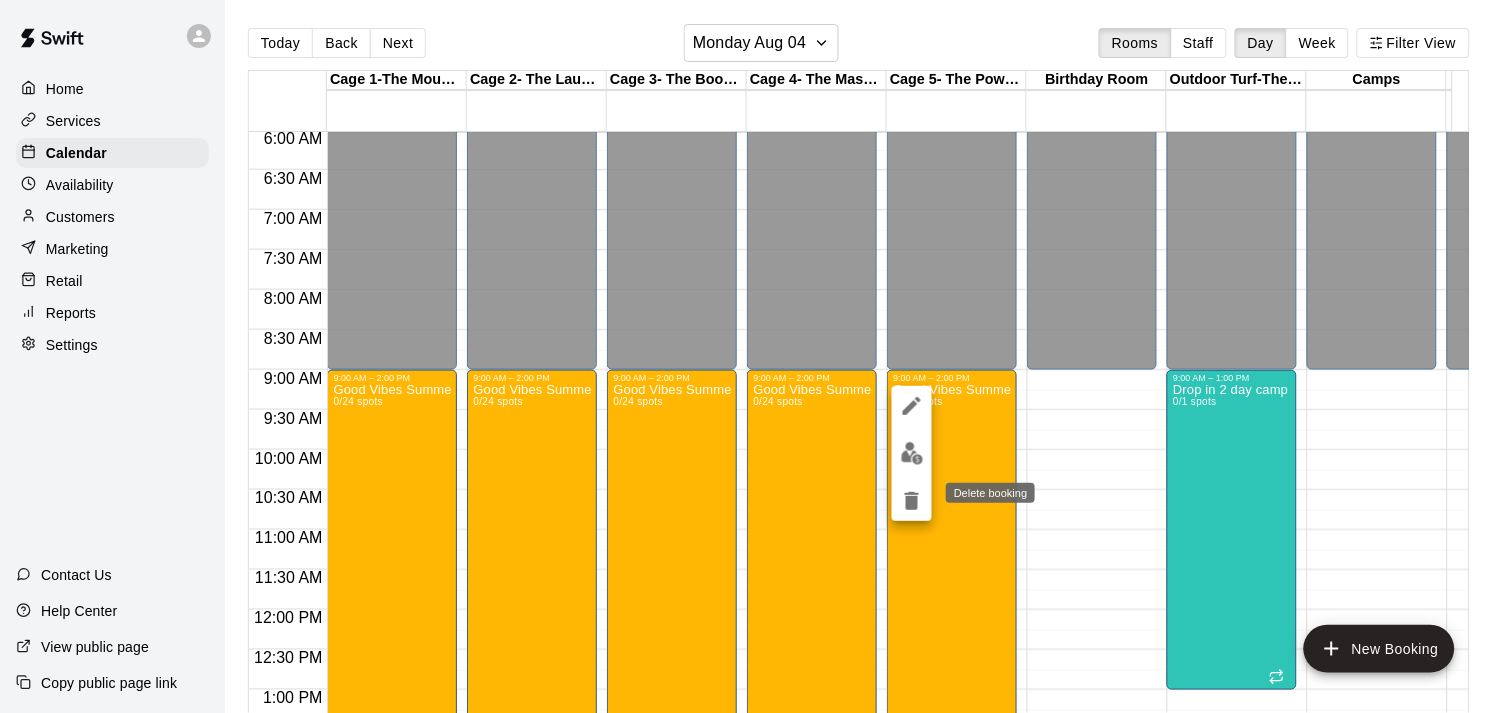 click 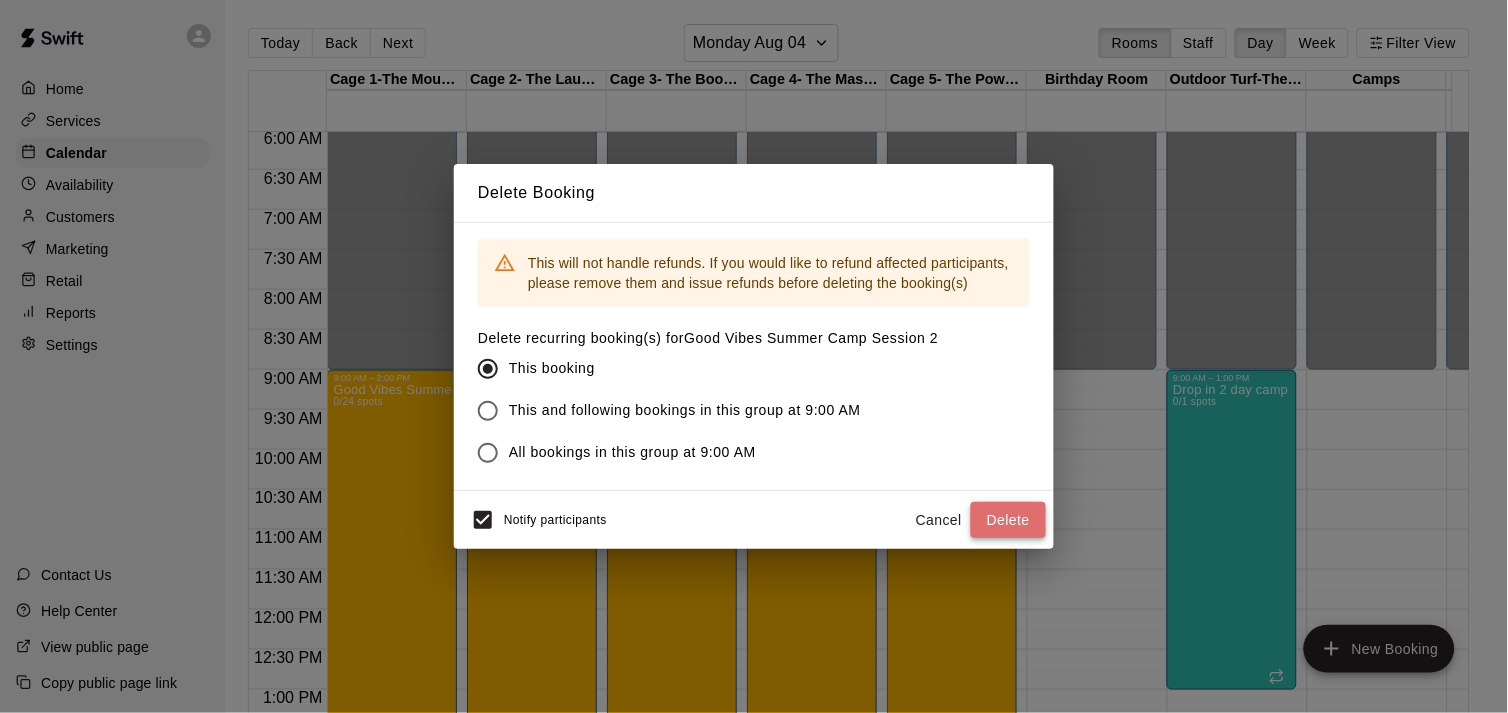 click on "Delete" at bounding box center (1008, 520) 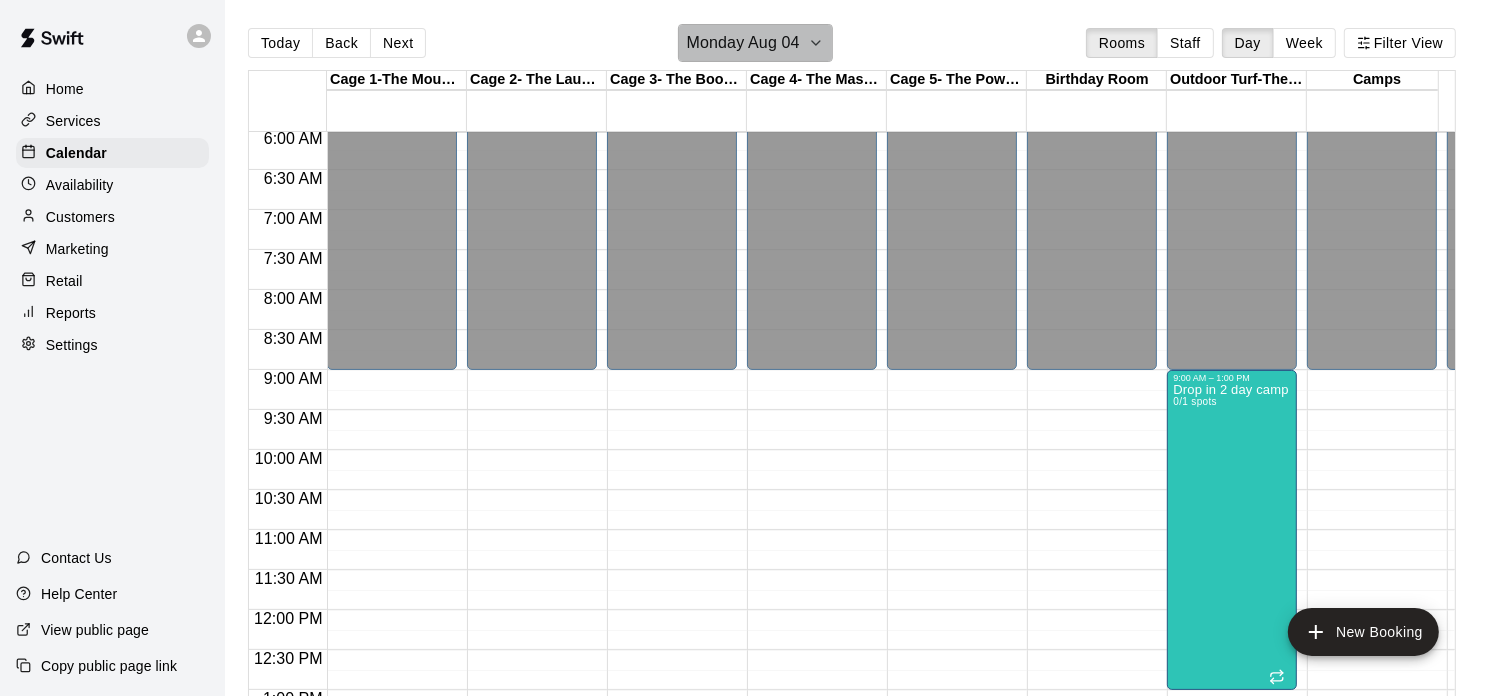 click 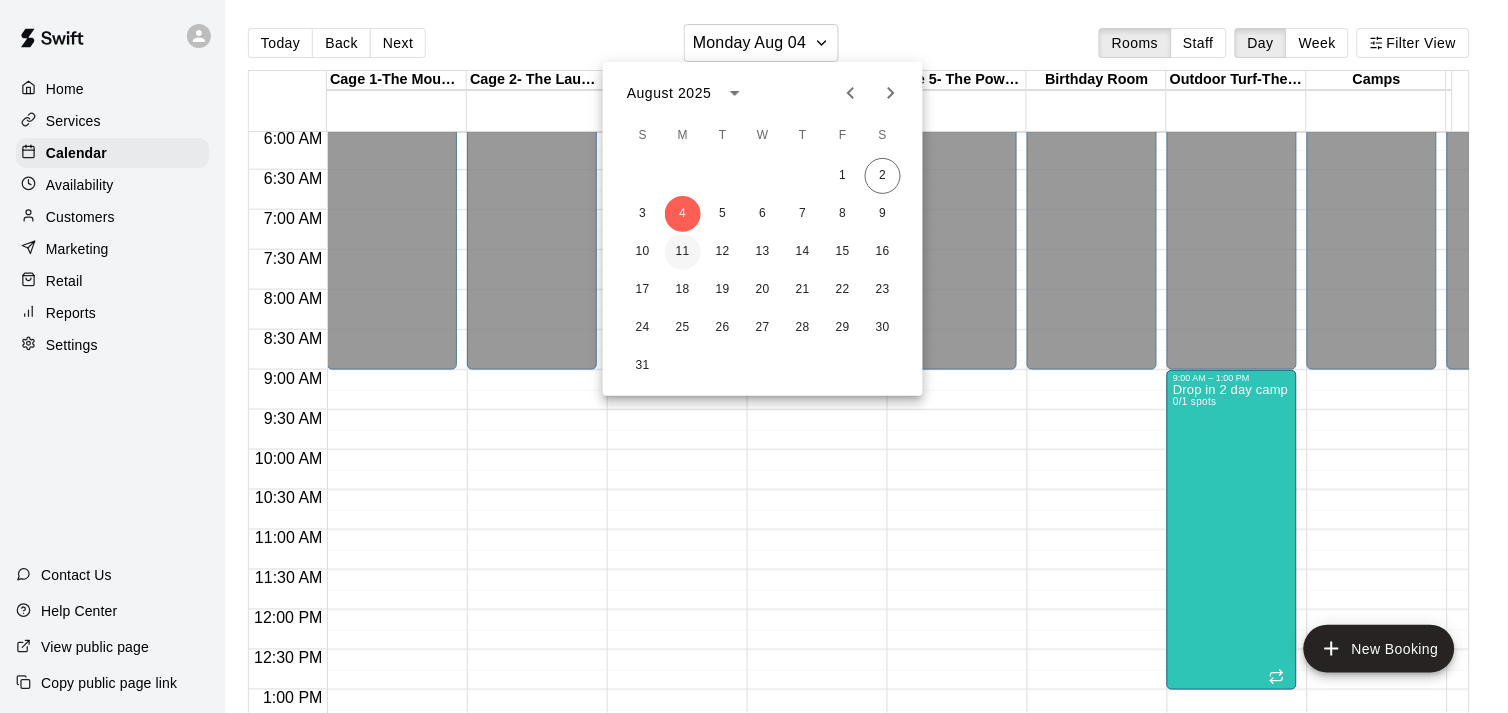 click on "11" at bounding box center [683, 252] 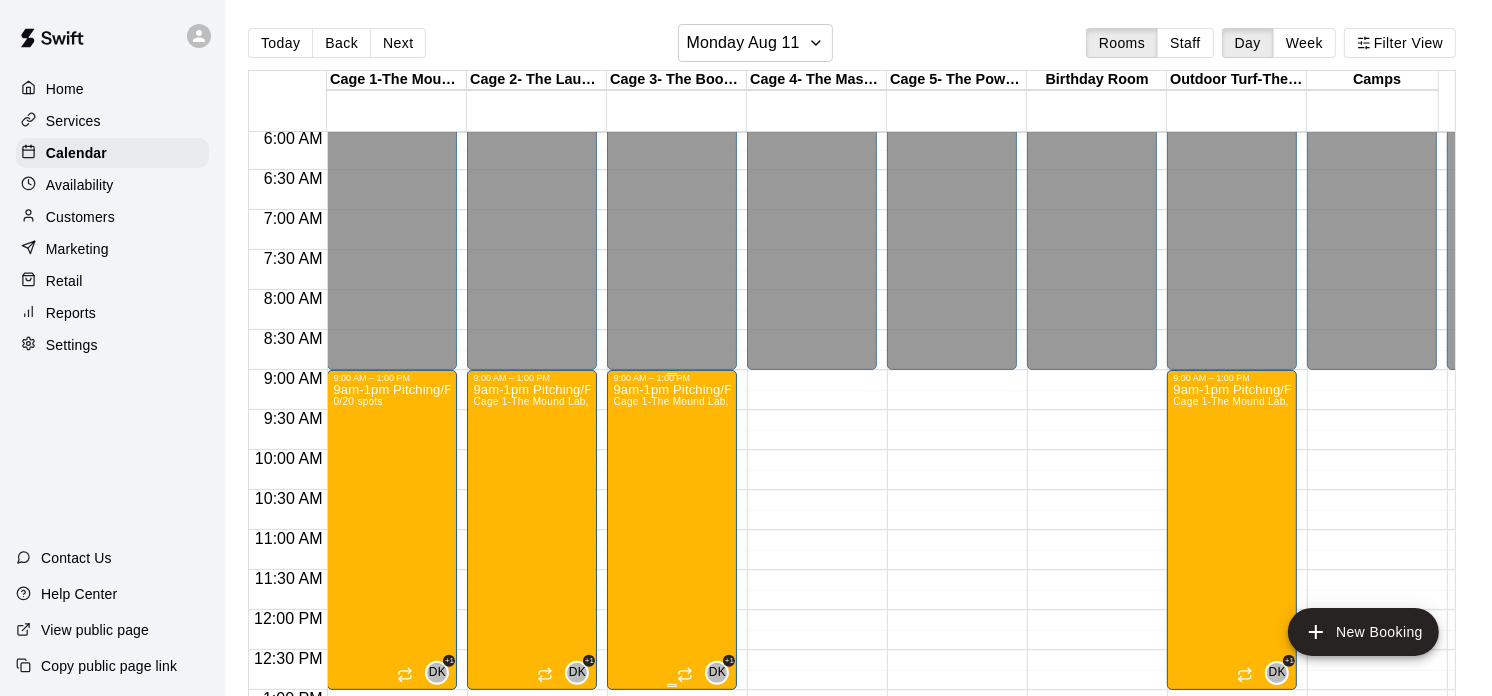 click on "9am-1pm Pitching/Fielding Skills Camp led by former MLB pitchers Cage 1-The Mound Lab, Cage 2- The Launch Pad, Cage 3- The Boom Box, Outdoor Turf-The Yard 0/20 spots" at bounding box center (672, 731) 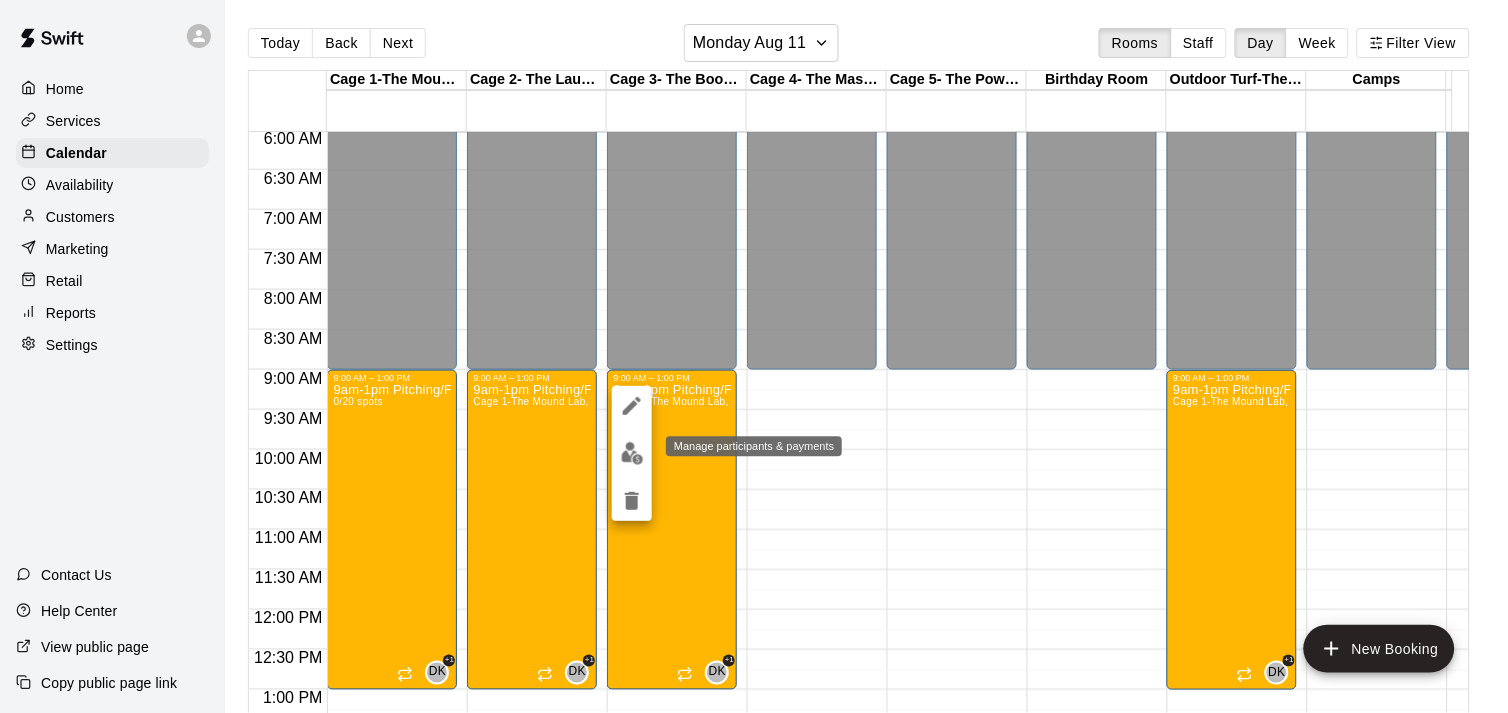 click at bounding box center [632, 453] 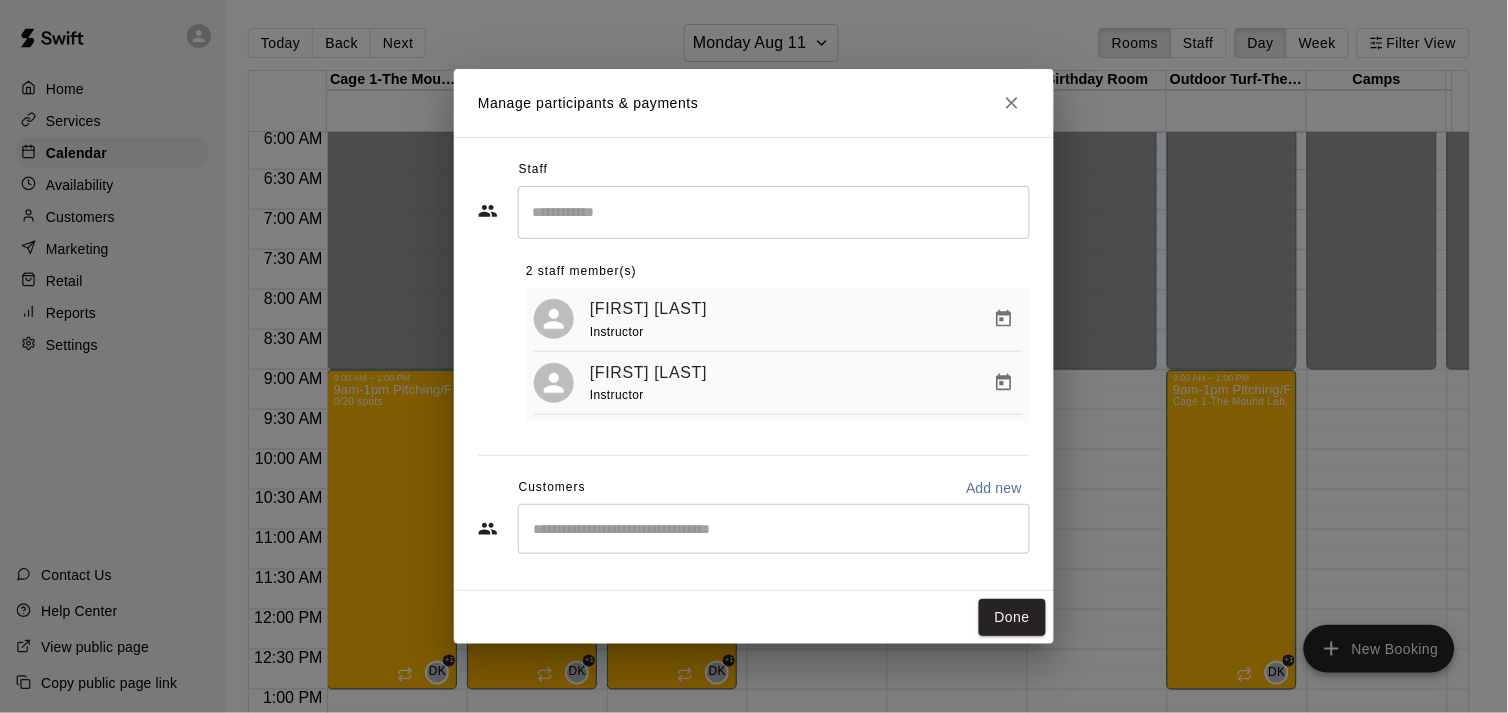 click on "​" at bounding box center (774, 529) 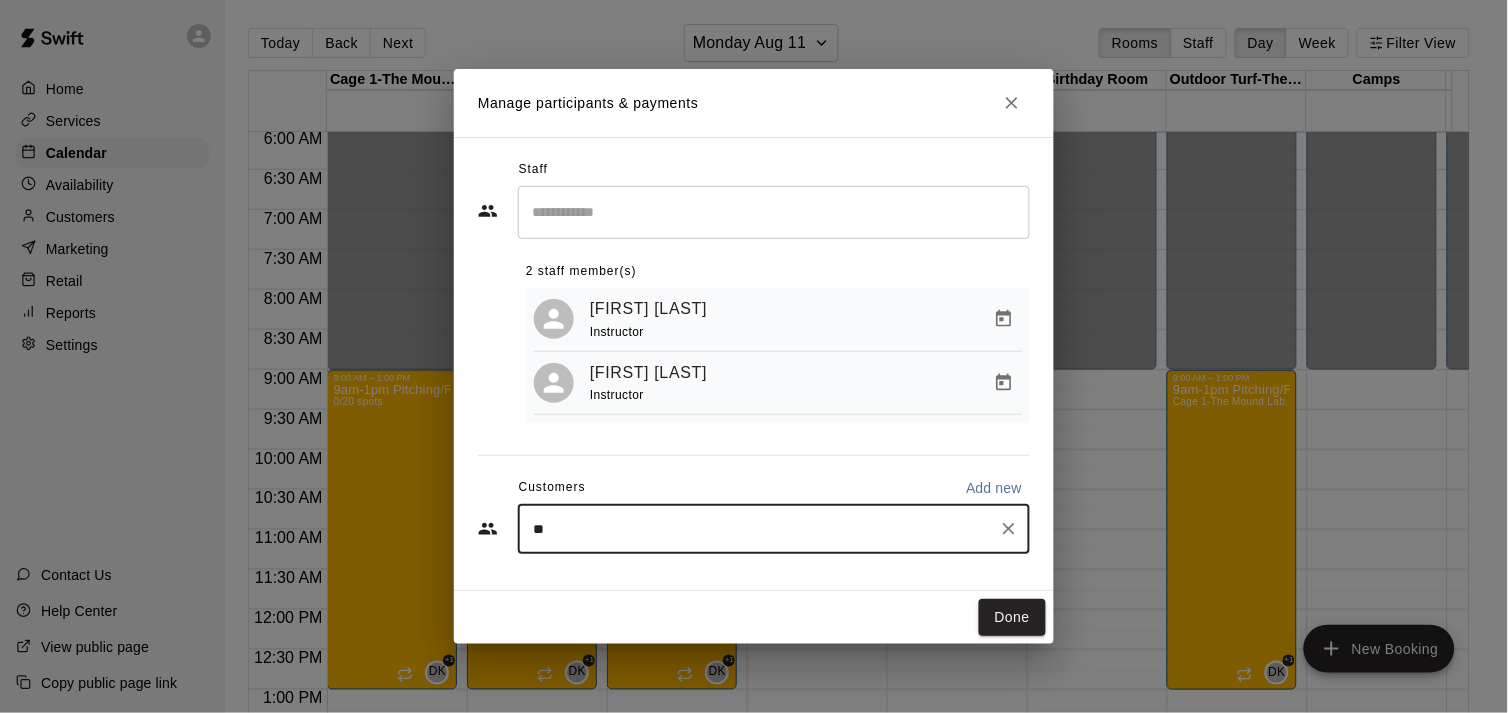 type on "***" 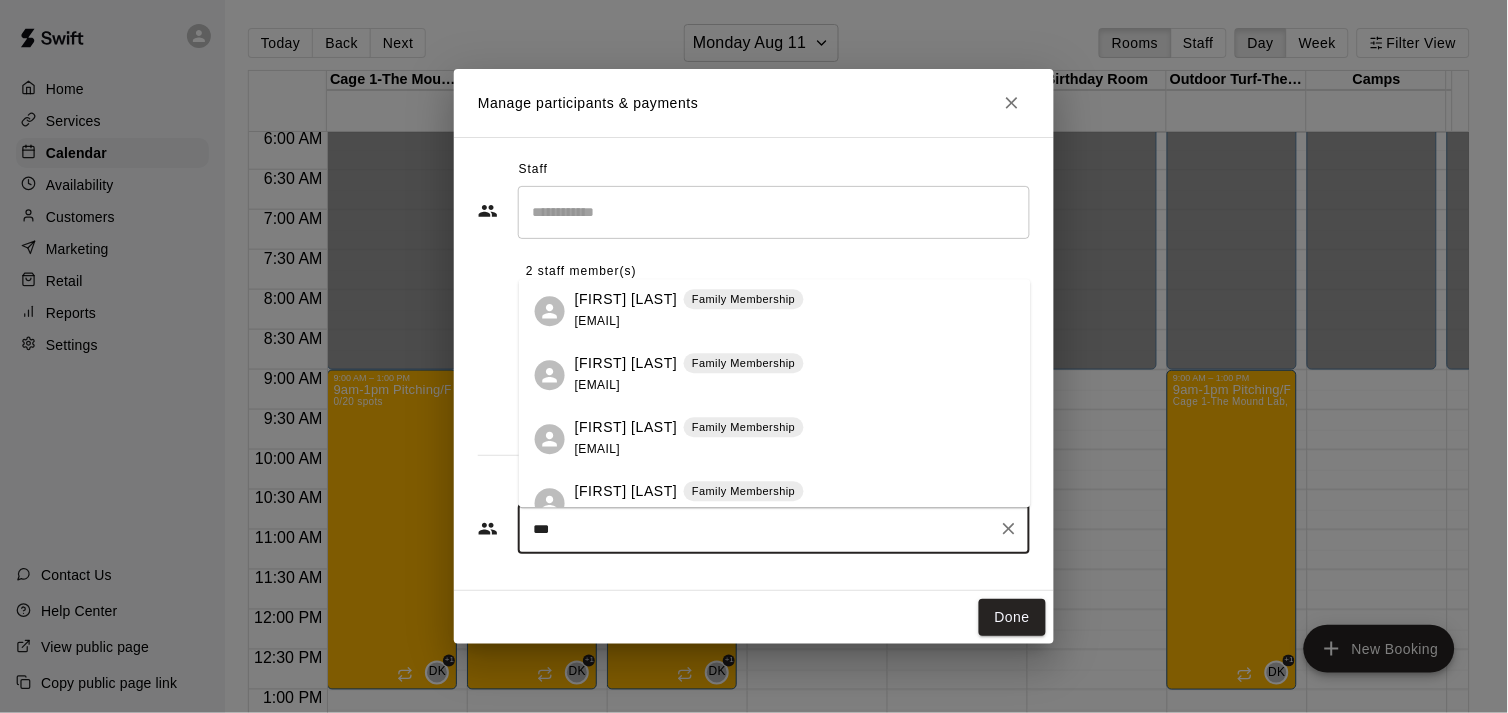 click on "[FIRST] [LAST] Family Membership [EMAIL]" at bounding box center [689, 375] 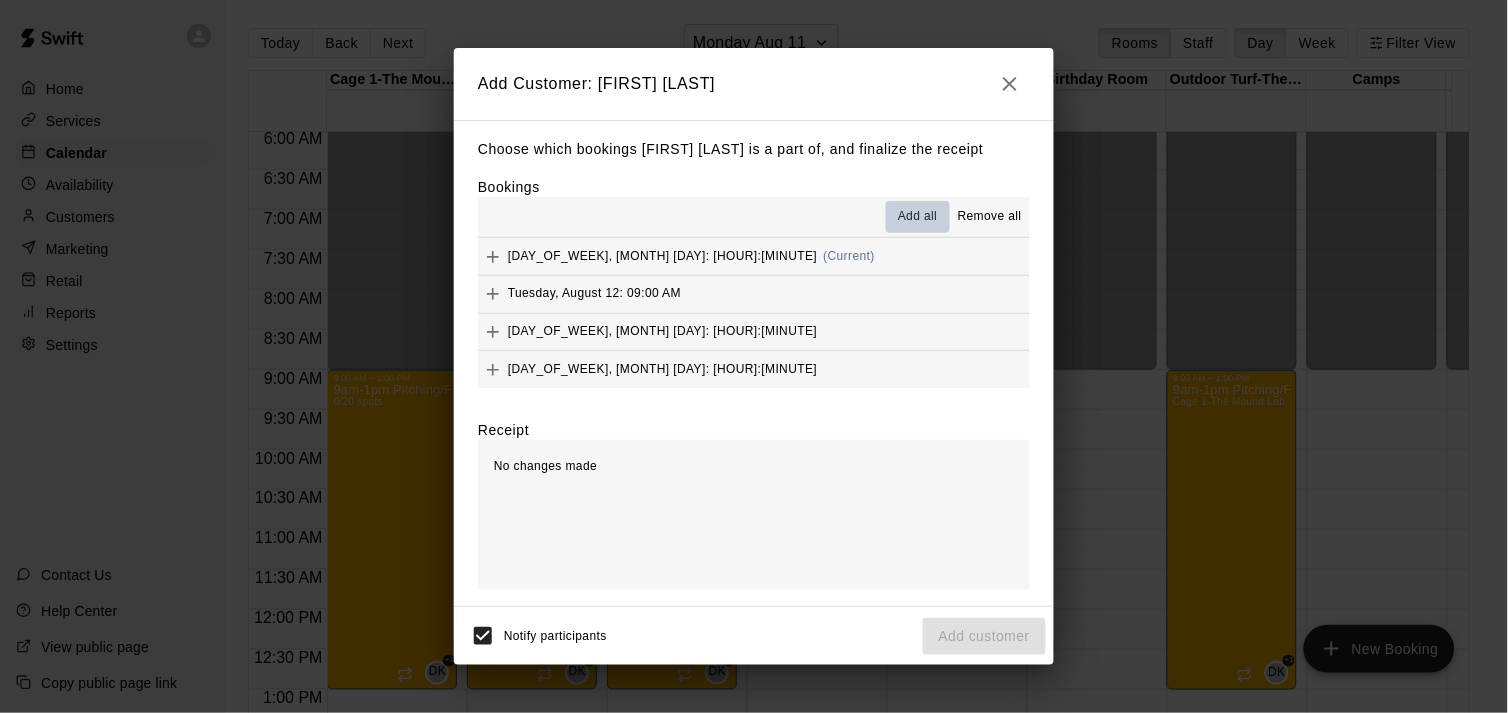 click on "Add all" at bounding box center [918, 217] 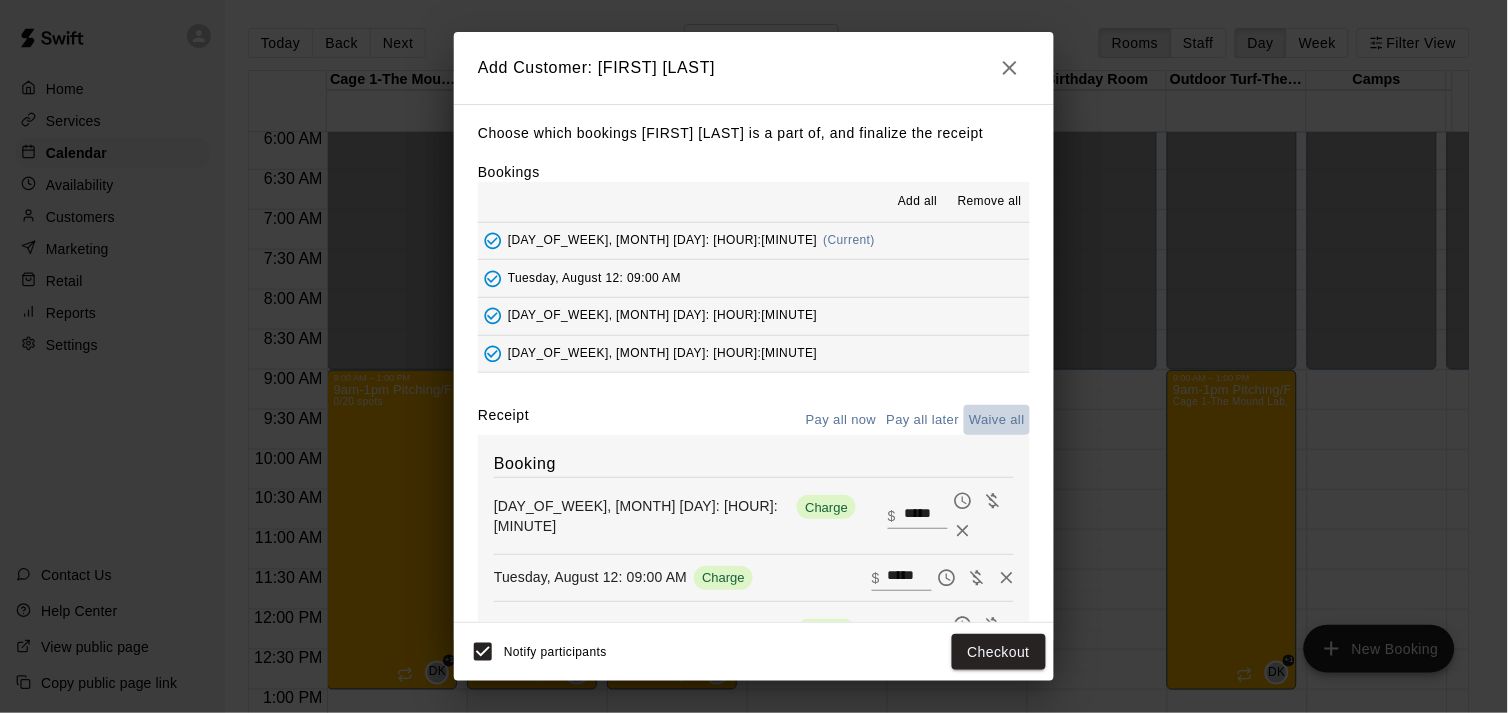 click on "Waive all" at bounding box center [997, 420] 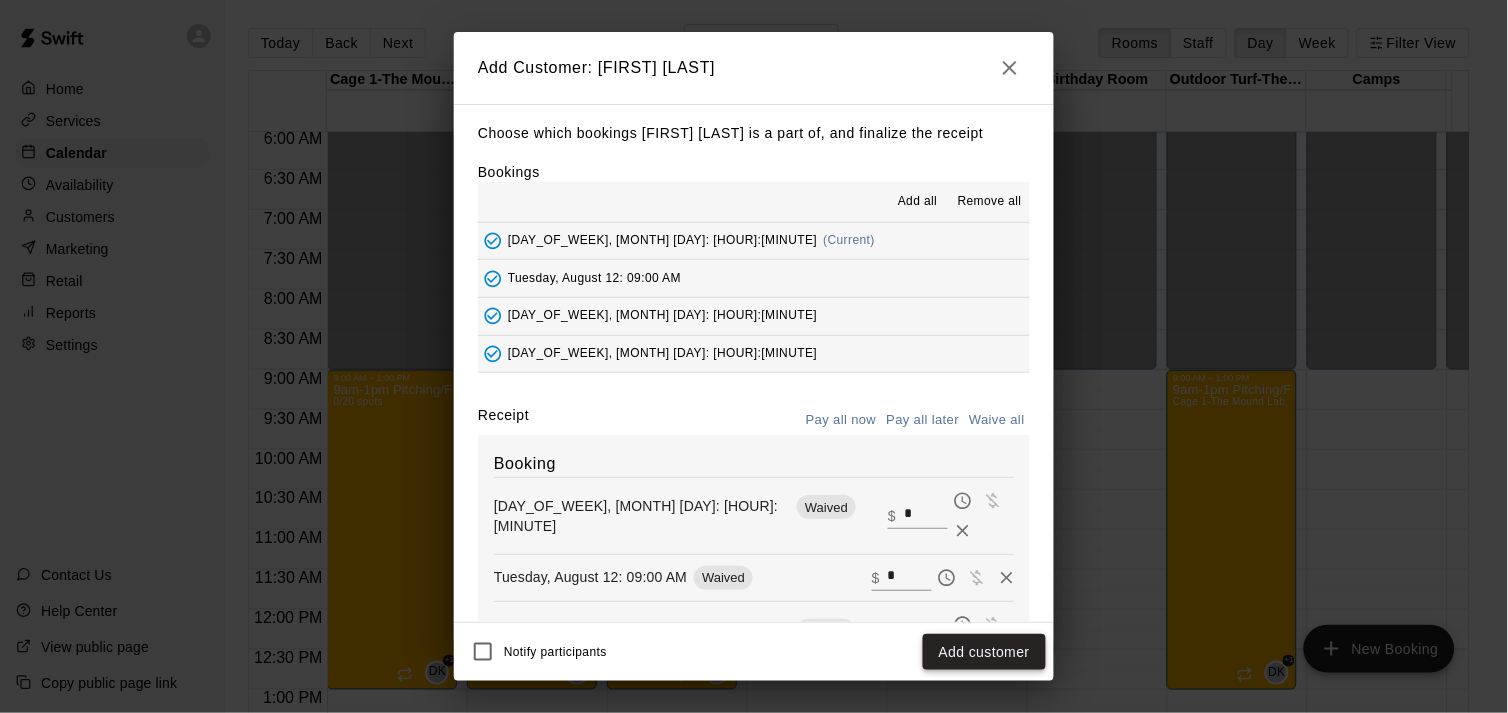 click on "Add customer" at bounding box center [984, 652] 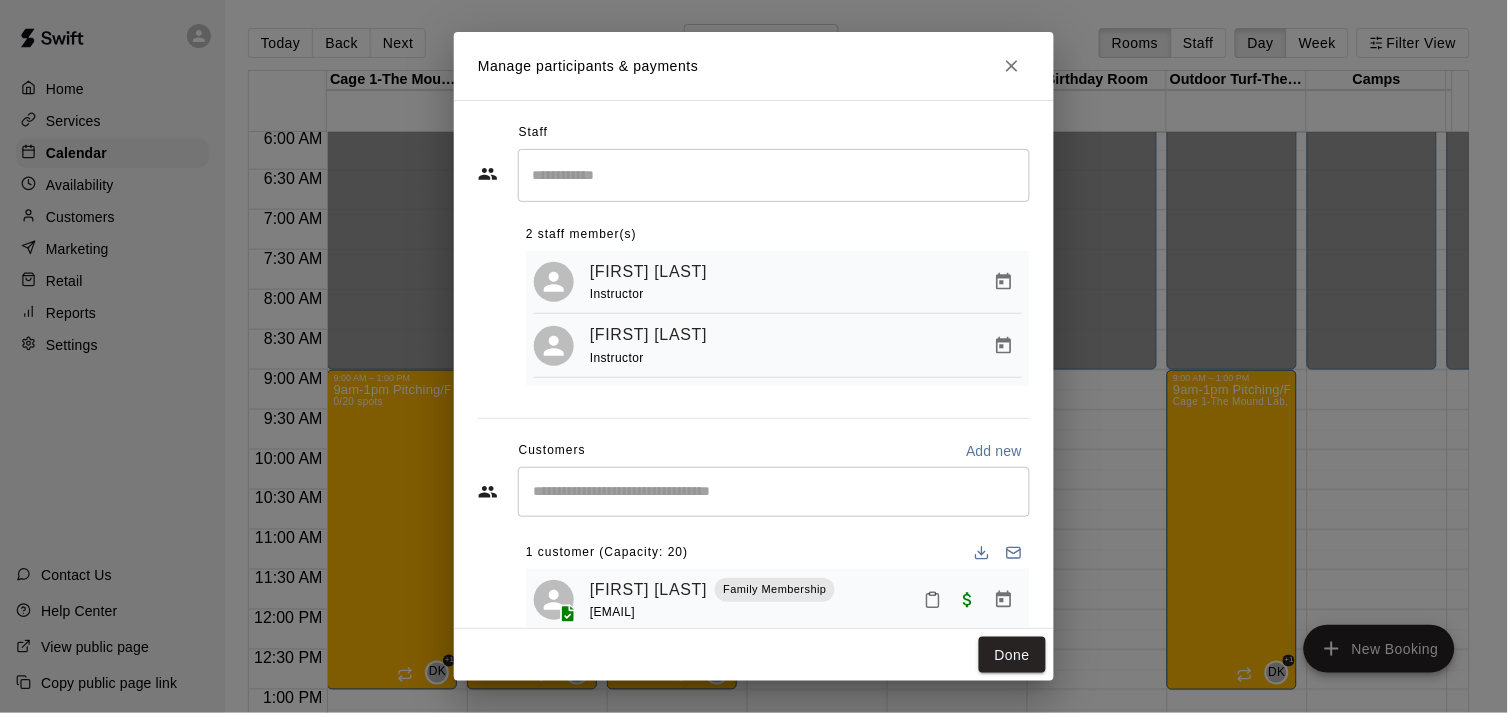 click on "​" at bounding box center (774, 492) 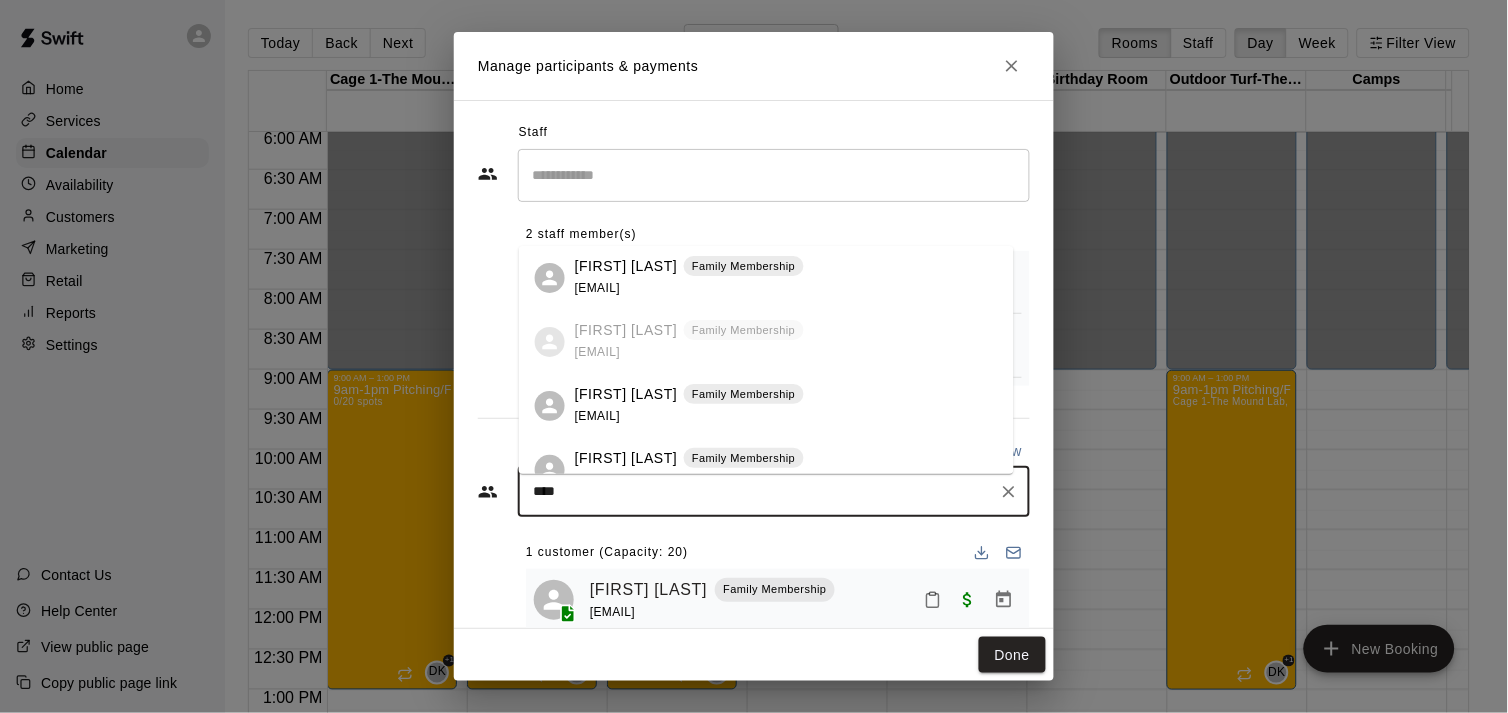 type on "*****" 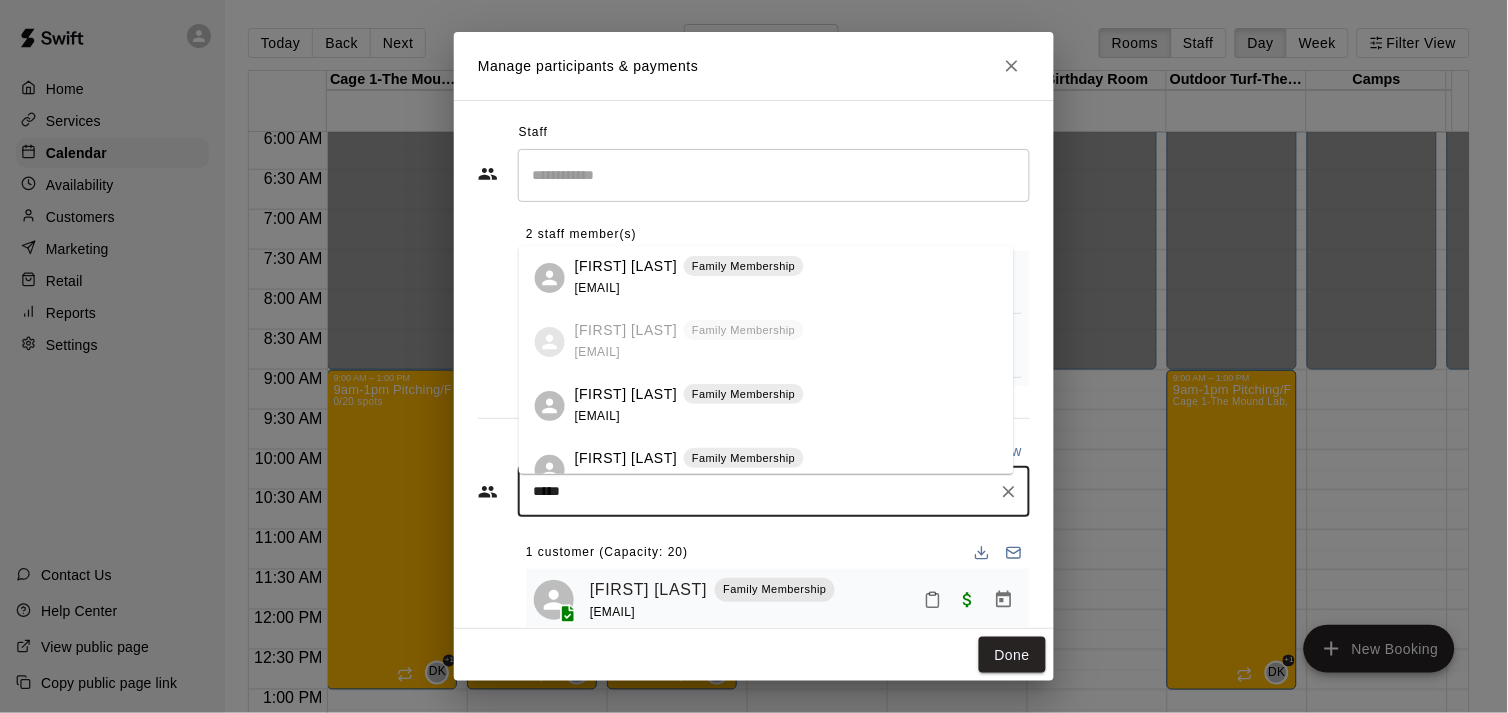 click on "[EMAIL]" at bounding box center (597, 417) 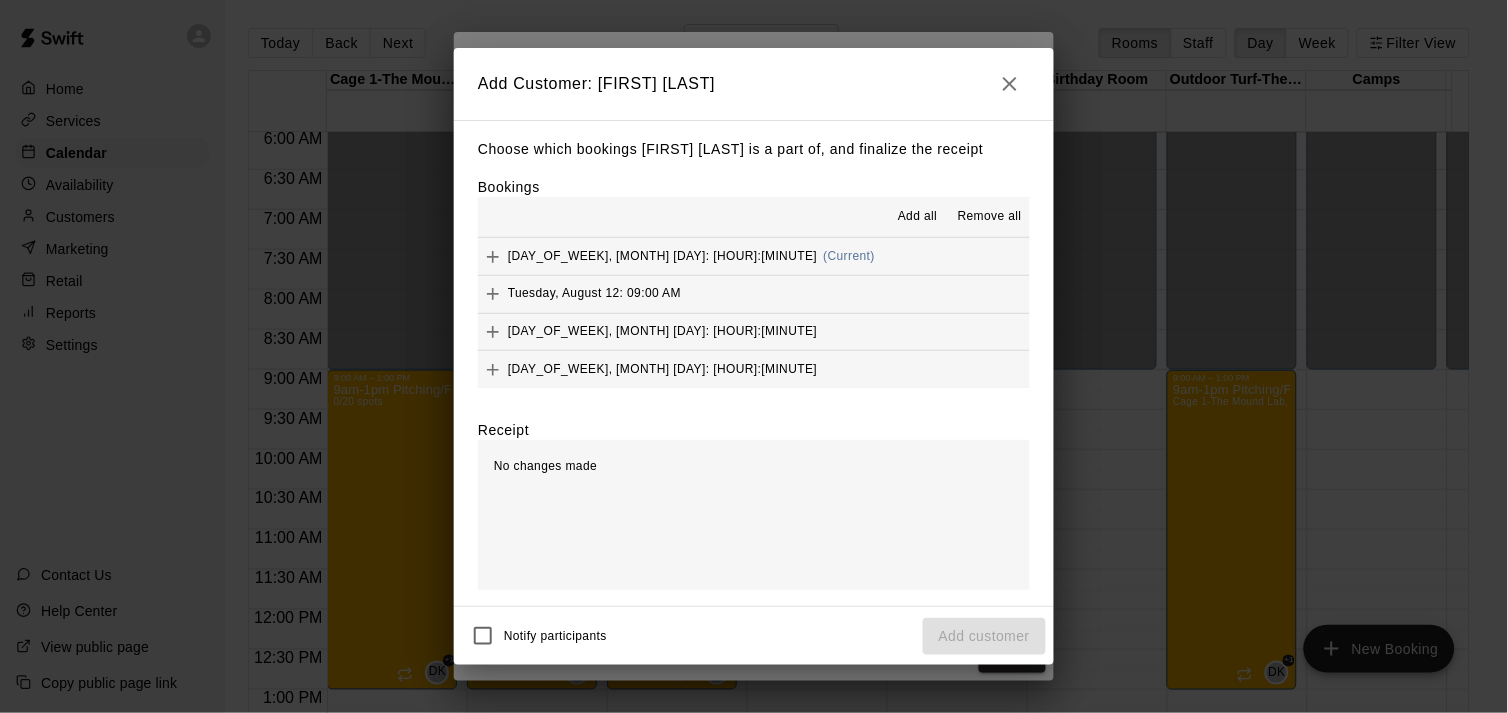 click on "Add all" at bounding box center [918, 217] 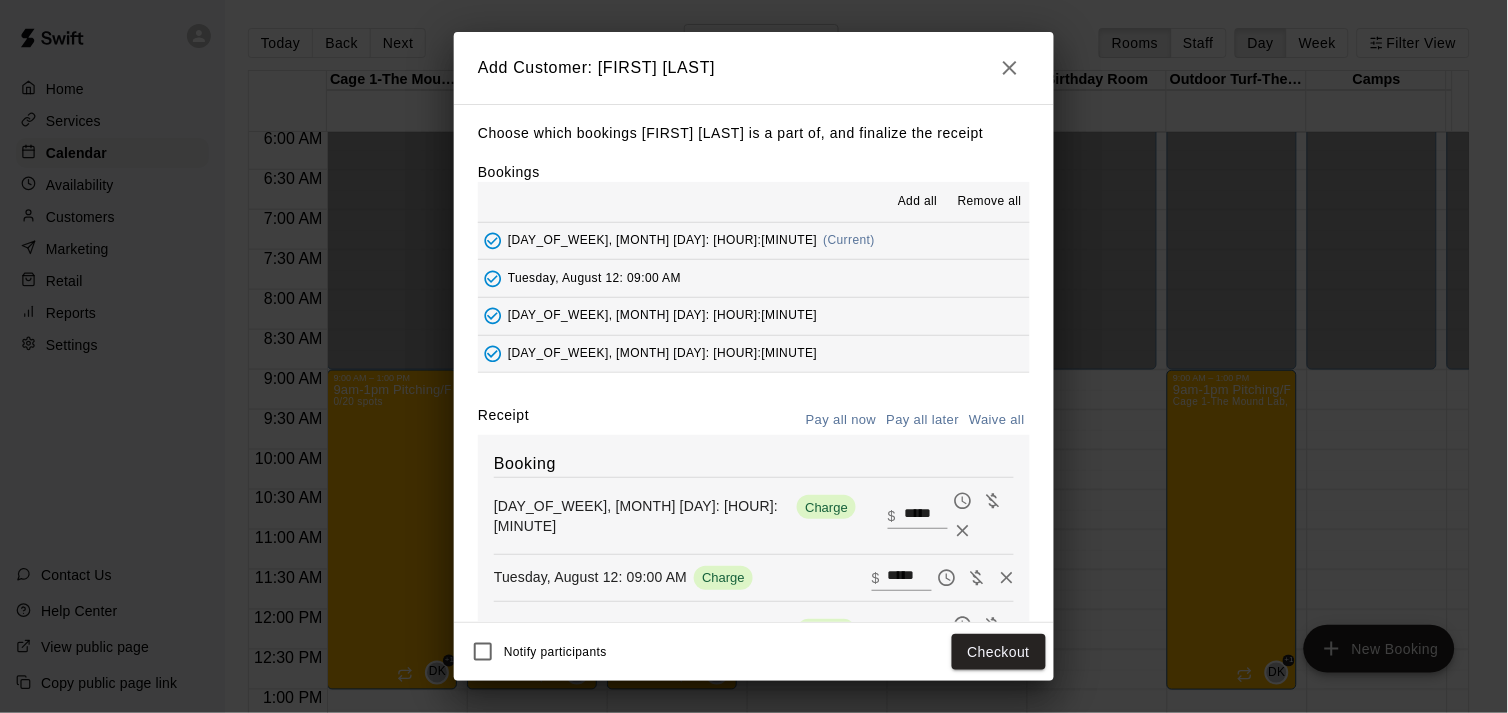 click on "Waive all" at bounding box center (997, 420) 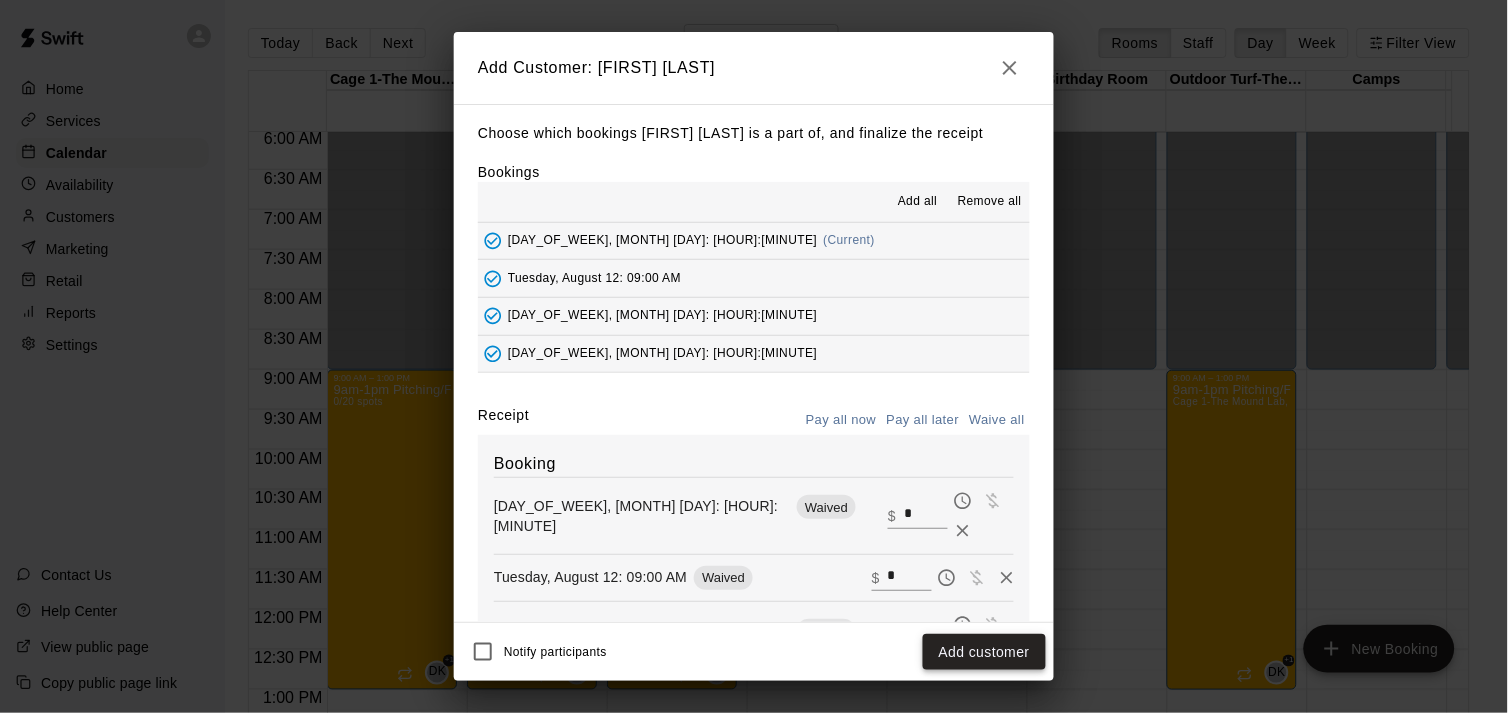 click on "Add customer" at bounding box center [984, 652] 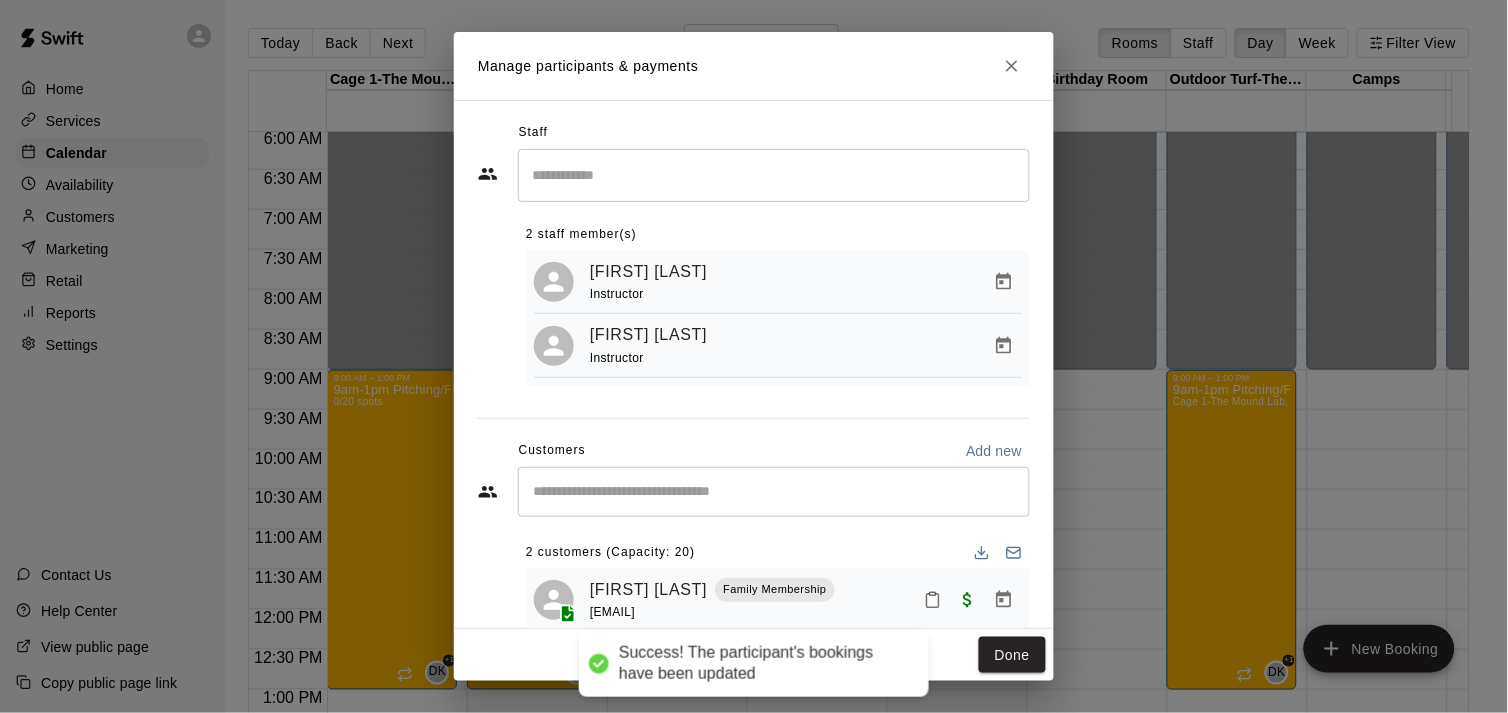 click at bounding box center (774, 492) 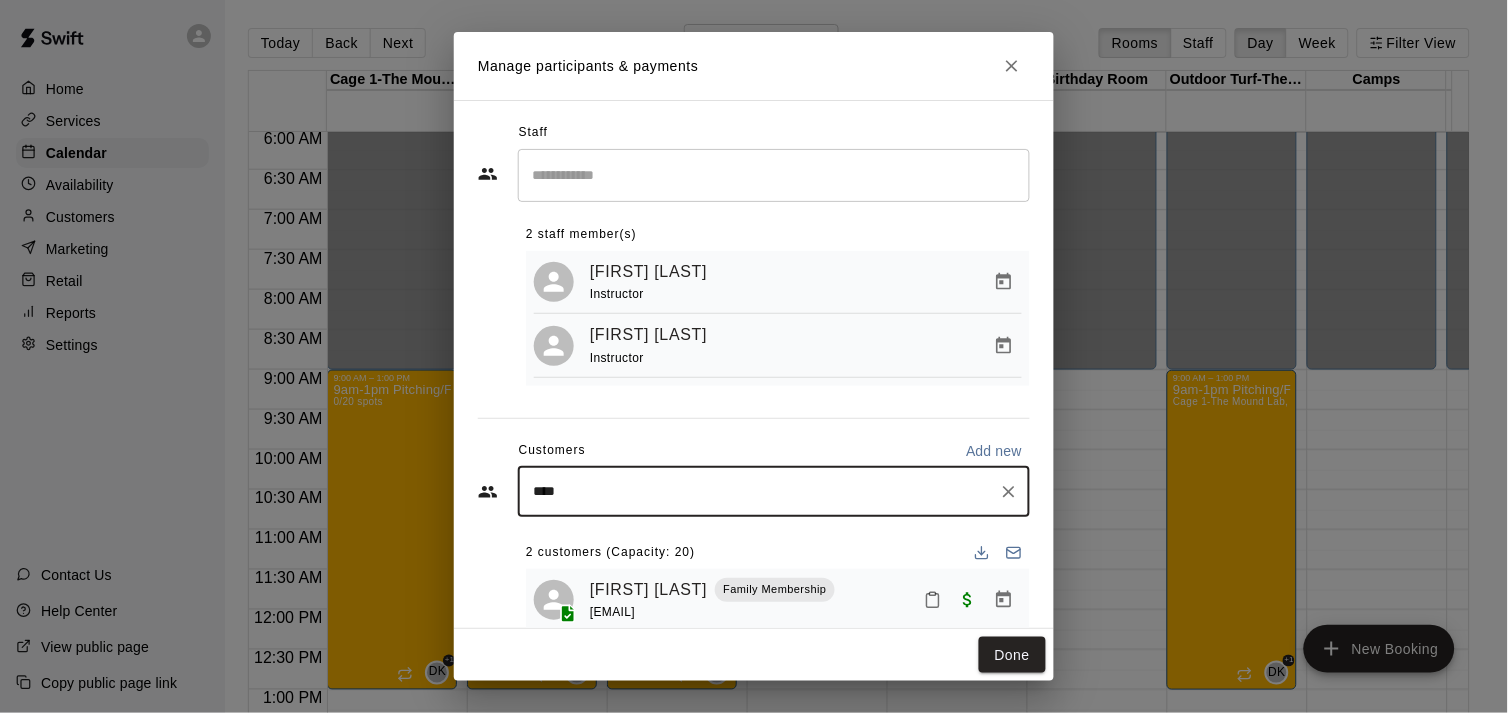 type on "*****" 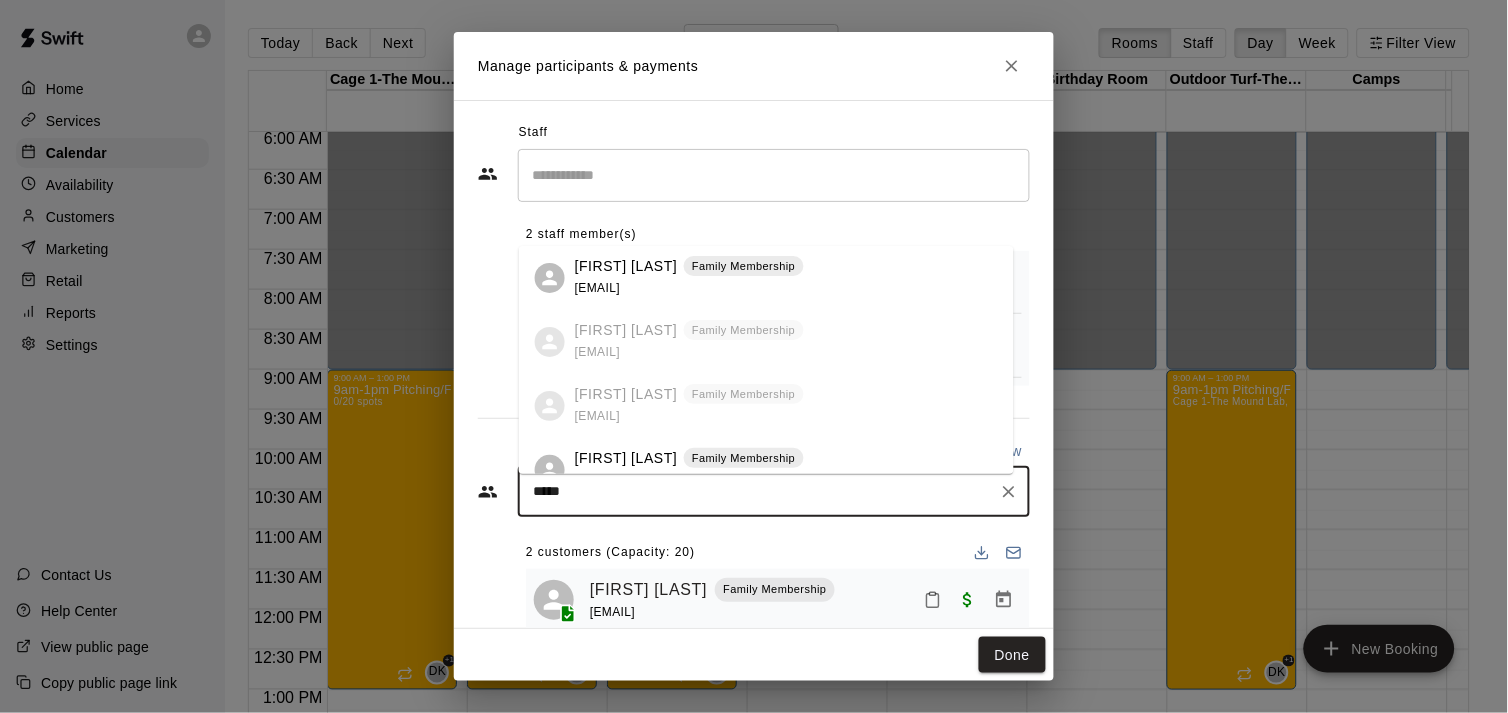 click on "Family Membership" at bounding box center (743, 458) 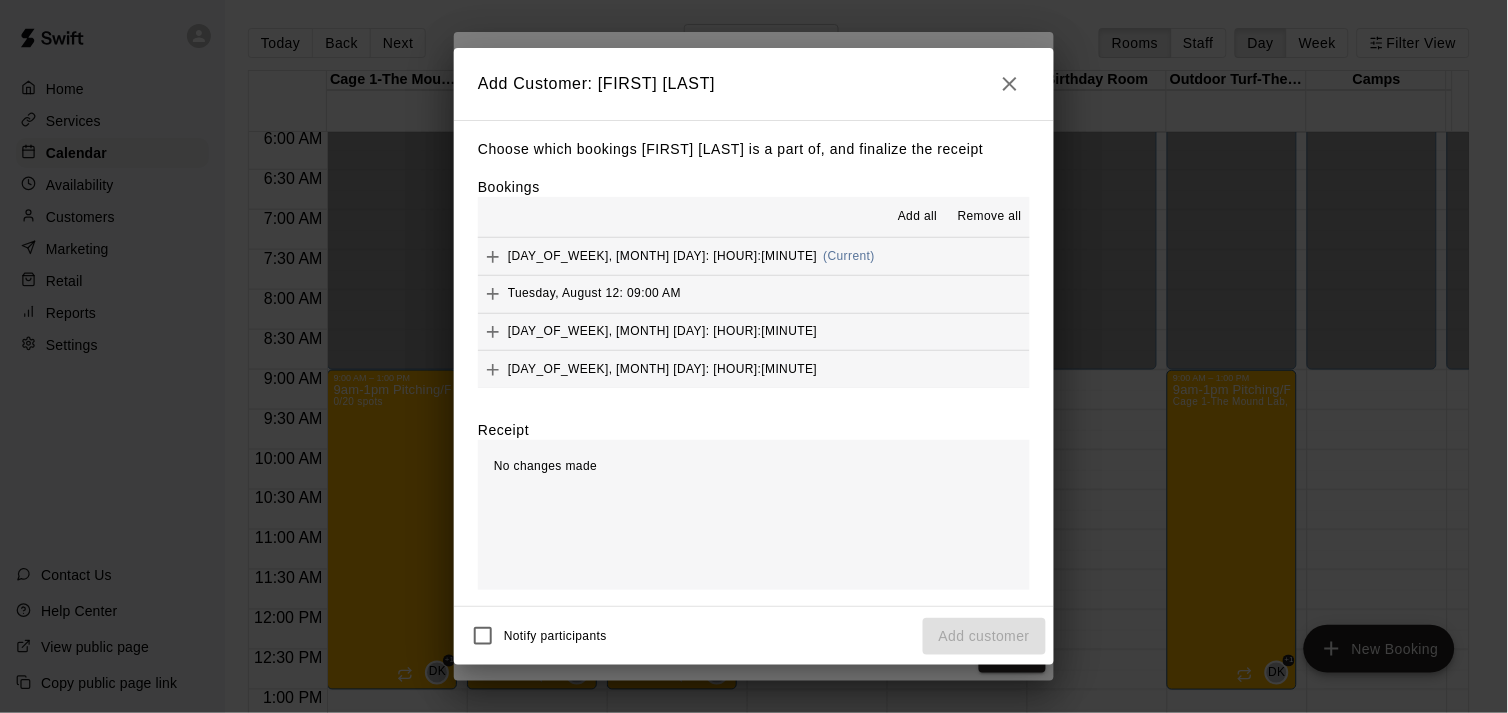 click on "Add all" at bounding box center (918, 217) 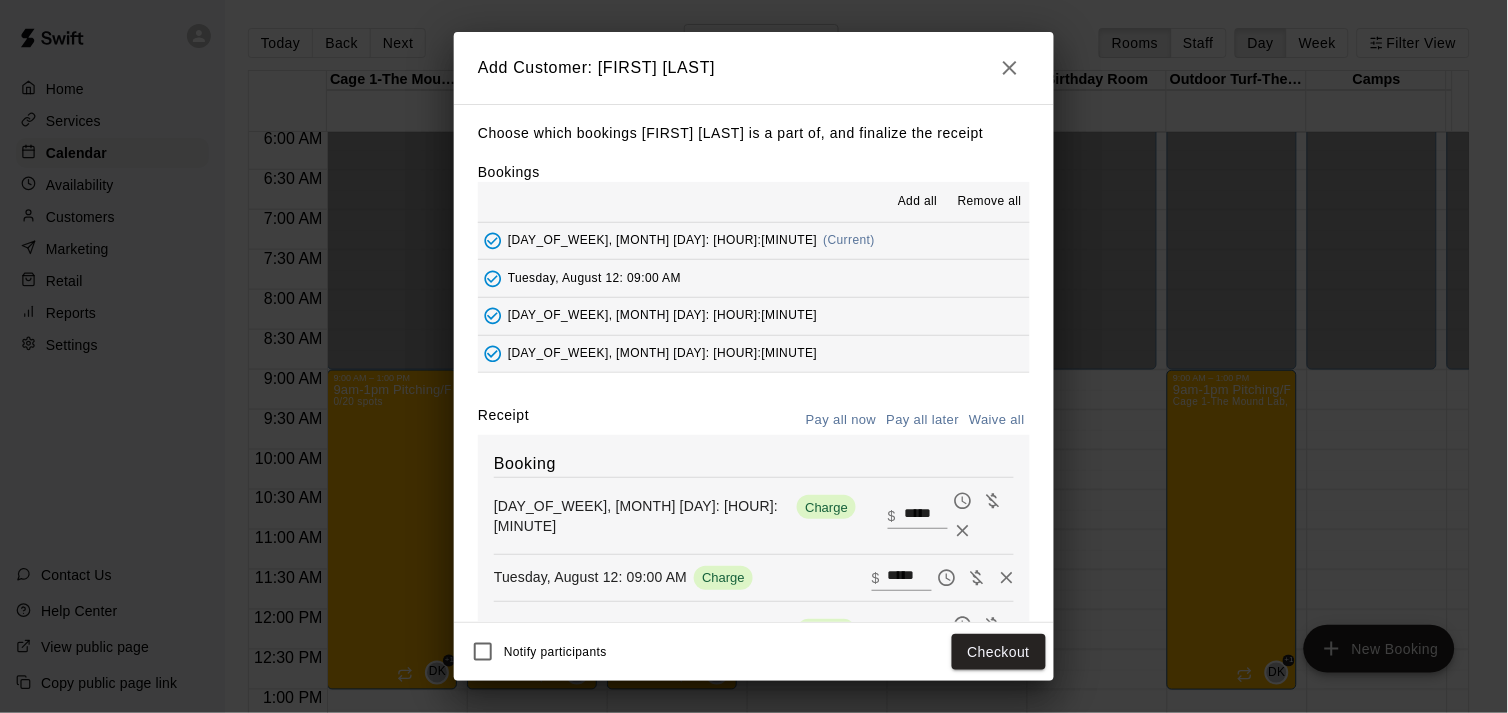 click on "Waive all" at bounding box center [997, 420] 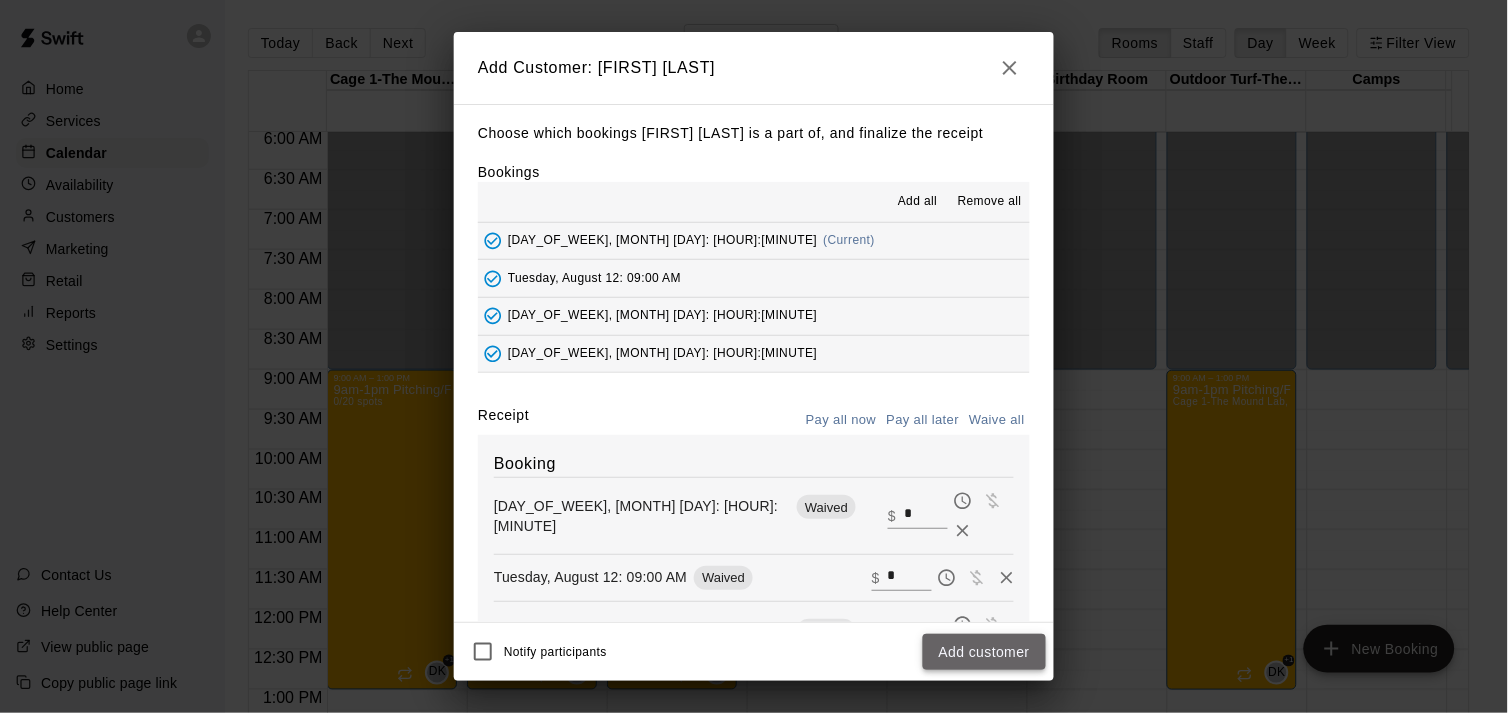 click on "Add customer" at bounding box center (984, 652) 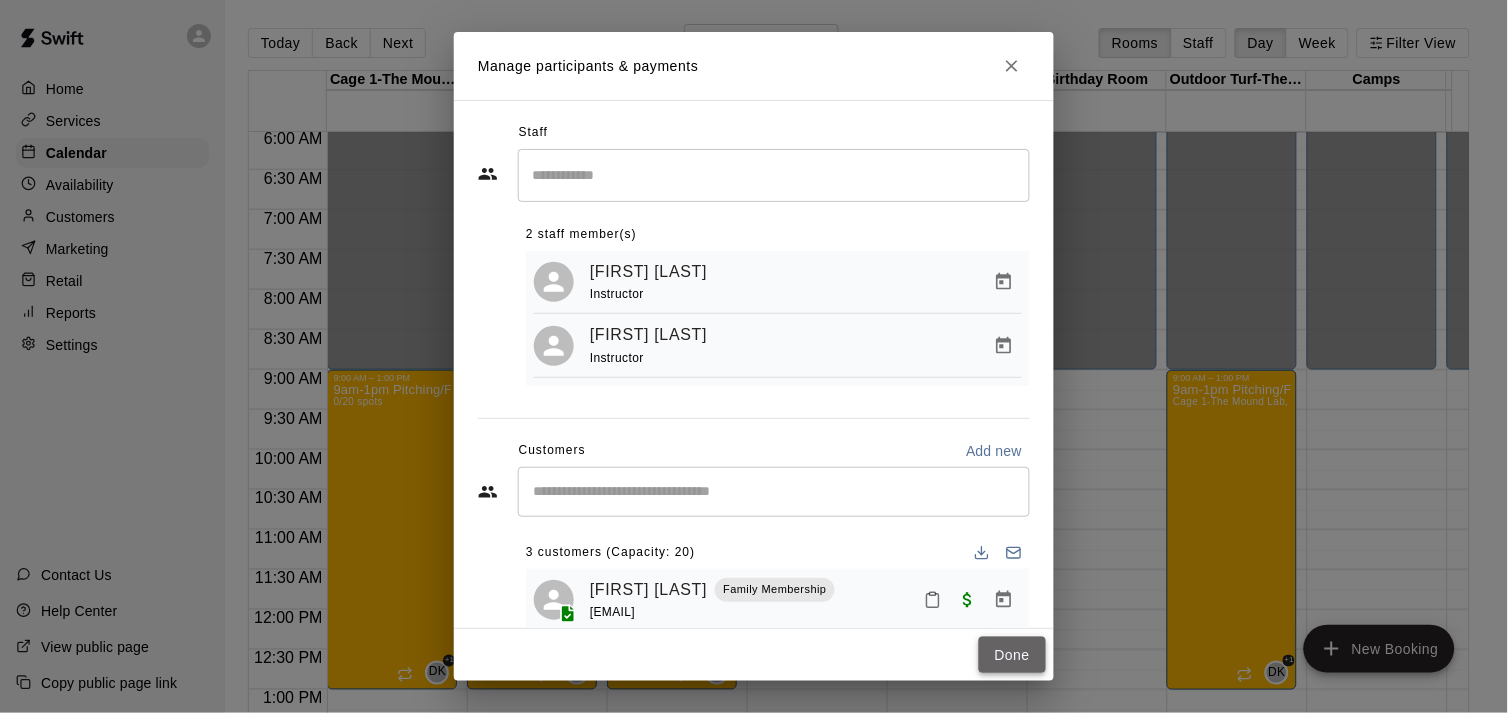 click on "Done" at bounding box center [1012, 655] 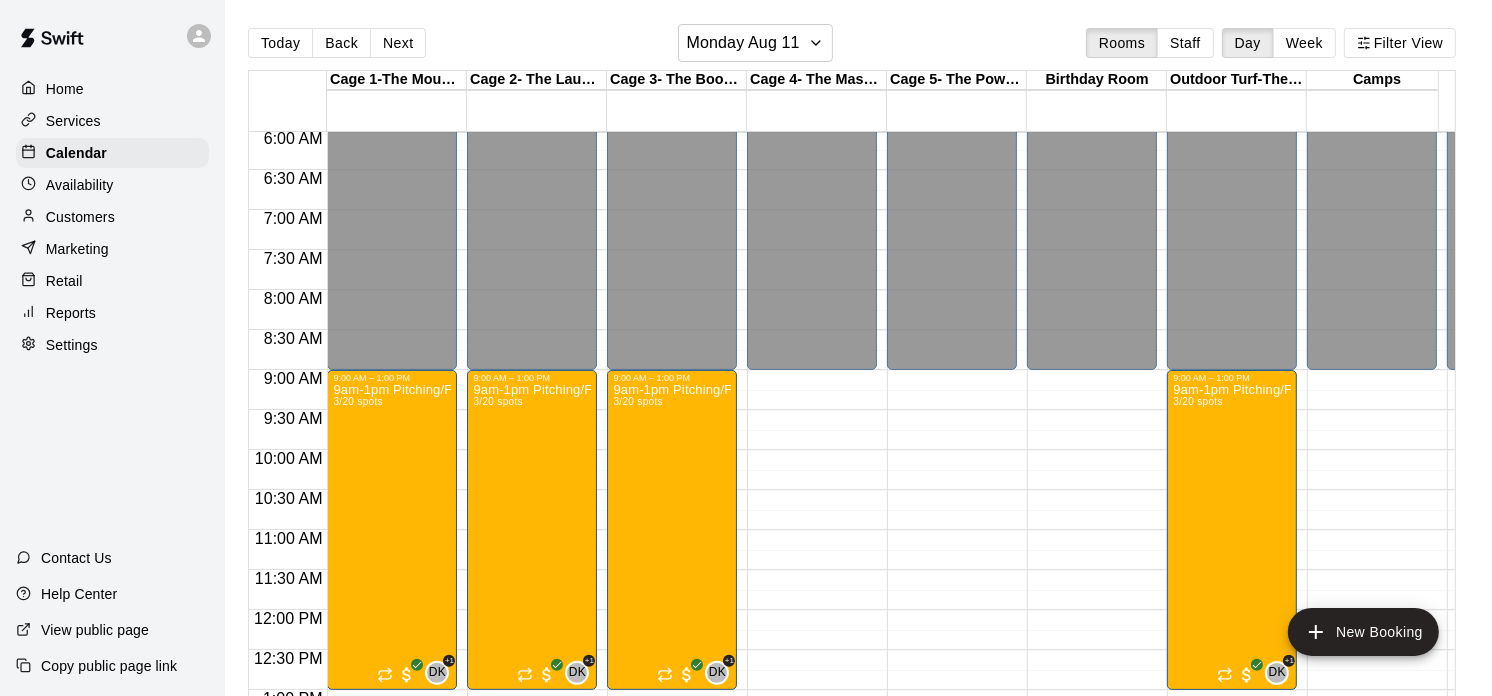 click on "Customers" at bounding box center (80, 217) 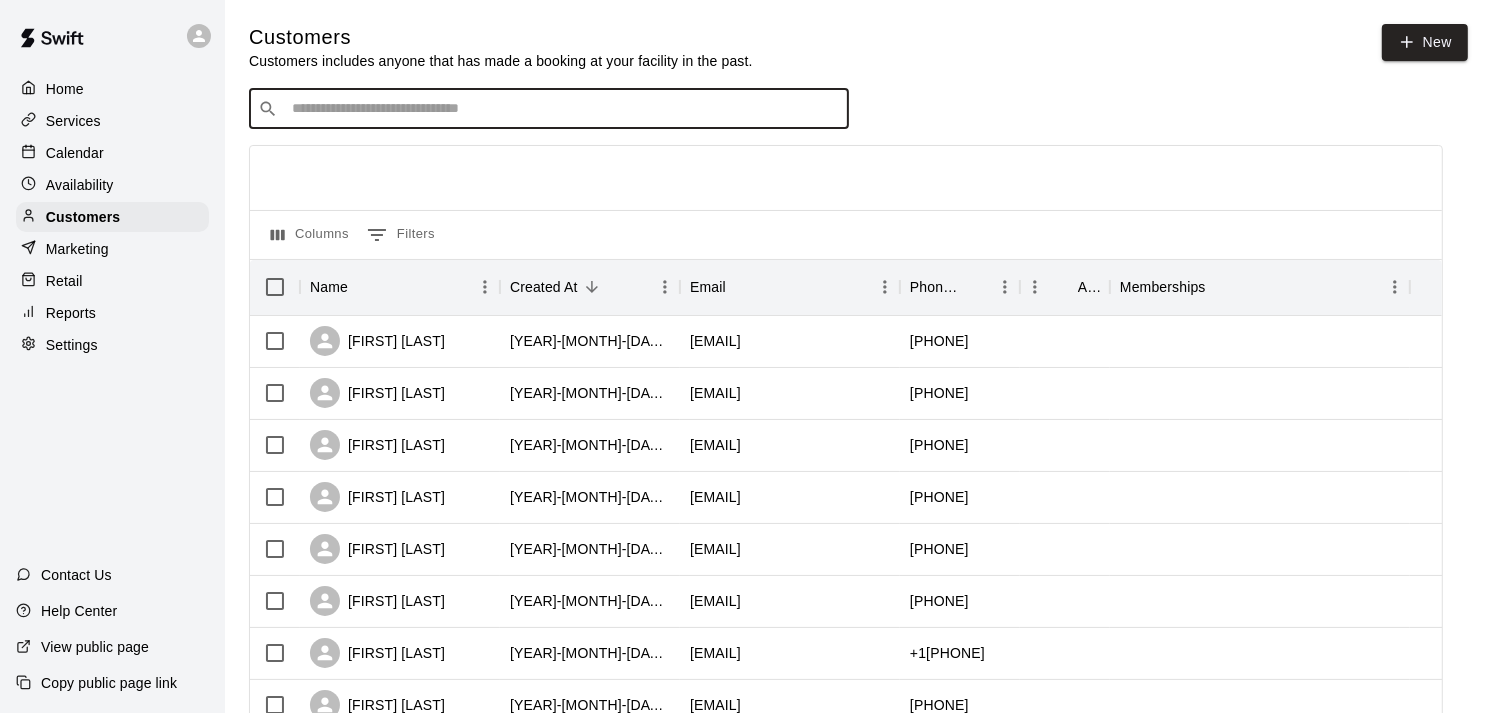 click at bounding box center [563, 109] 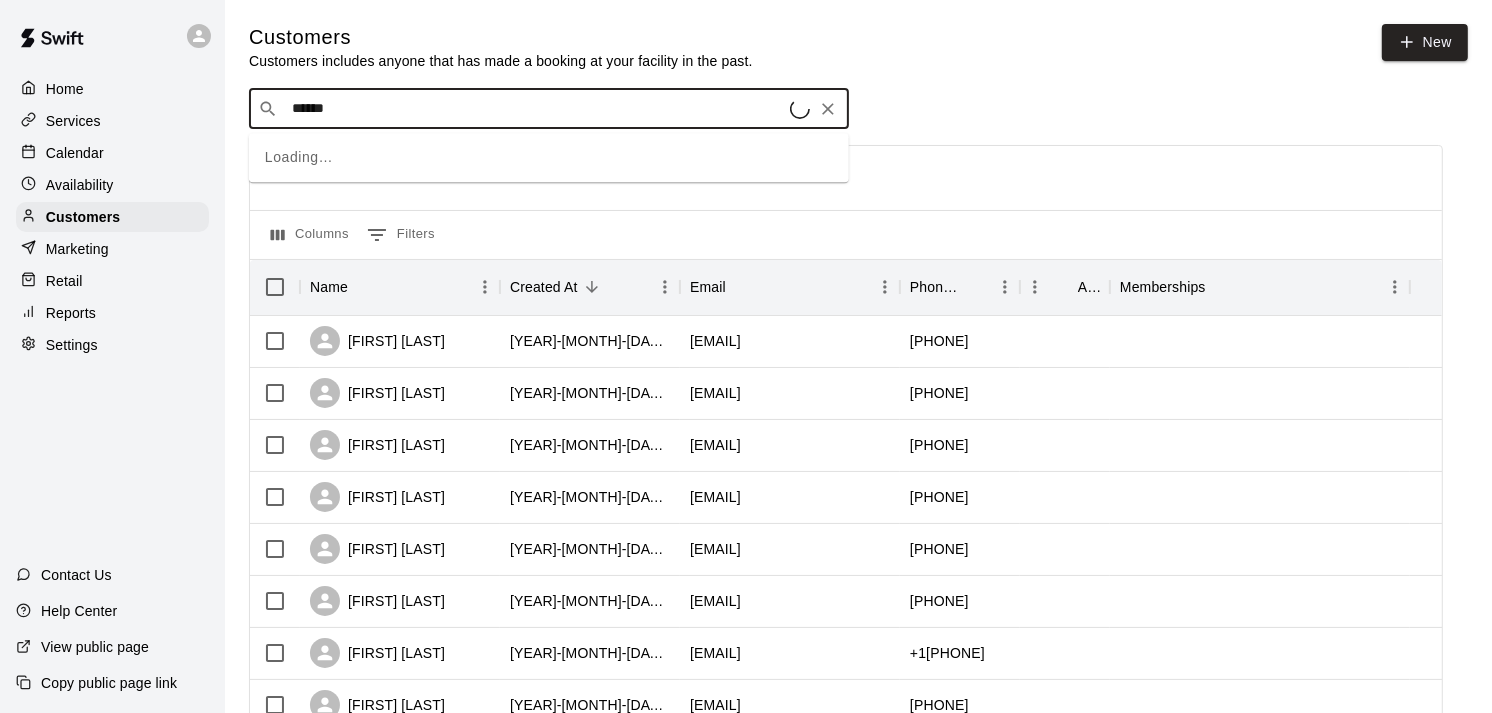 type on "*******" 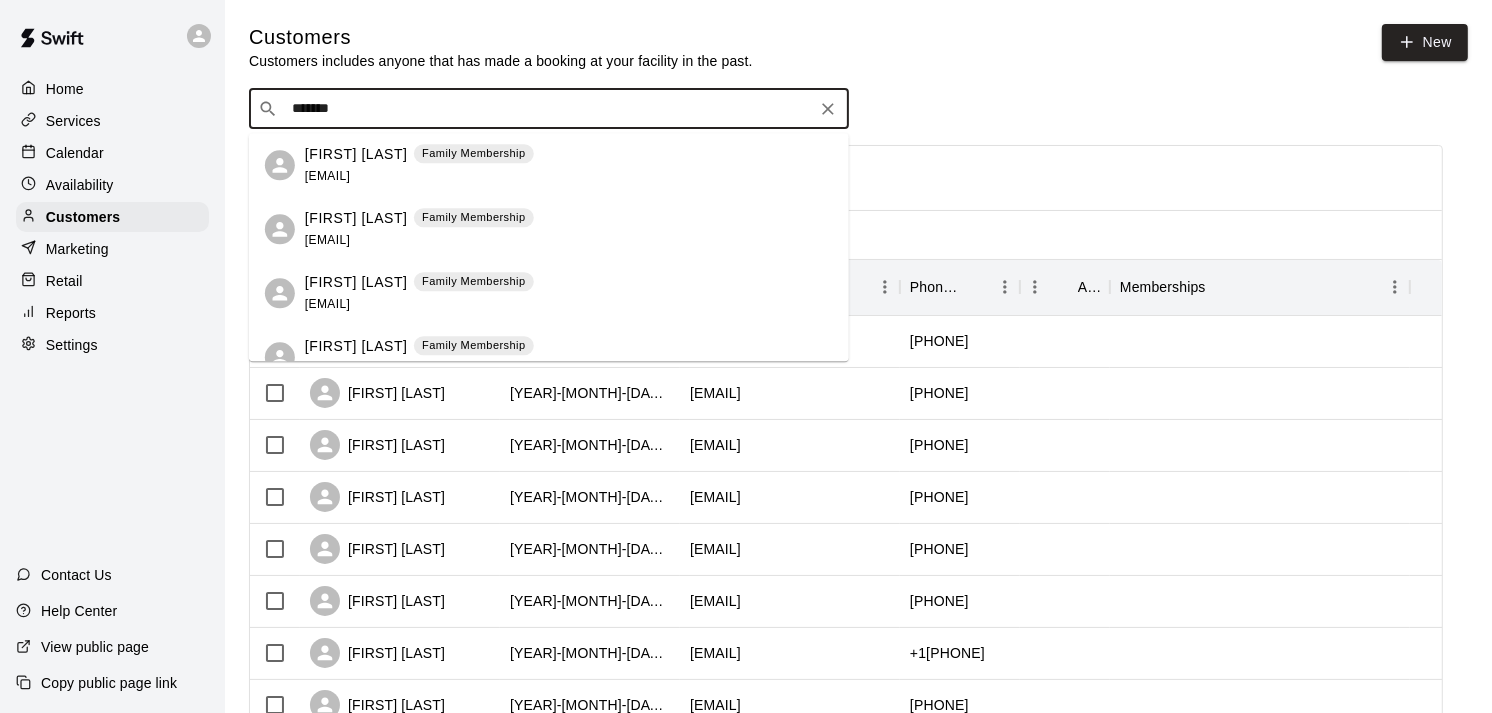 click on "Family Membership" at bounding box center (473, 153) 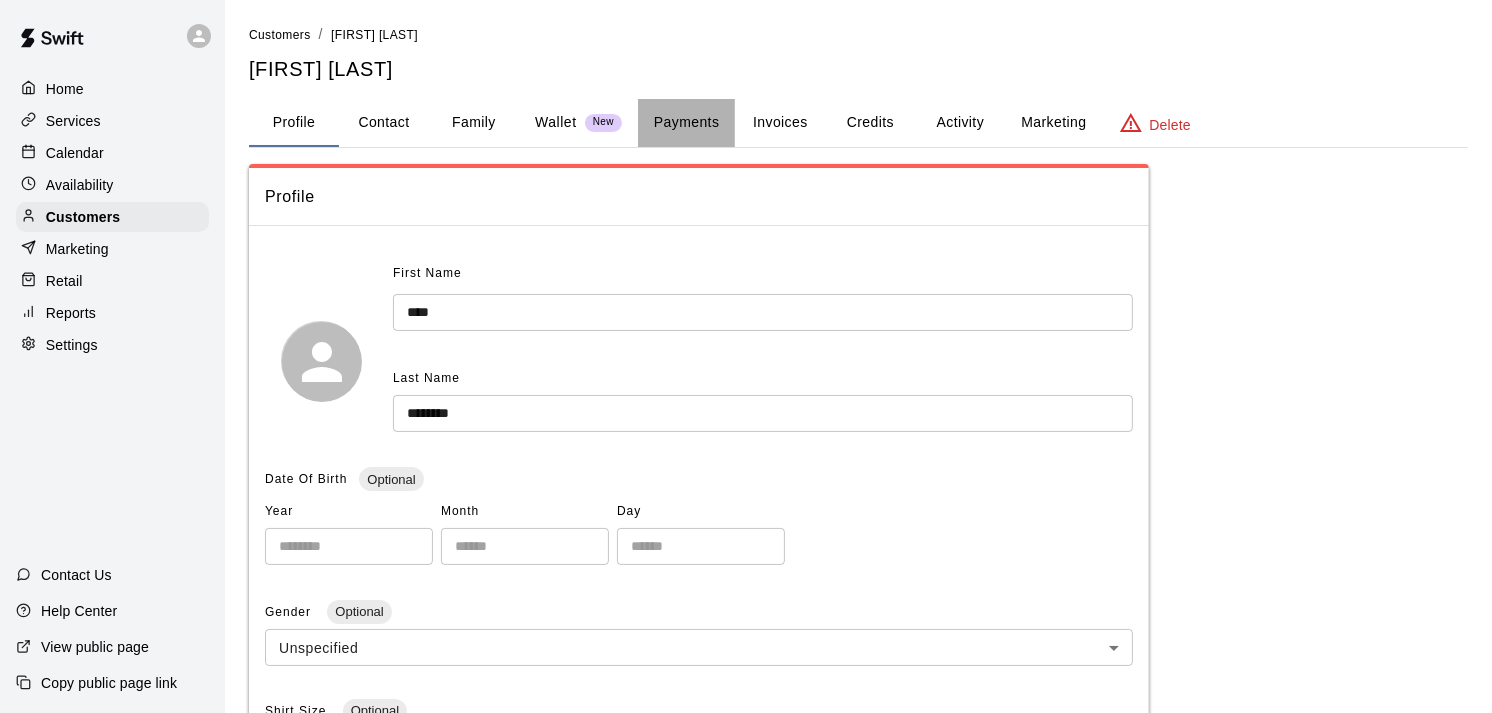 click on "Payments" at bounding box center [686, 123] 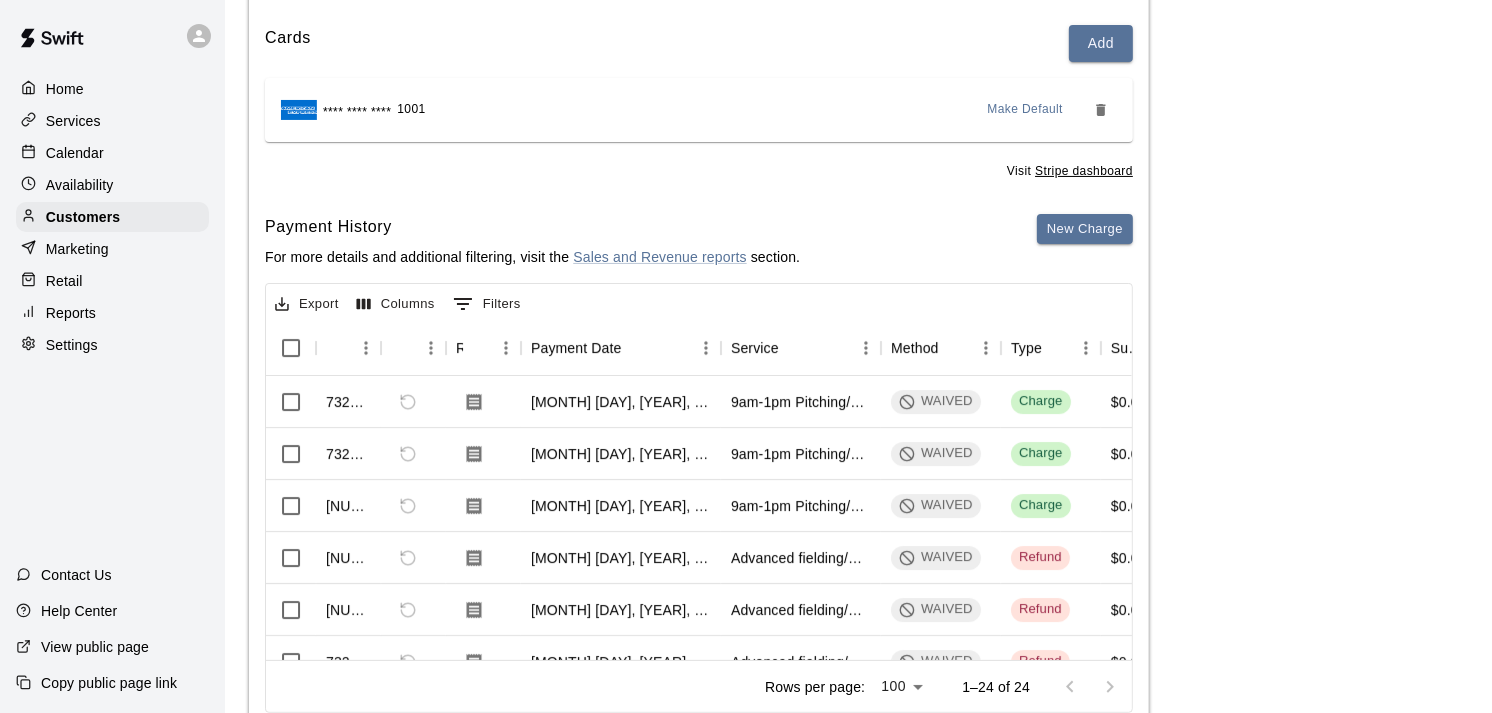 scroll, scrollTop: 295, scrollLeft: 0, axis: vertical 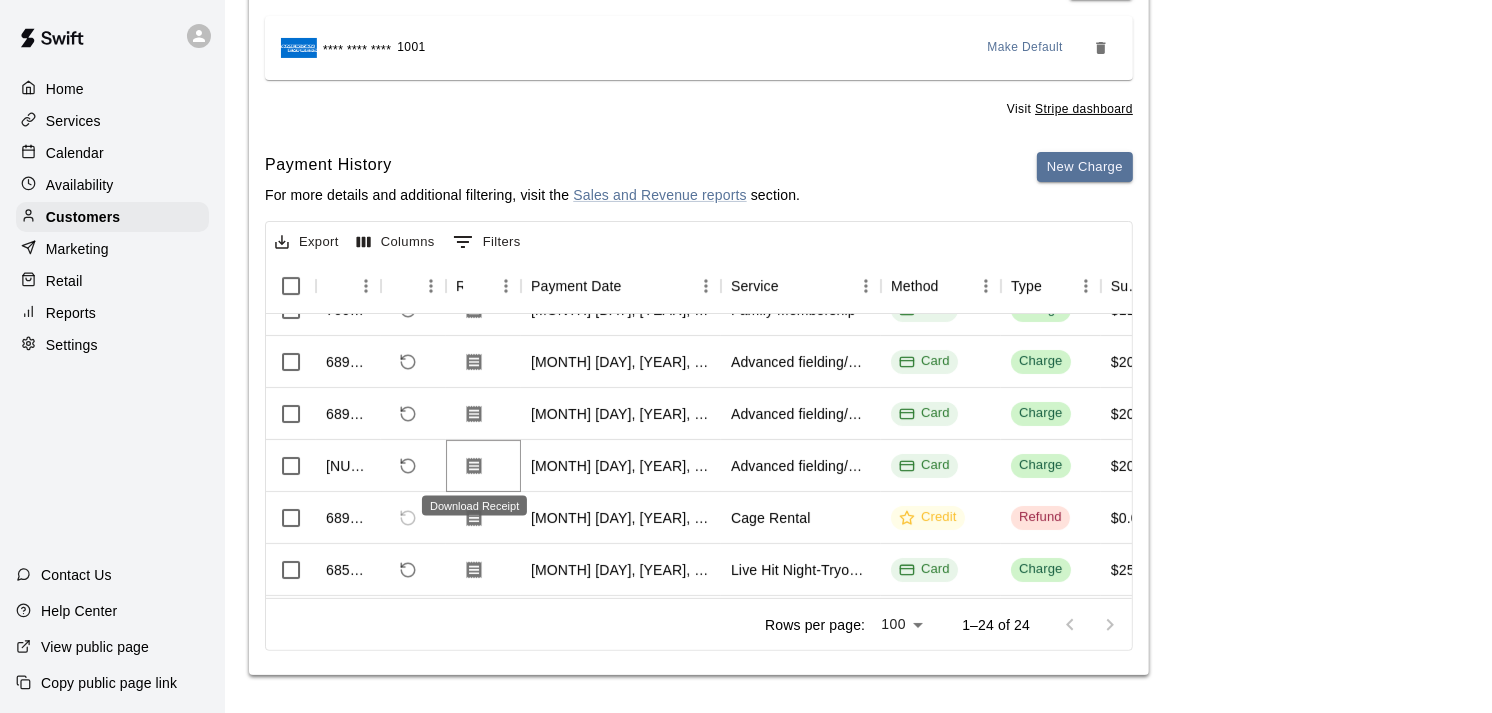 click 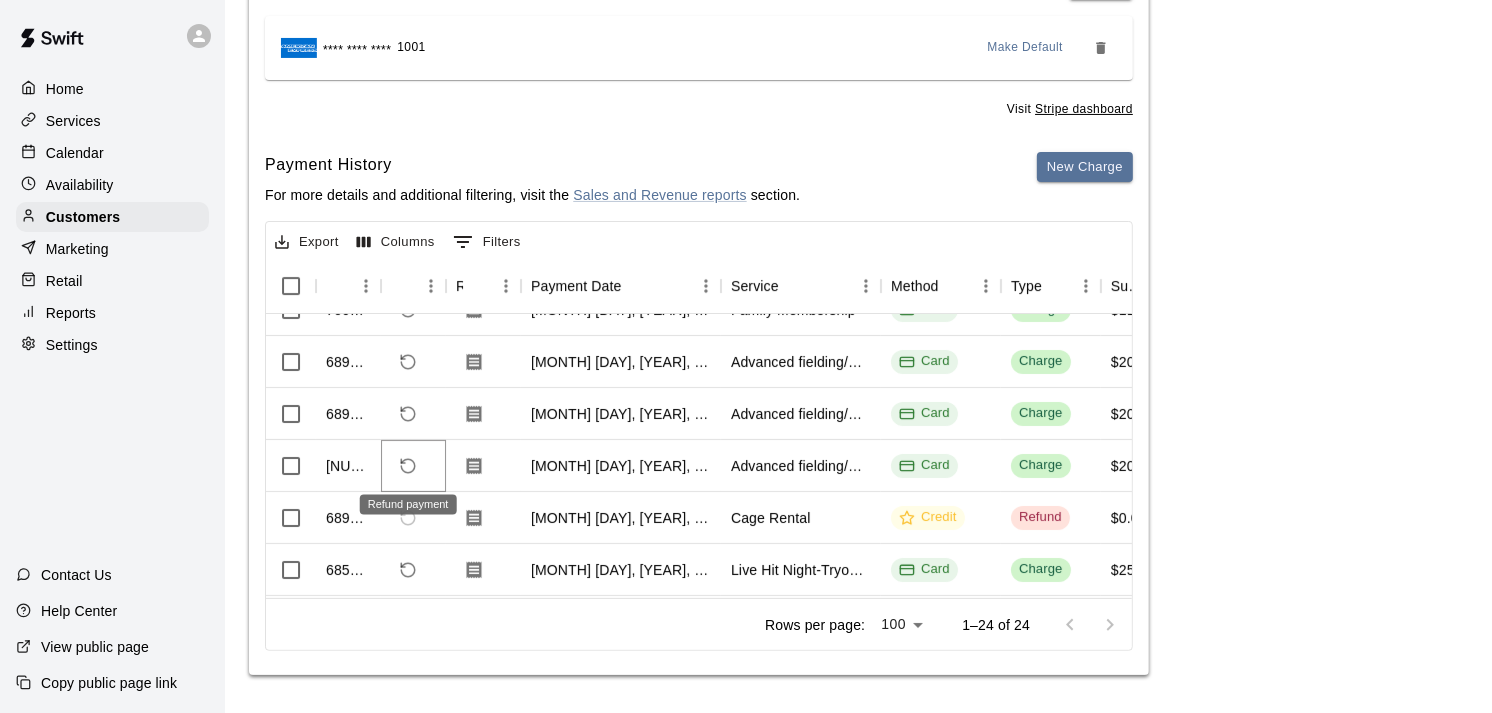 click 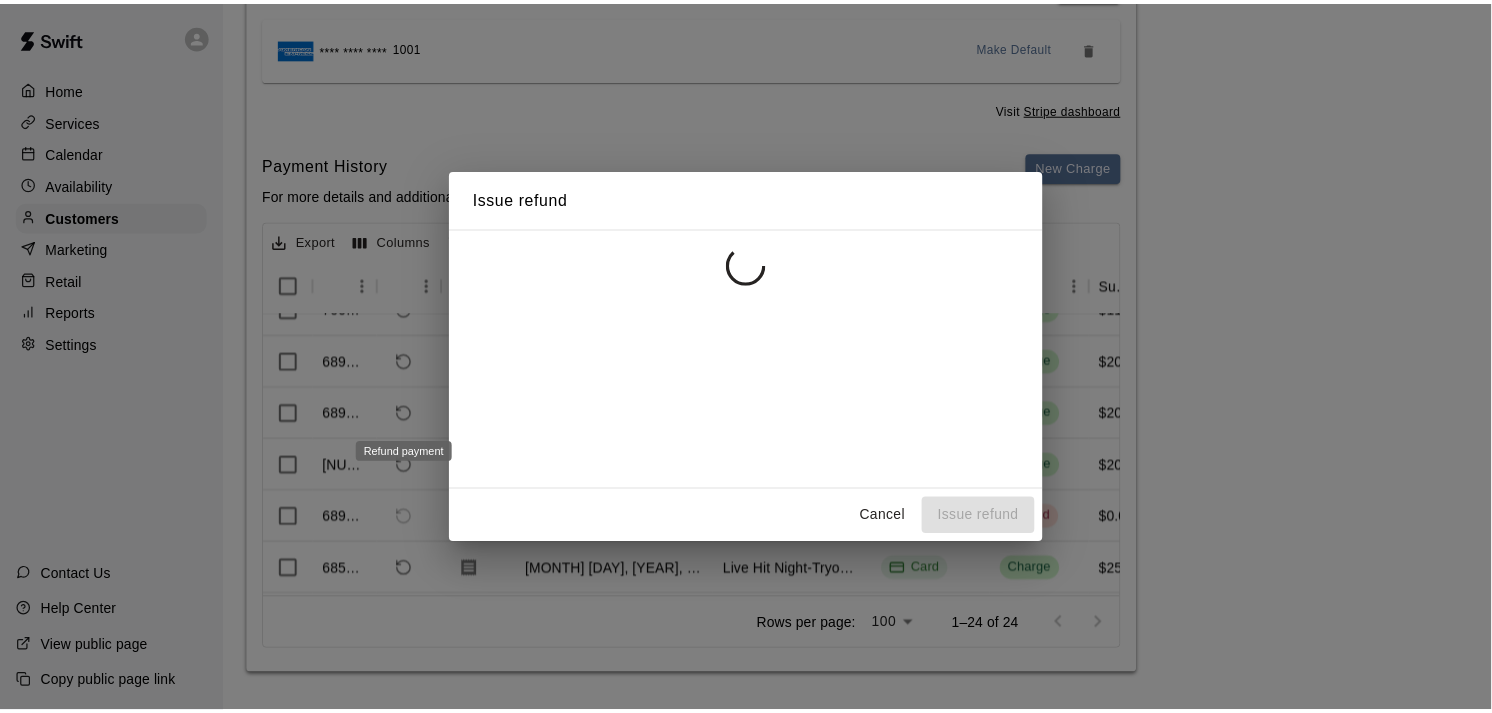 scroll, scrollTop: 394, scrollLeft: 0, axis: vertical 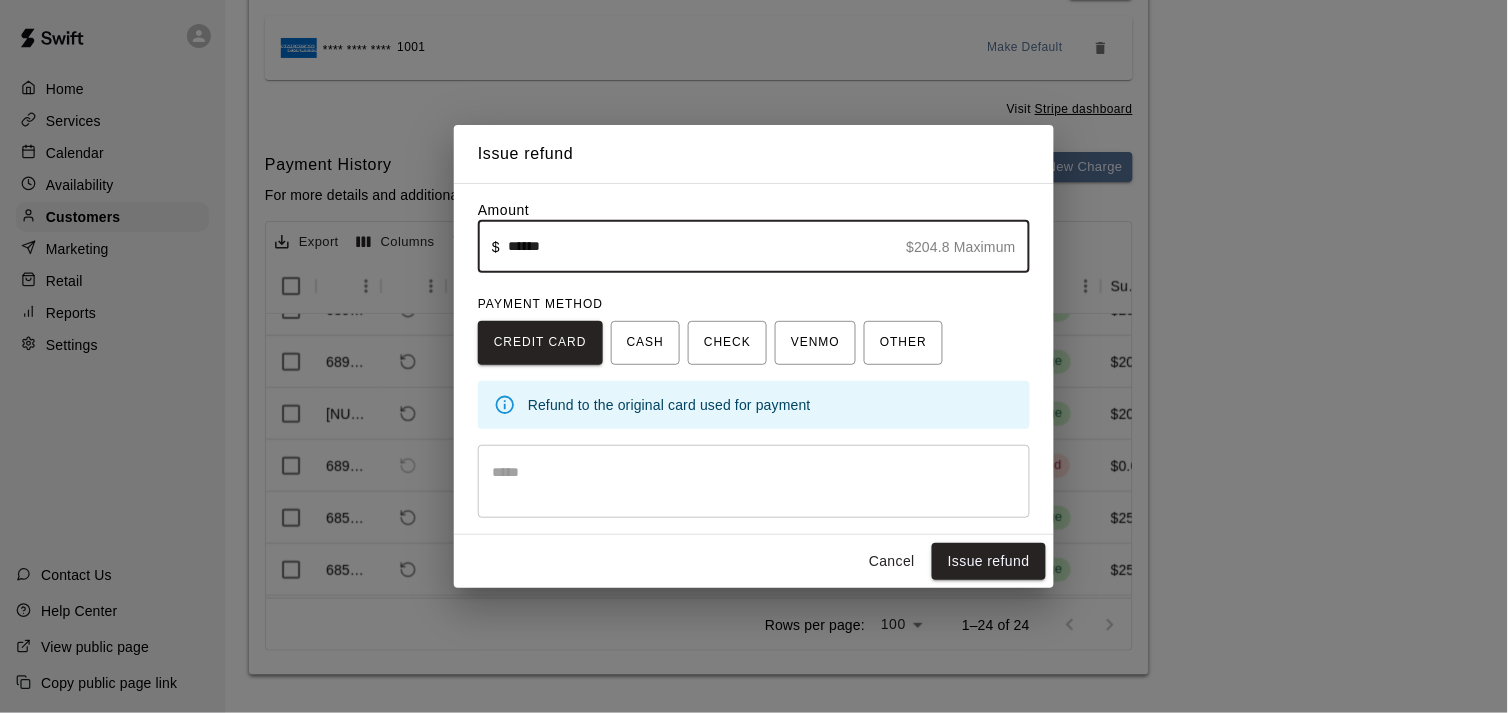 type on "******" 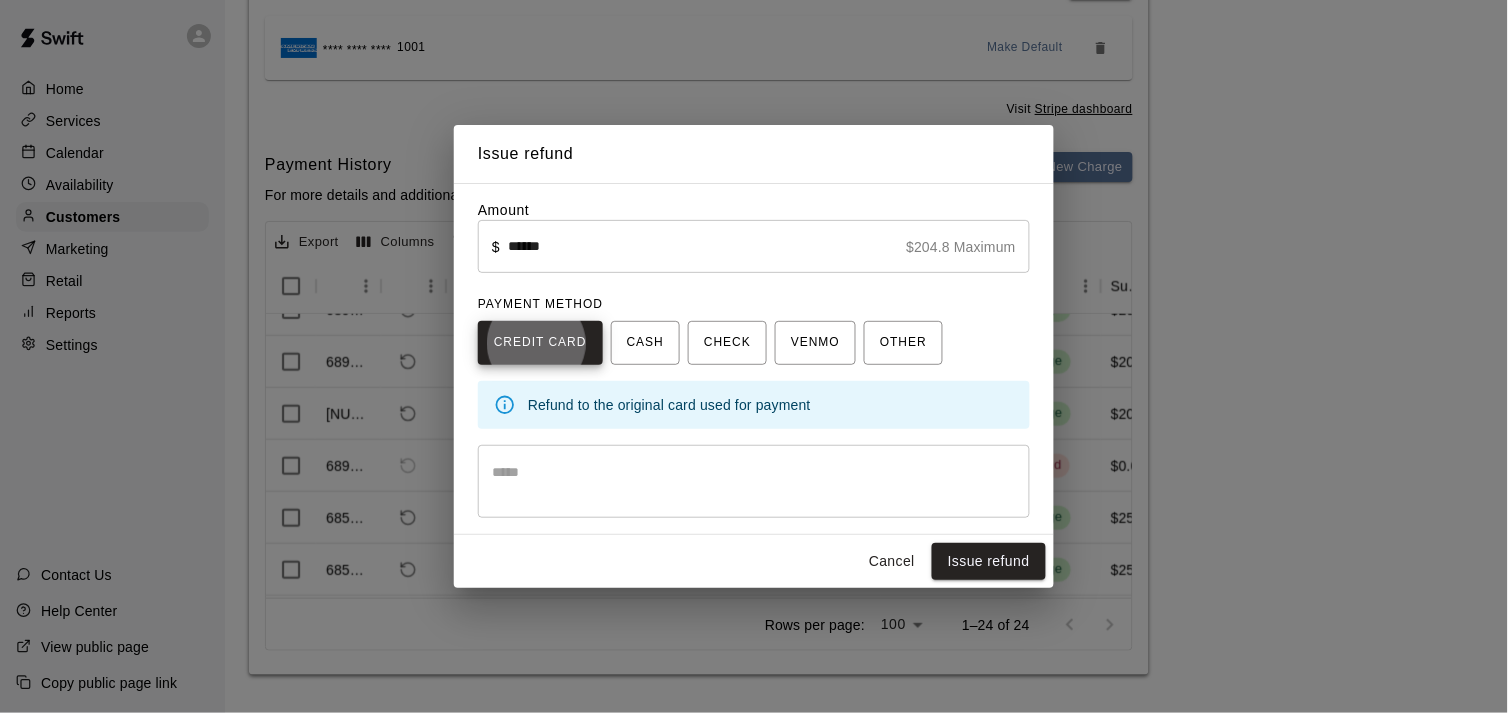 type 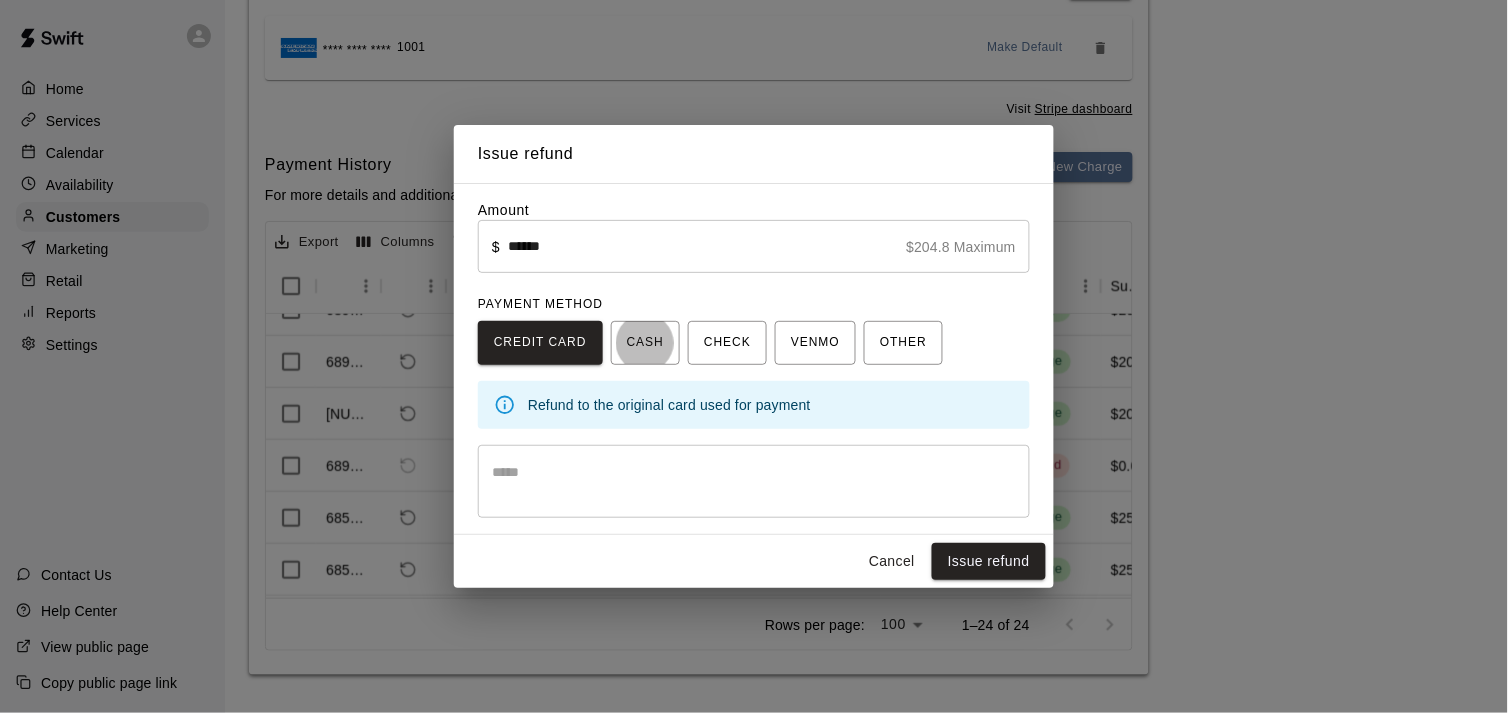 type 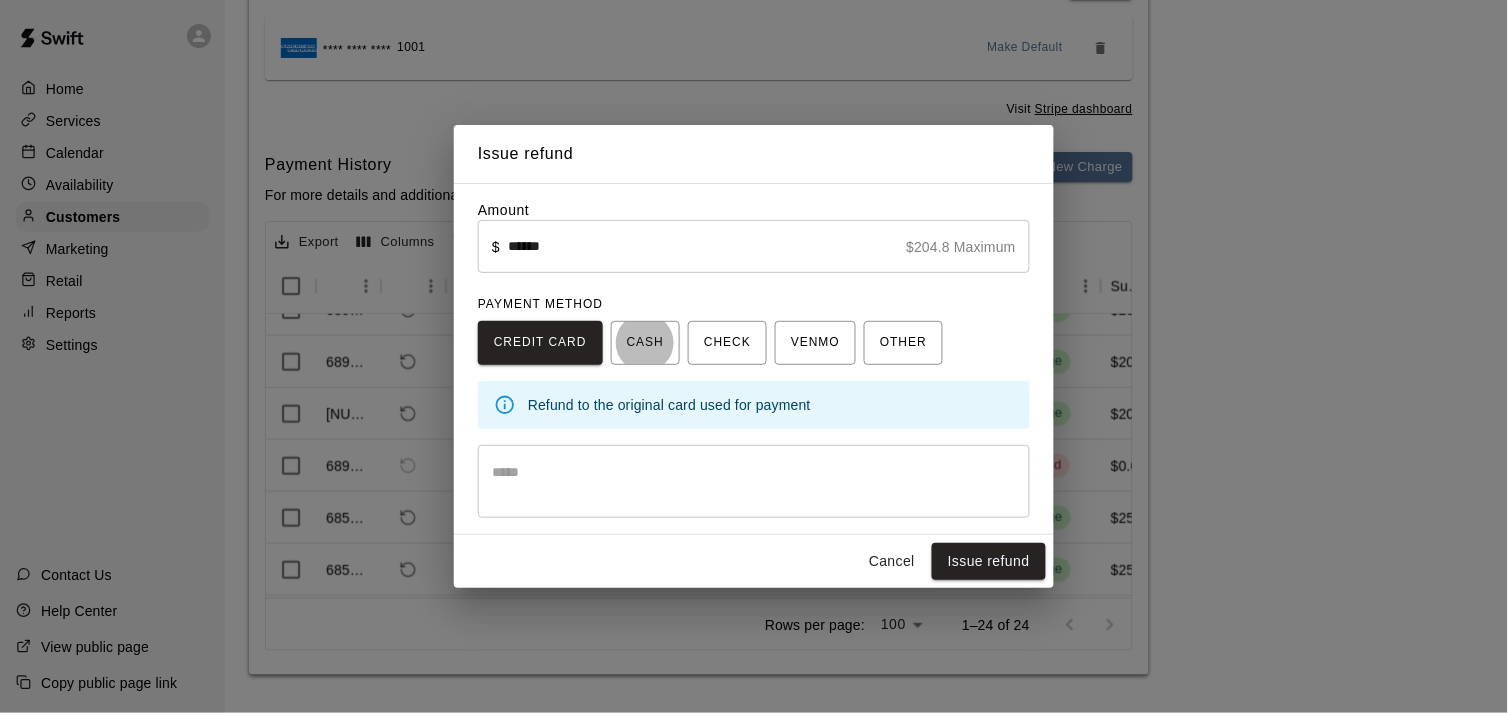 type 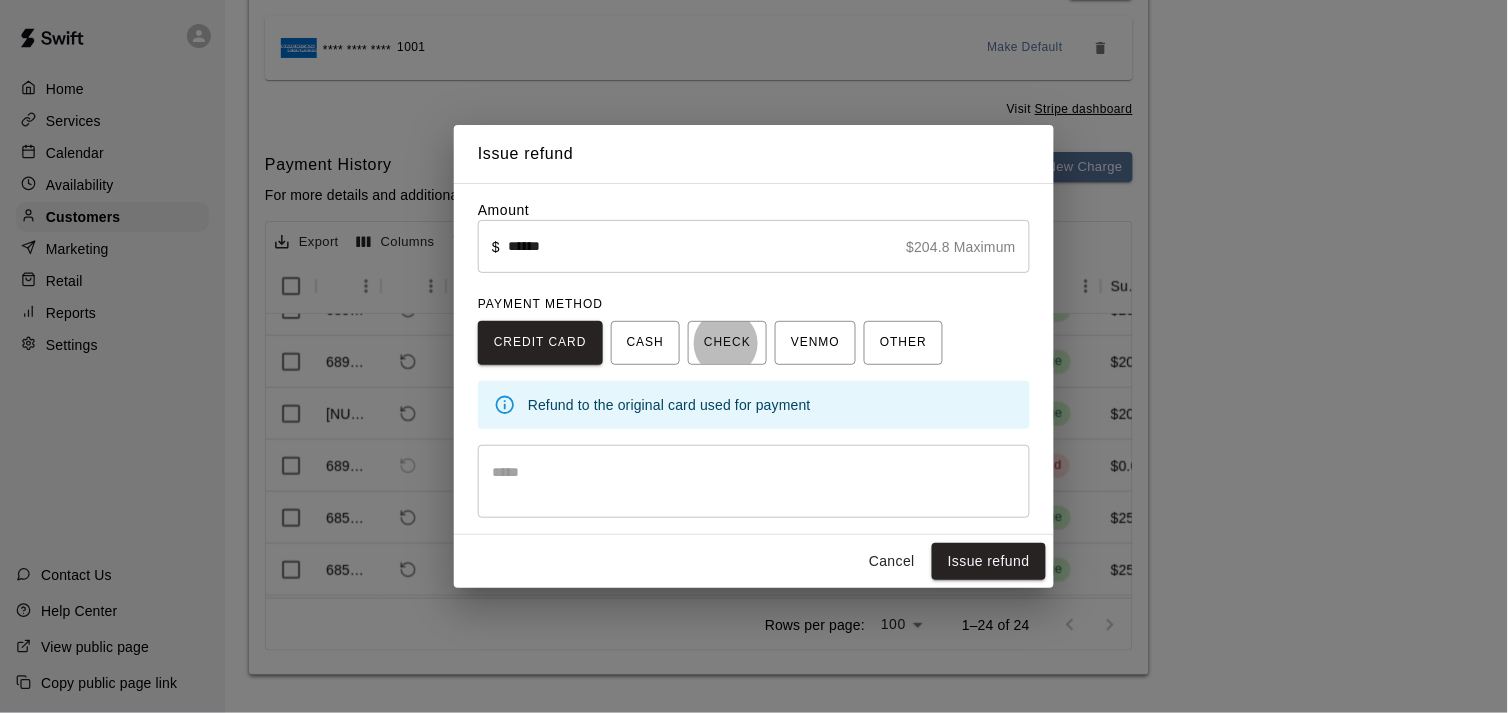 type 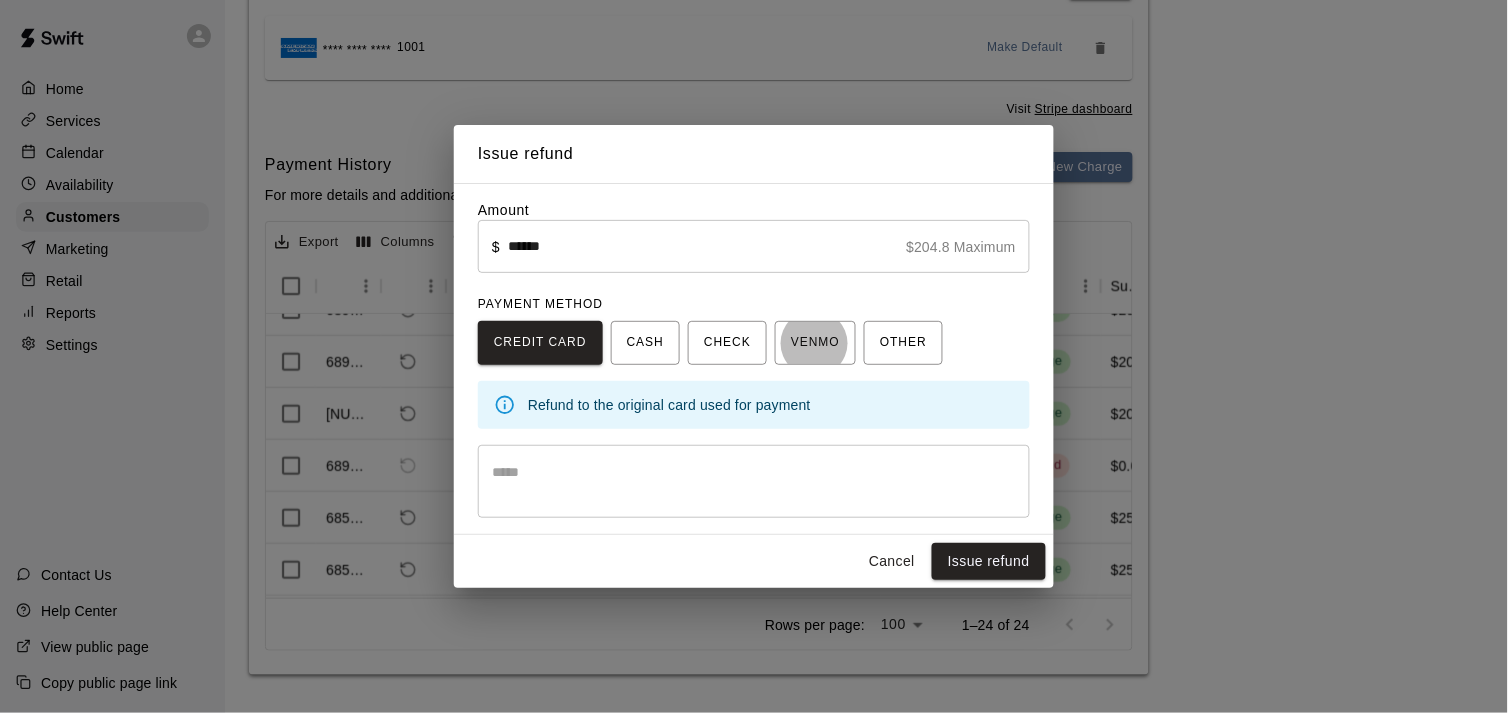 type 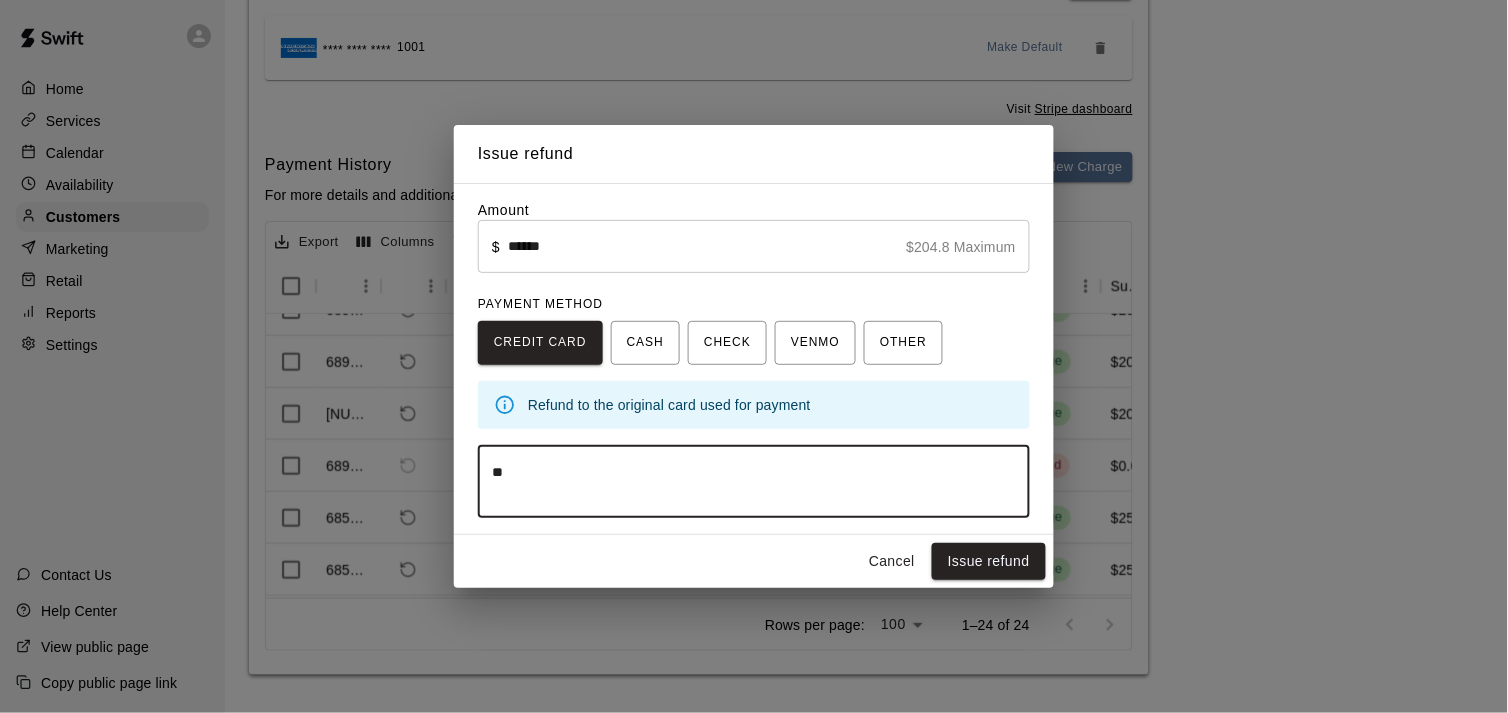 type on "*" 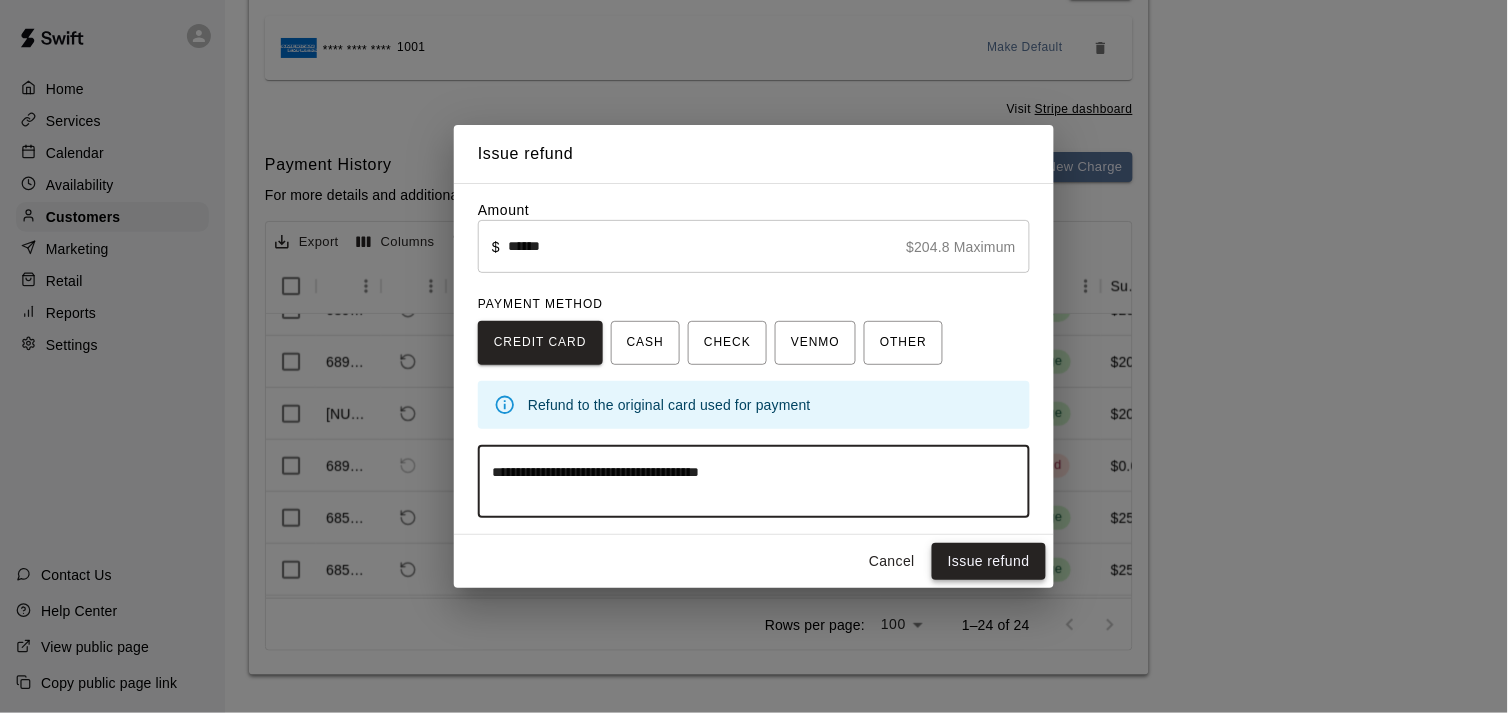type on "**********" 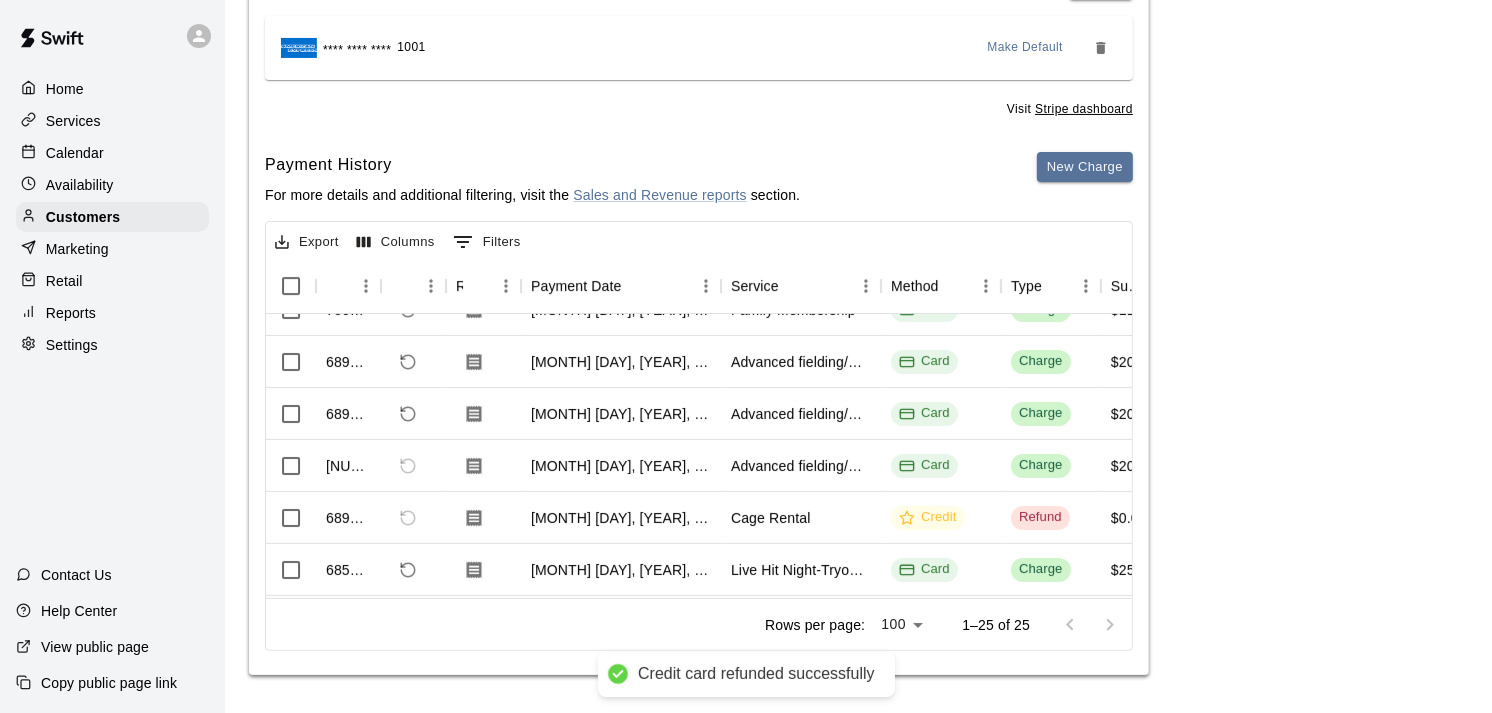 scroll, scrollTop: 445, scrollLeft: 0, axis: vertical 